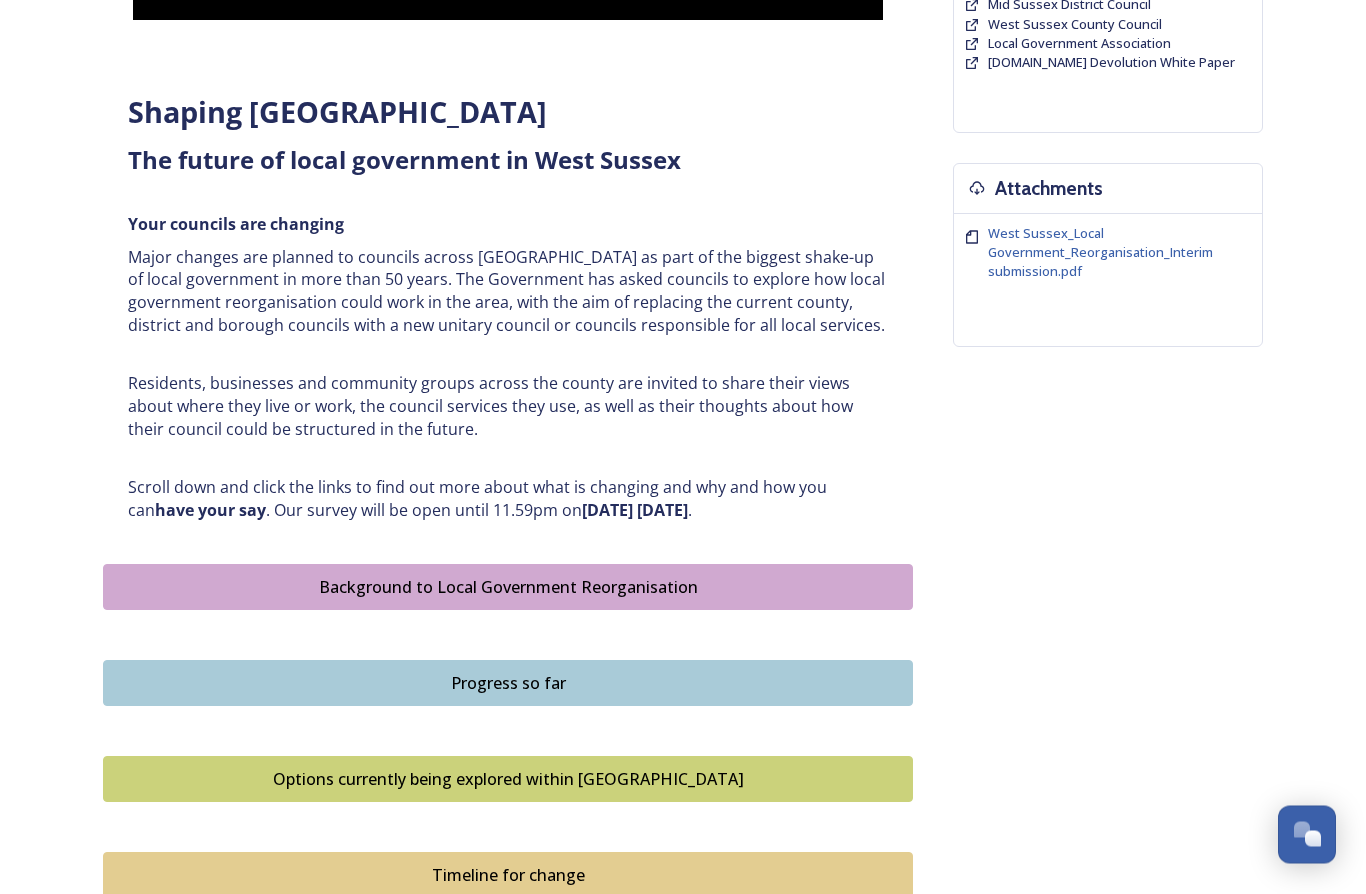 scroll, scrollTop: 646, scrollLeft: 0, axis: vertical 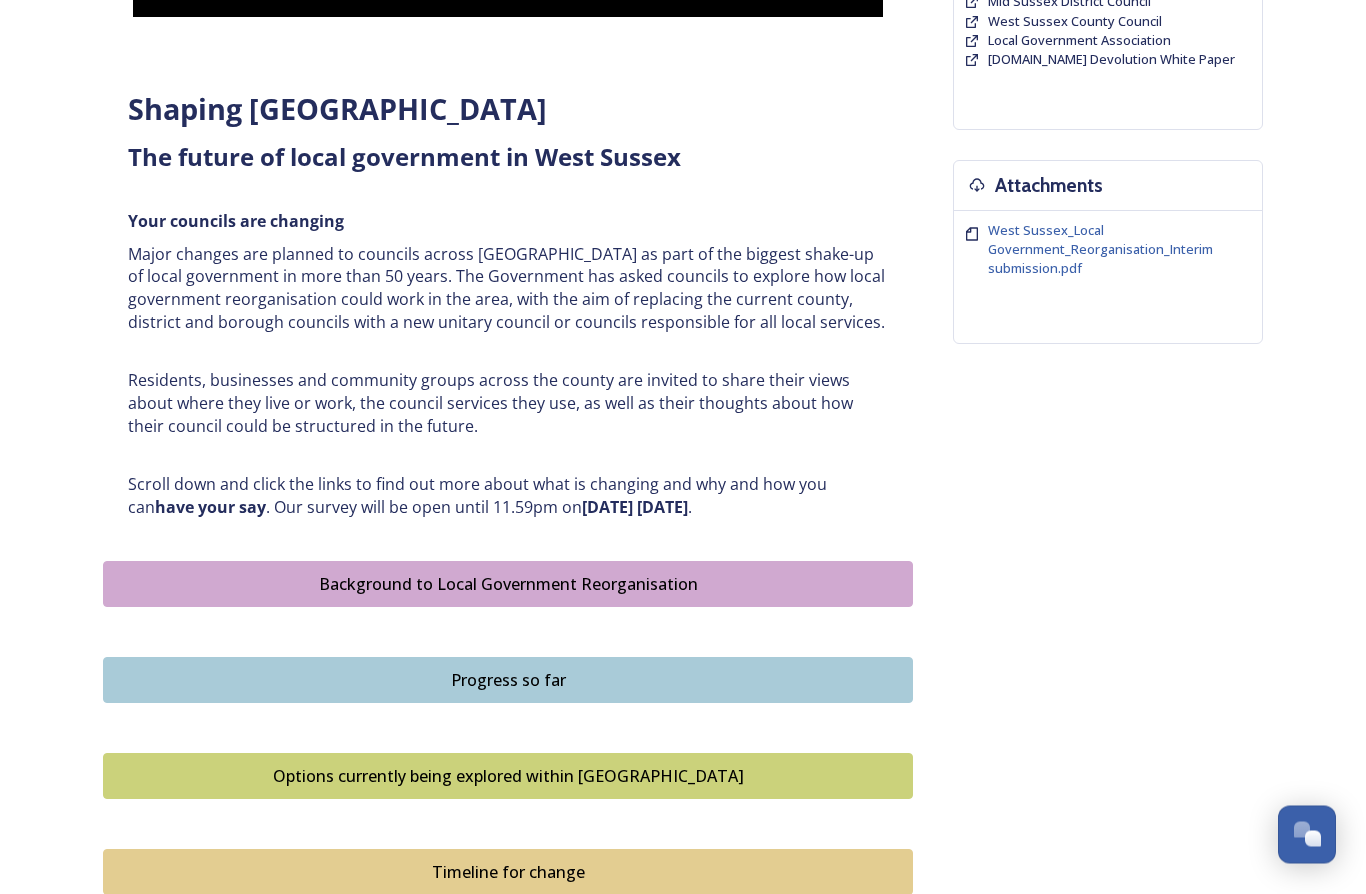click on "Progress so far" at bounding box center [508, 681] 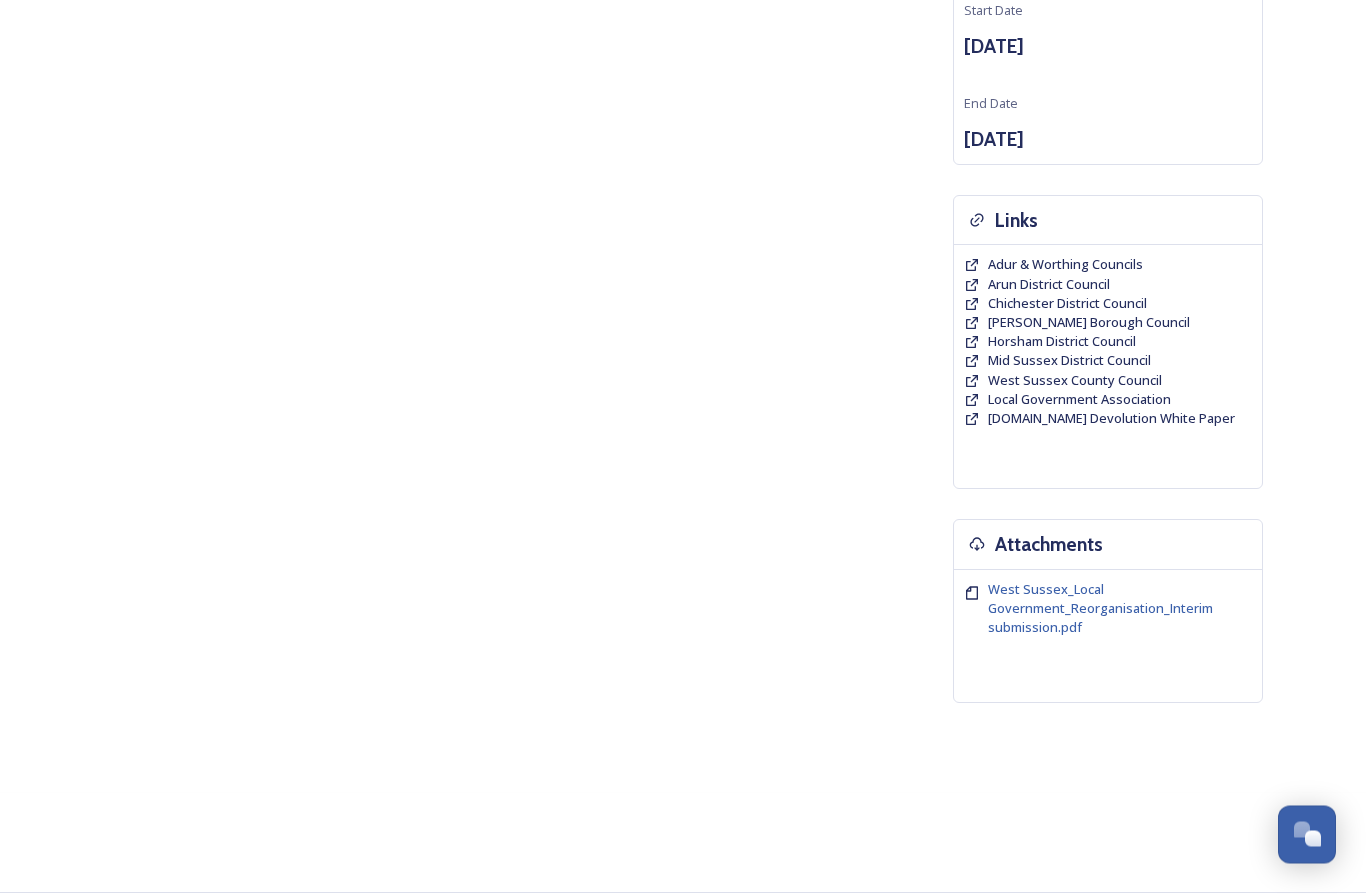 scroll, scrollTop: 0, scrollLeft: 0, axis: both 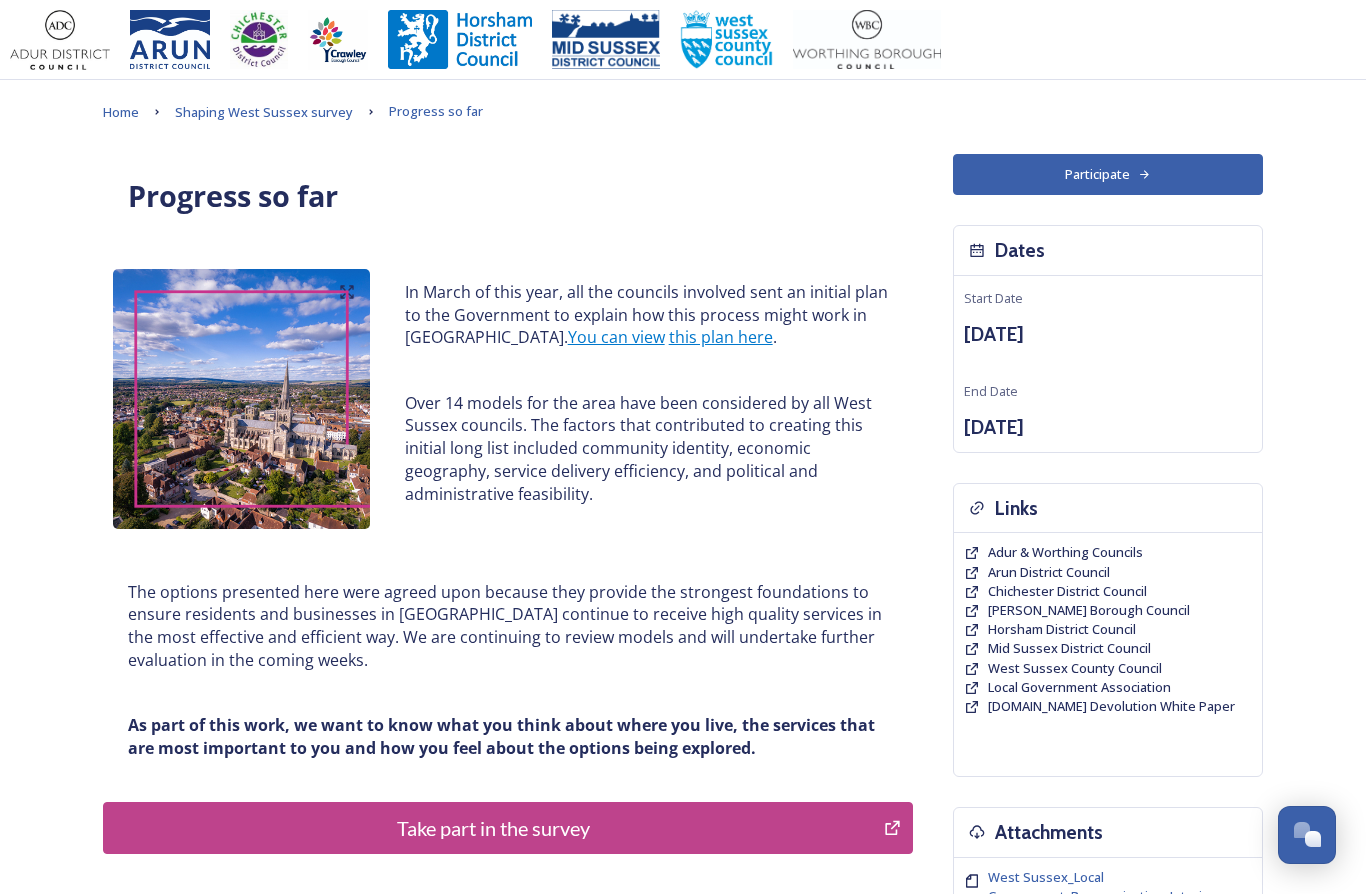 click on "this plan here" at bounding box center [721, 337] 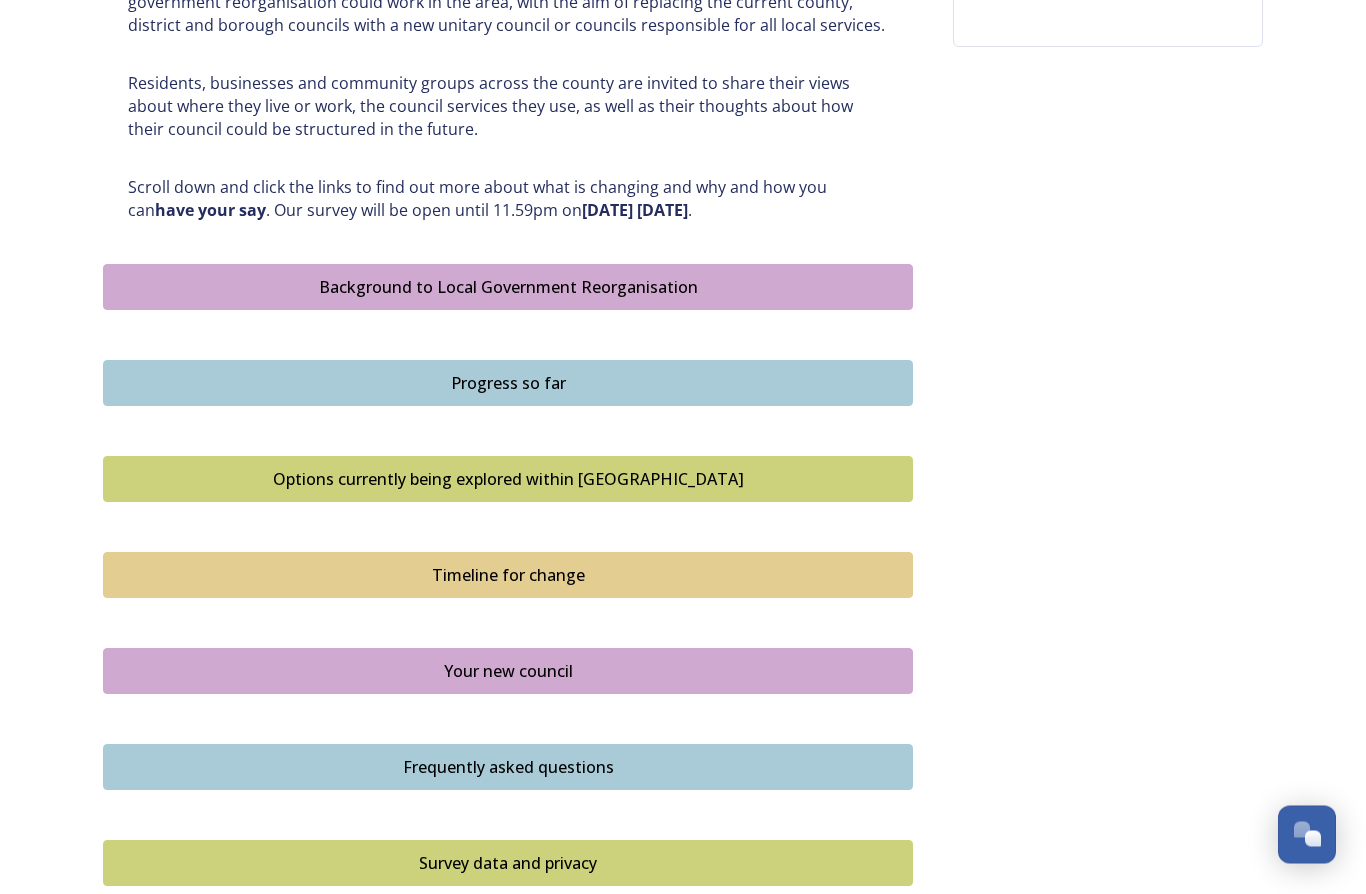 scroll, scrollTop: 976, scrollLeft: 0, axis: vertical 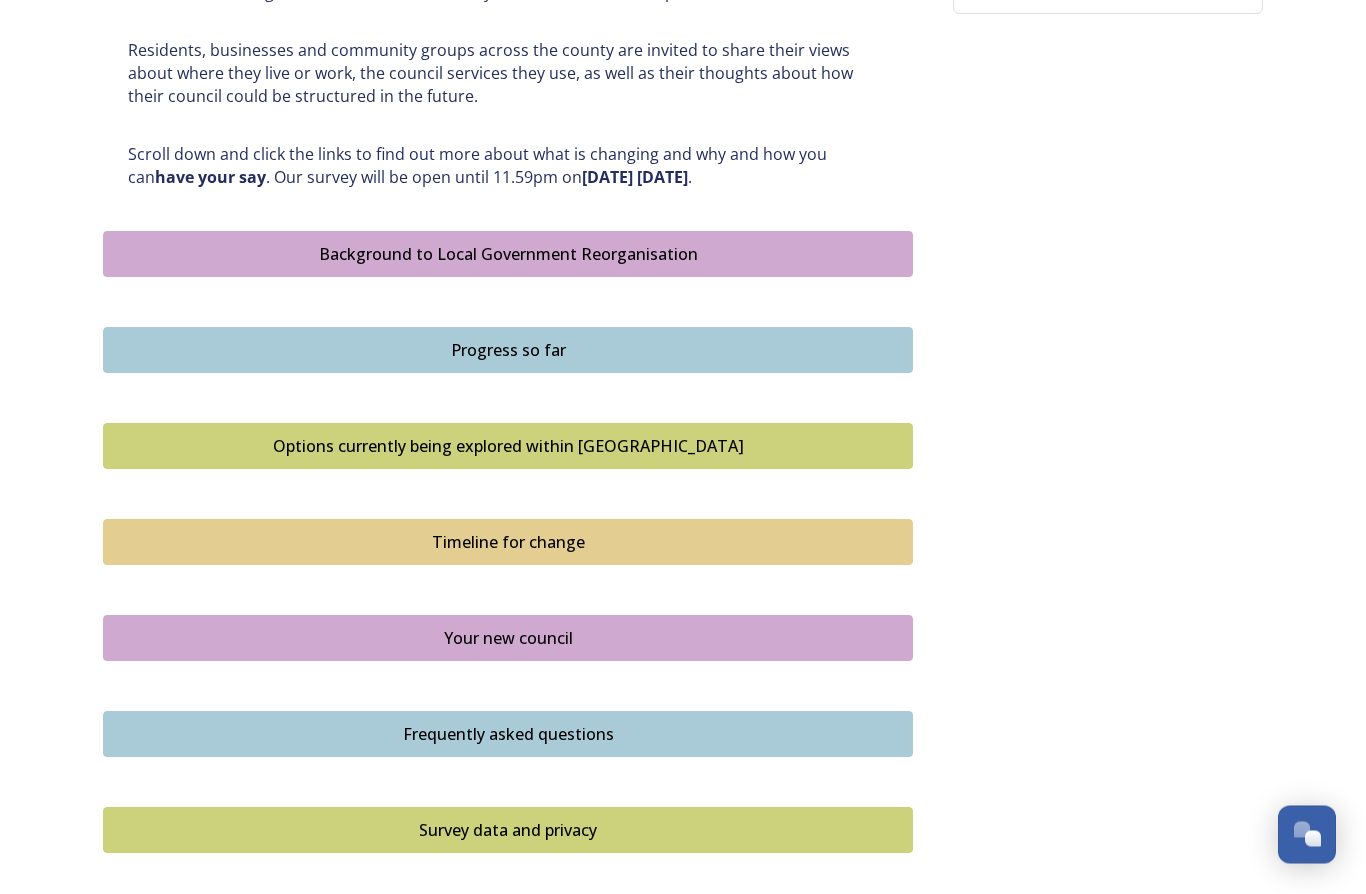 click on "Your new council" at bounding box center (508, 639) 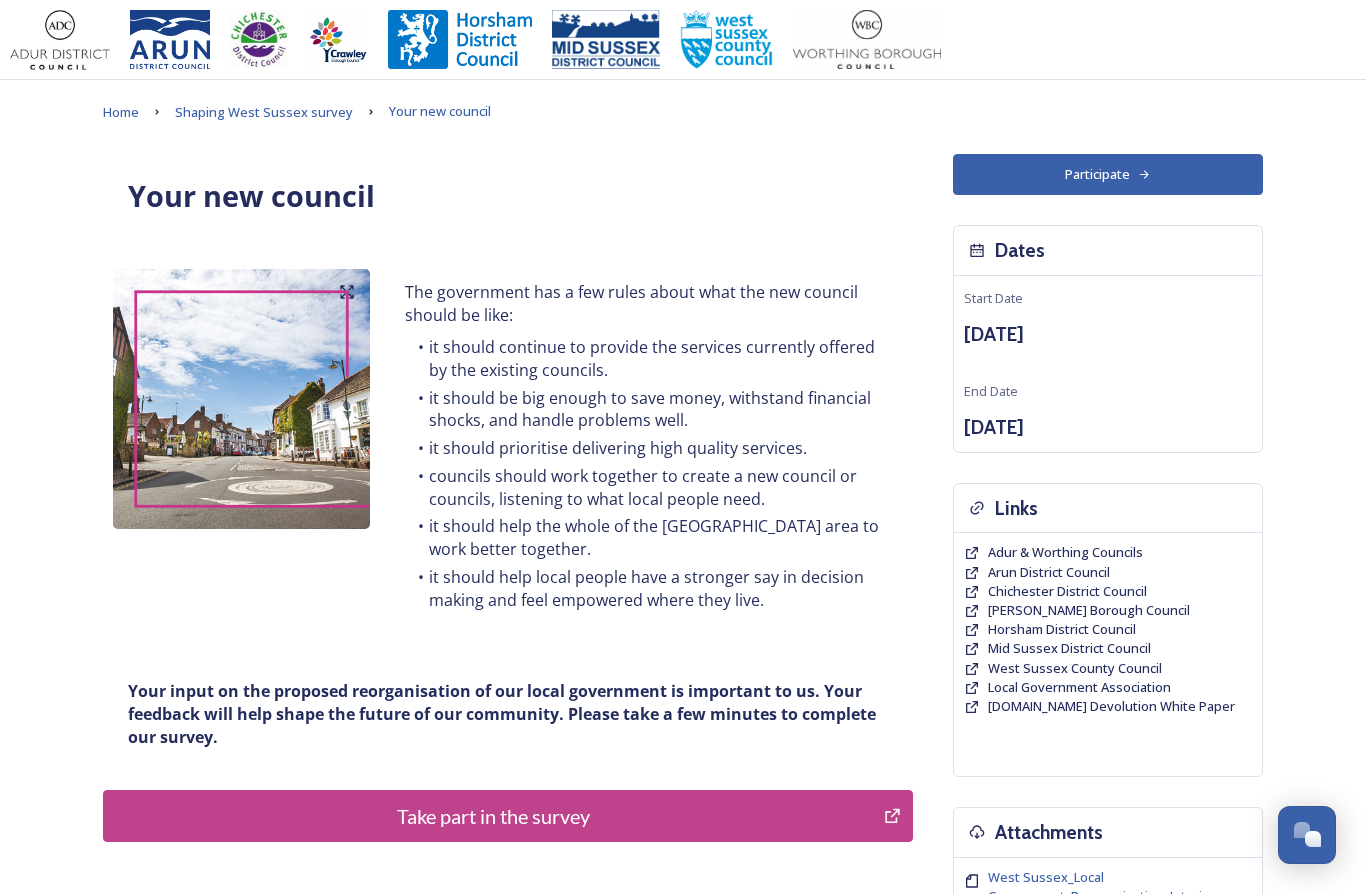 click on "Take part in the survey" at bounding box center (493, 816) 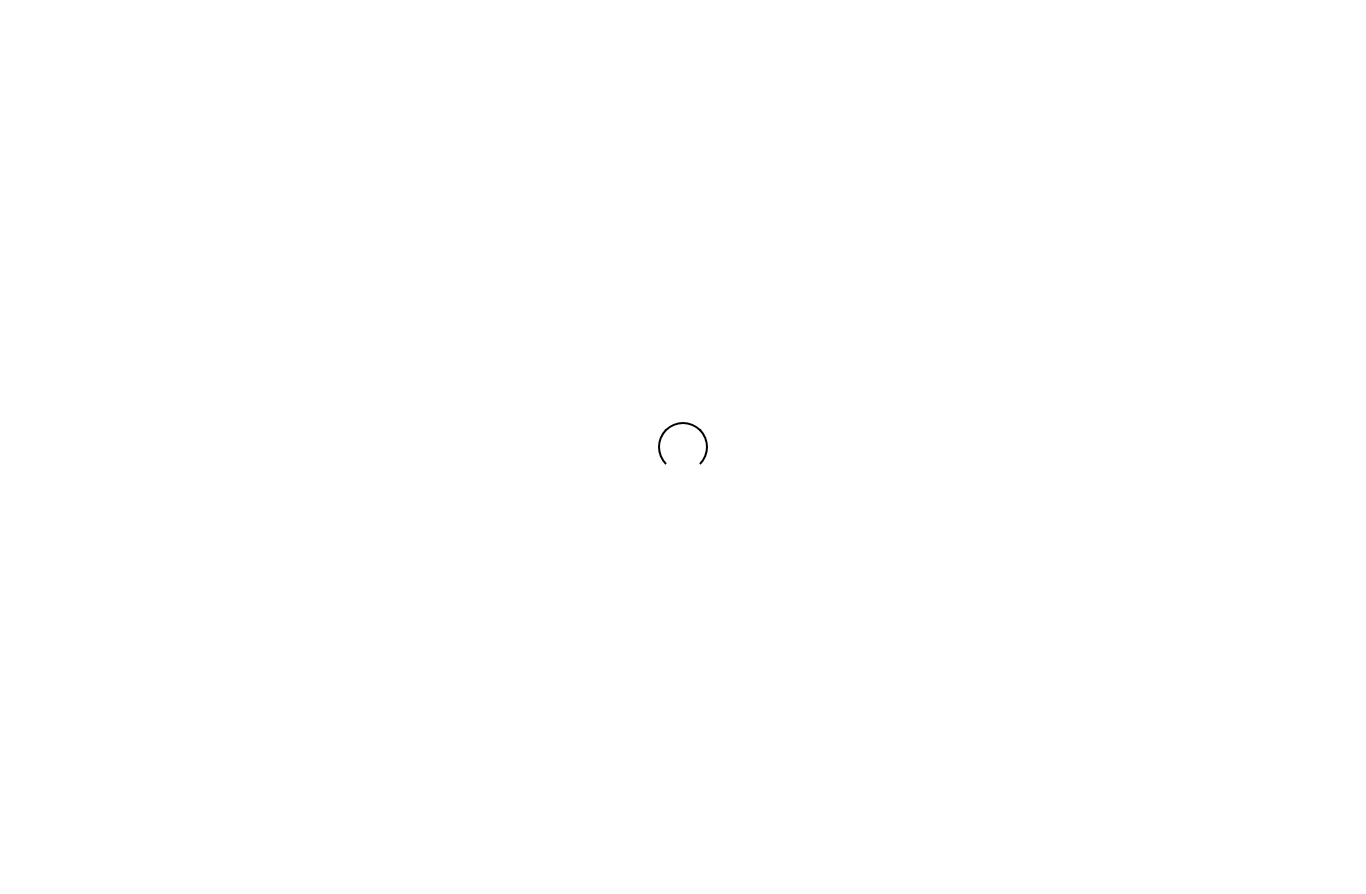 scroll, scrollTop: 0, scrollLeft: 0, axis: both 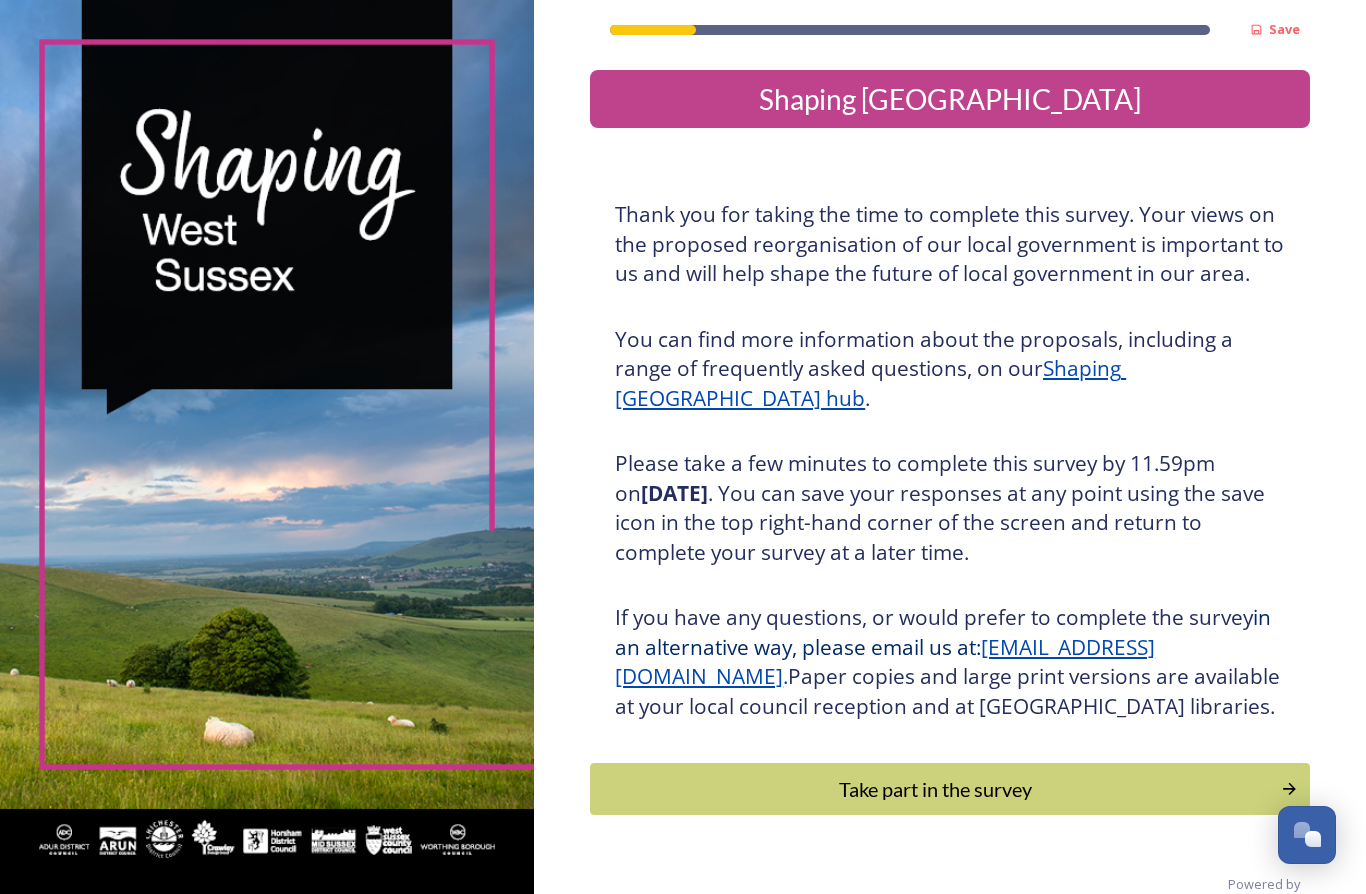 click on "Take part in the survey" at bounding box center [935, 789] 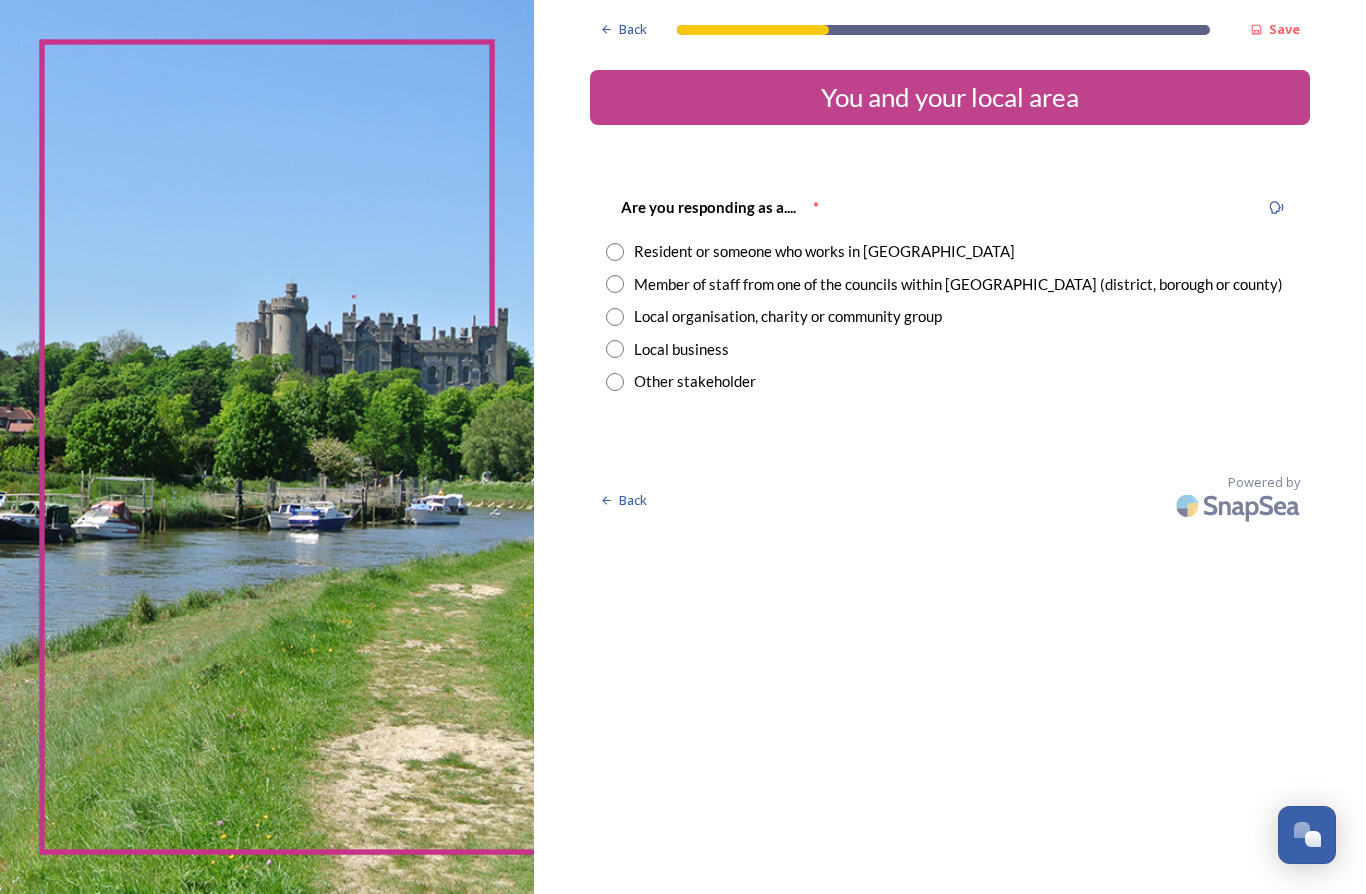 click on "Resident or someone who works in West Sussex" at bounding box center [950, 251] 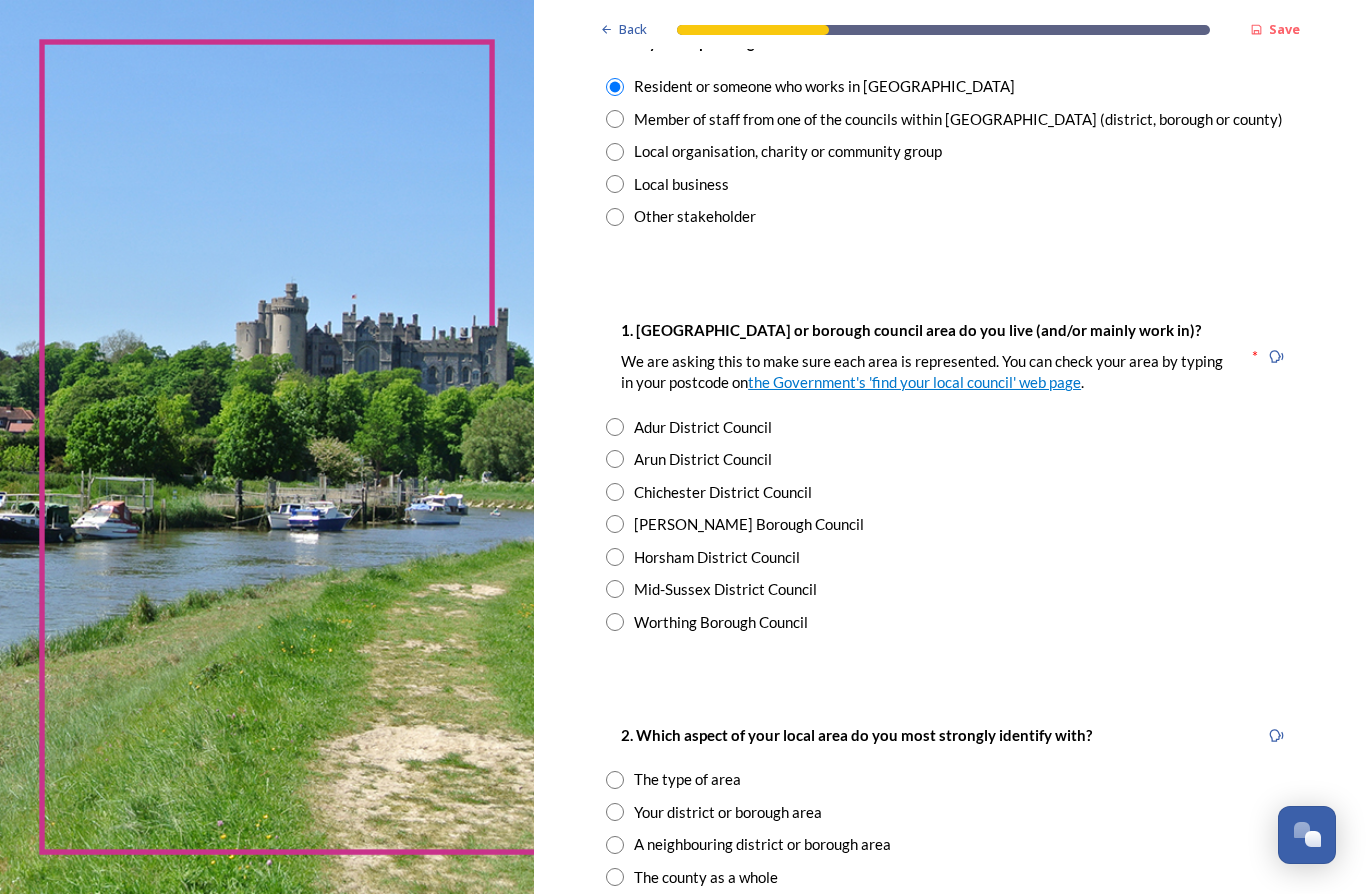 scroll, scrollTop: 184, scrollLeft: 0, axis: vertical 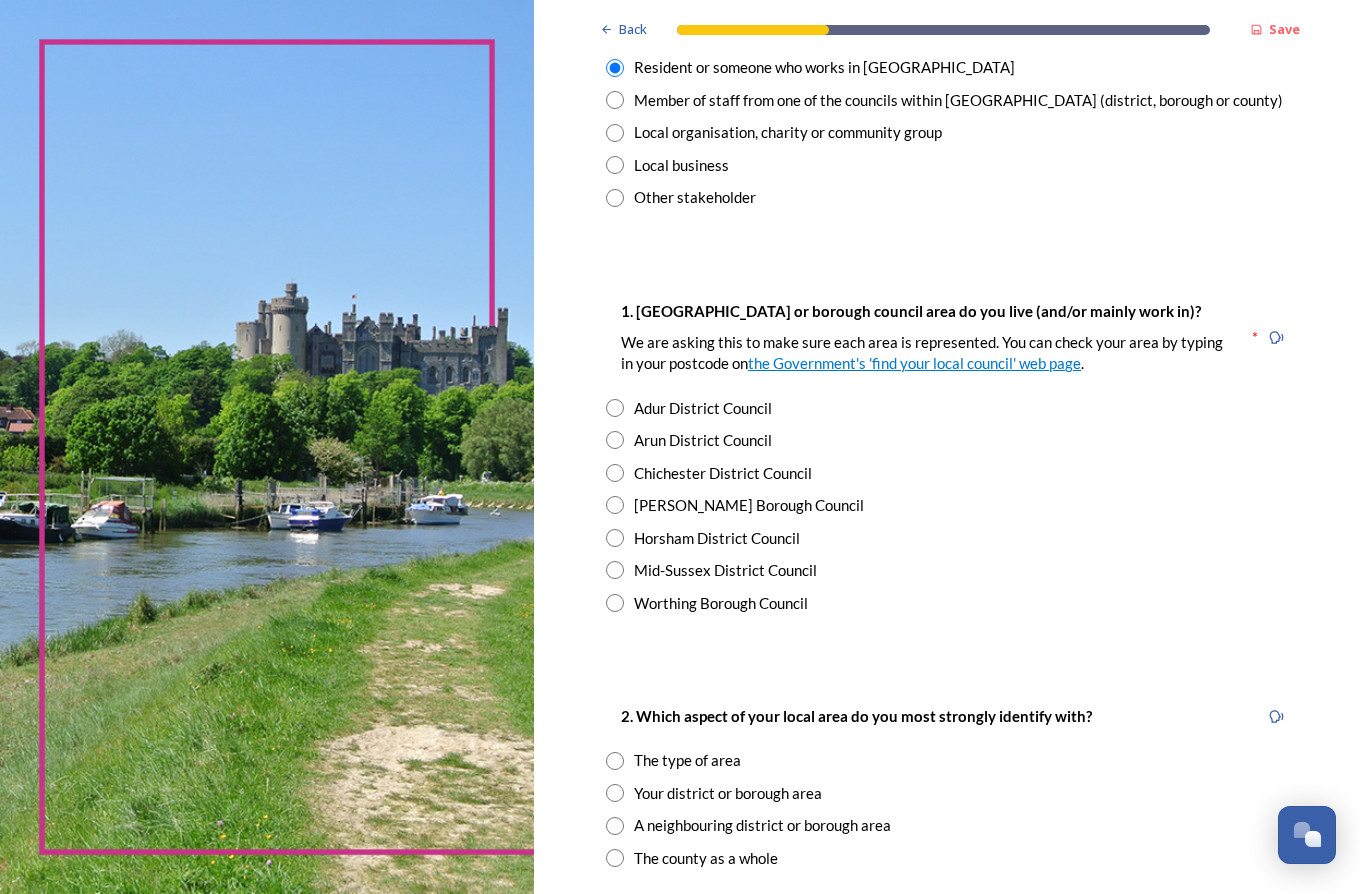 click at bounding box center [615, 538] 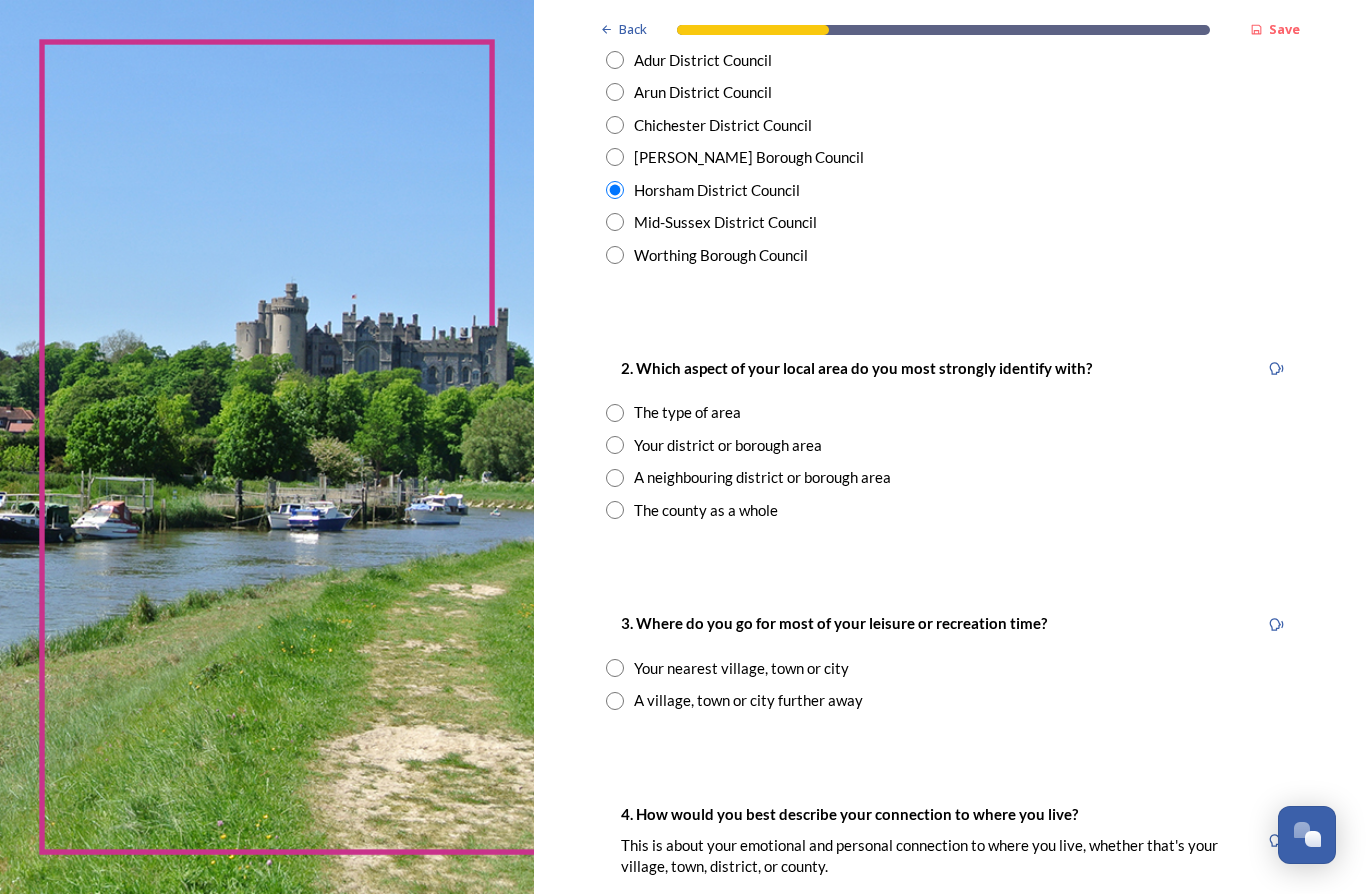 scroll, scrollTop: 533, scrollLeft: 0, axis: vertical 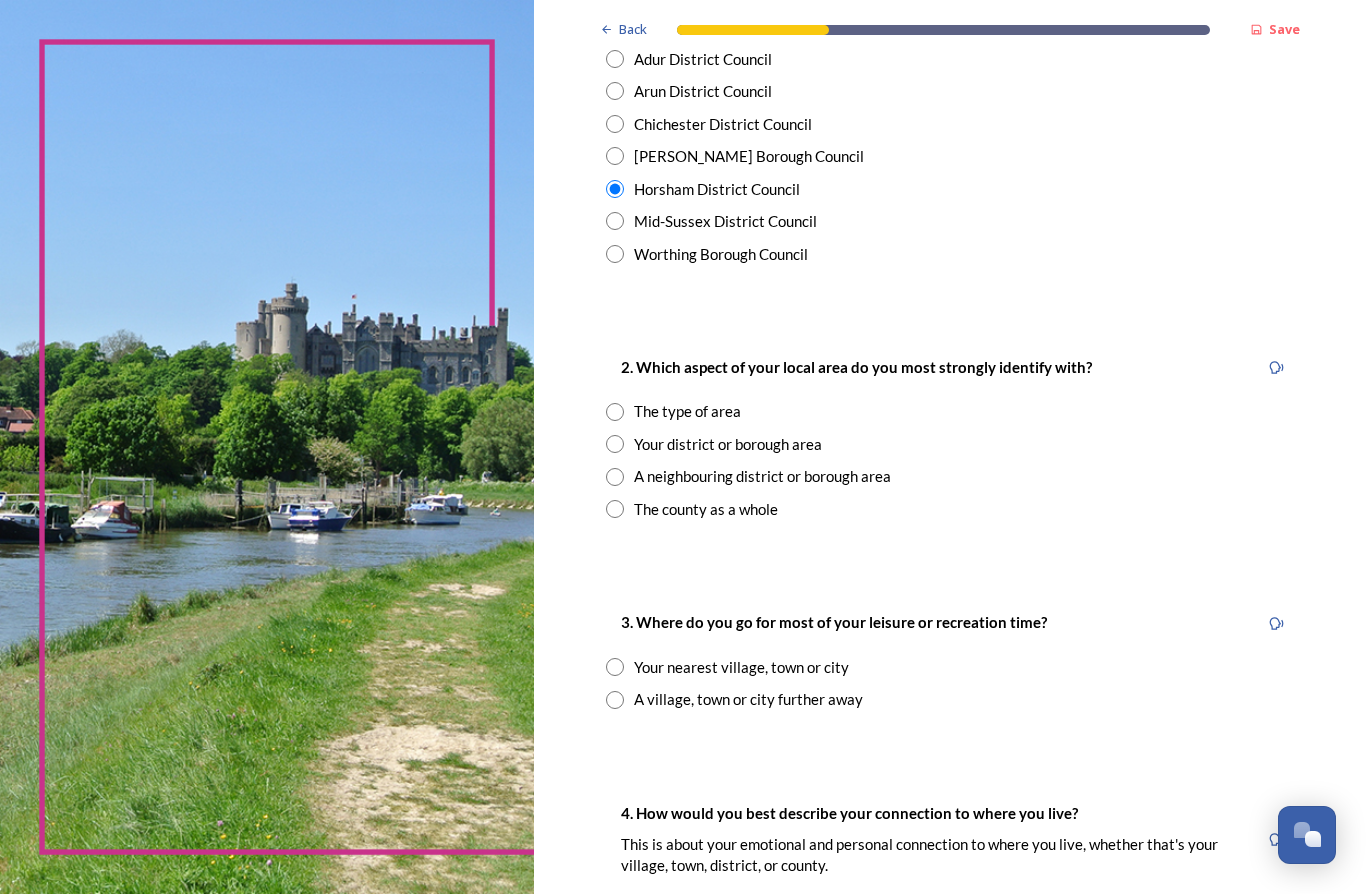 click at bounding box center [615, 412] 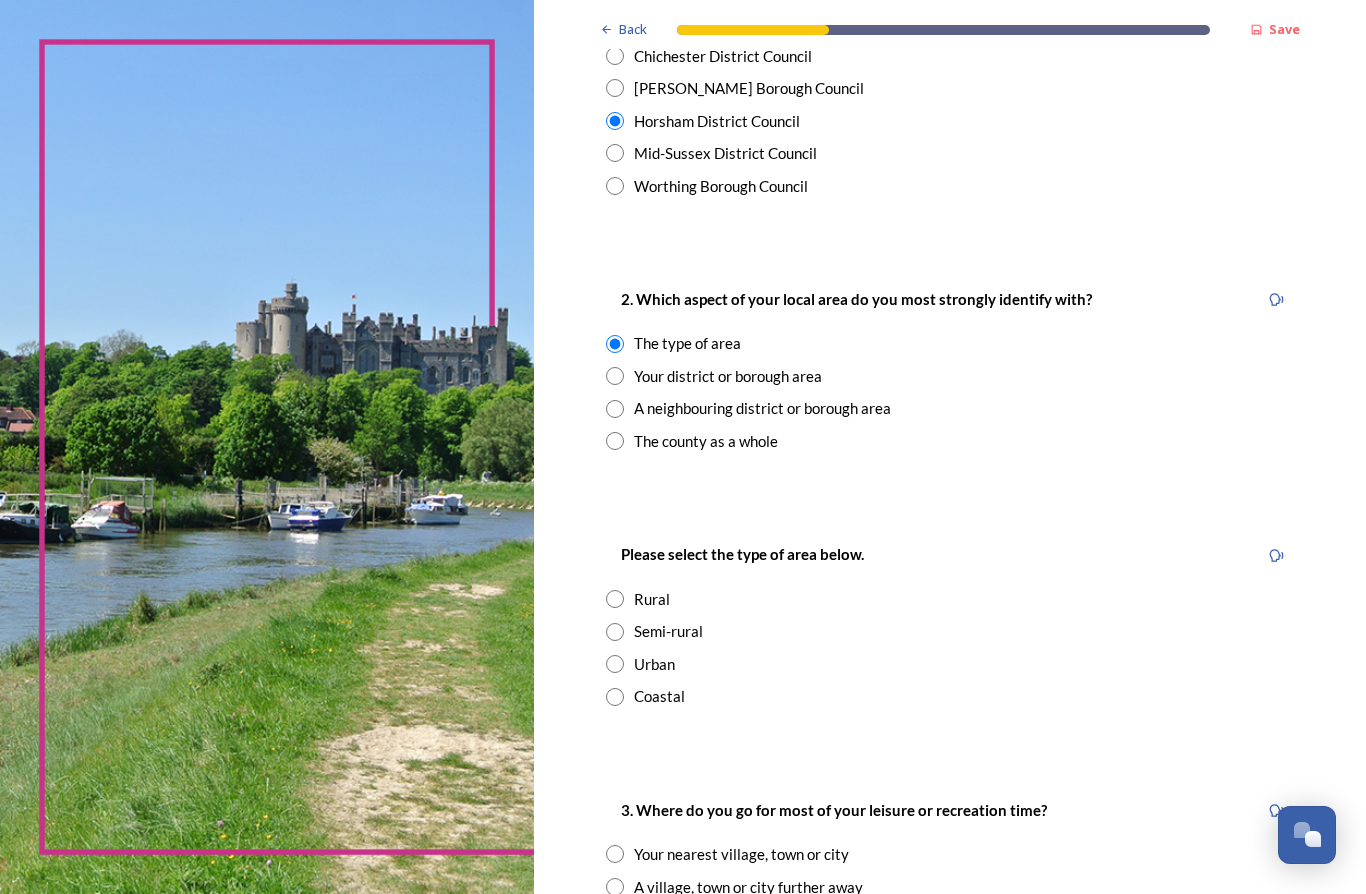 scroll, scrollTop: 611, scrollLeft: 0, axis: vertical 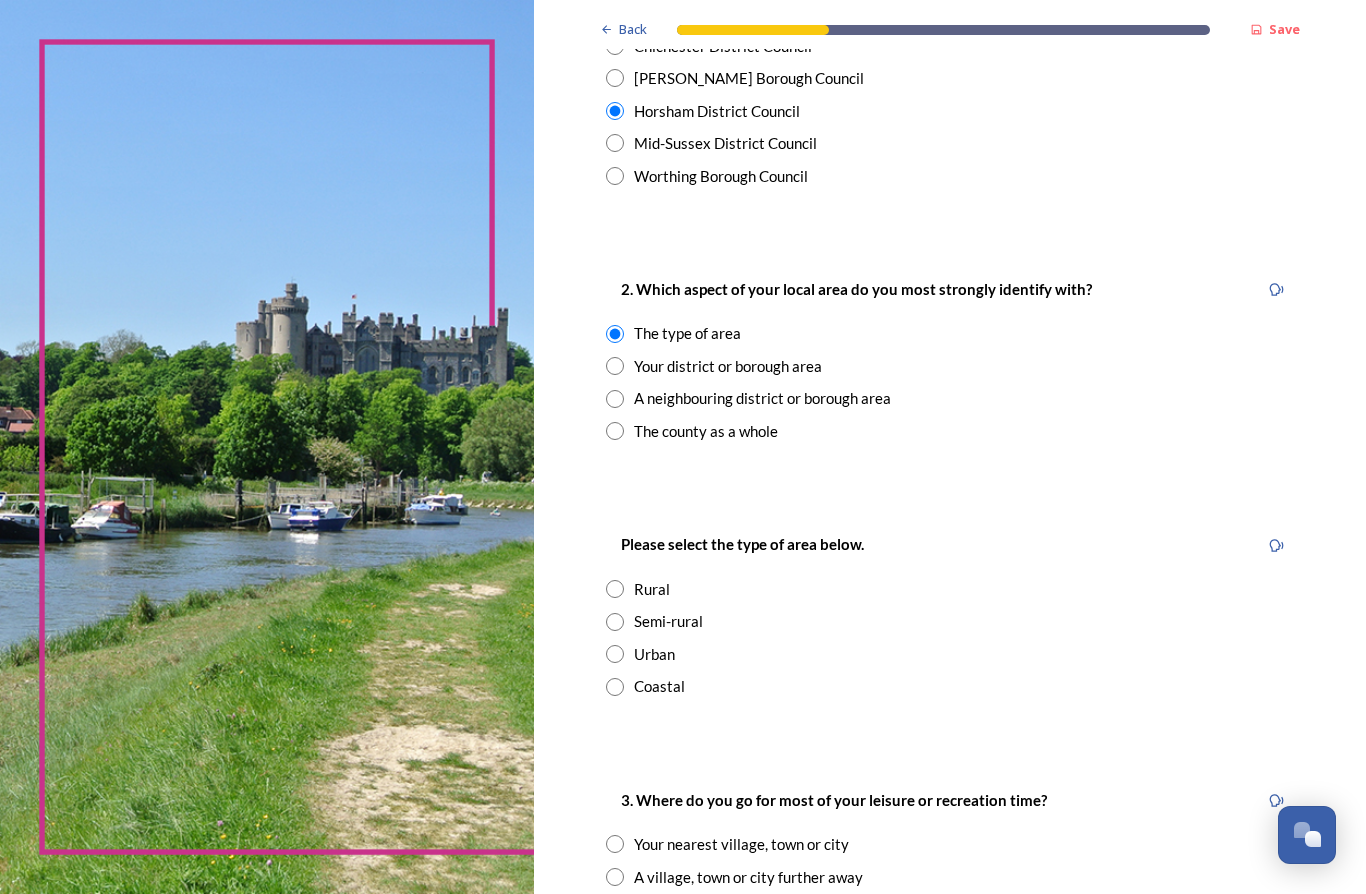 click at bounding box center (615, 622) 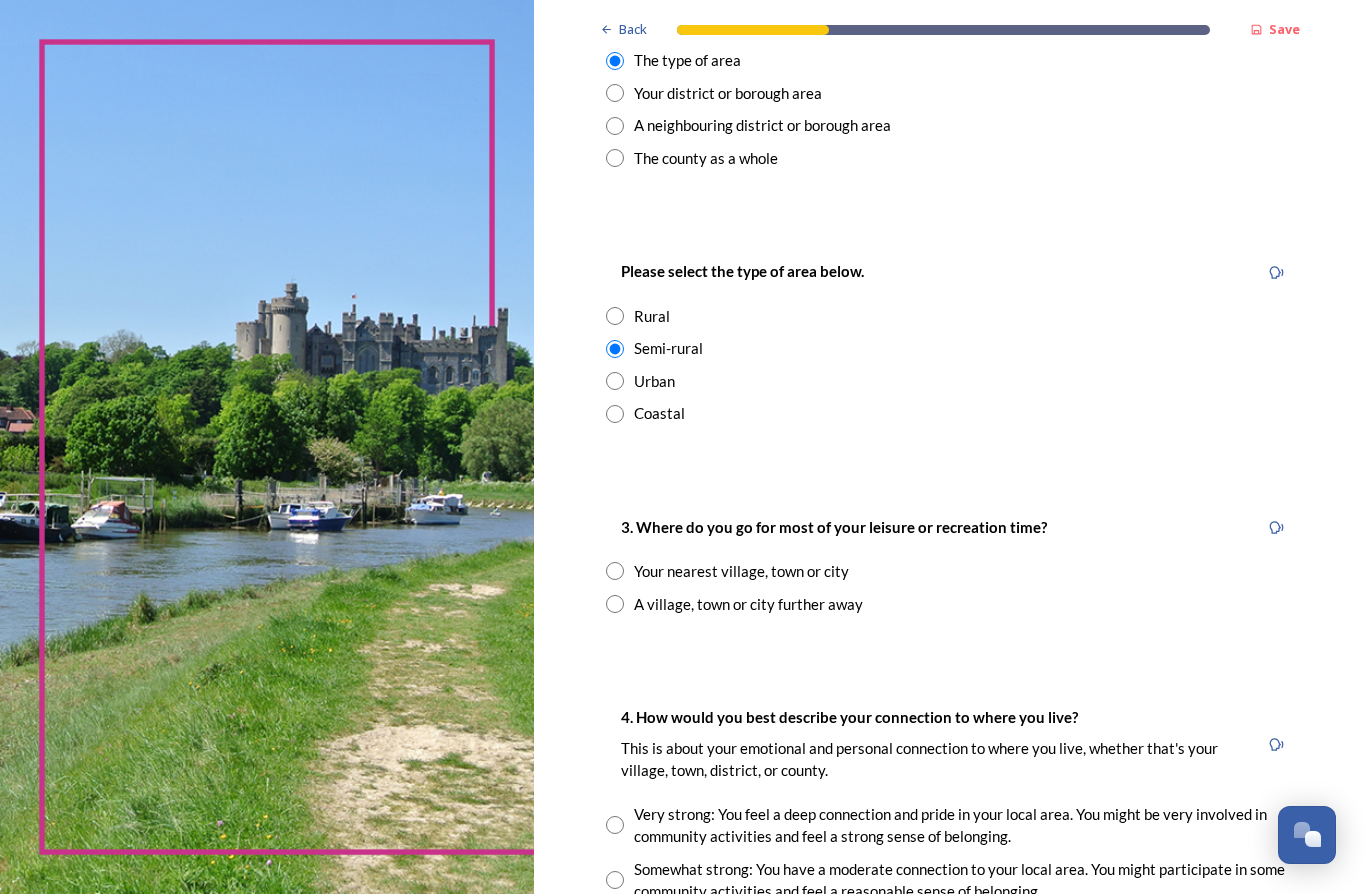 scroll, scrollTop: 958, scrollLeft: 0, axis: vertical 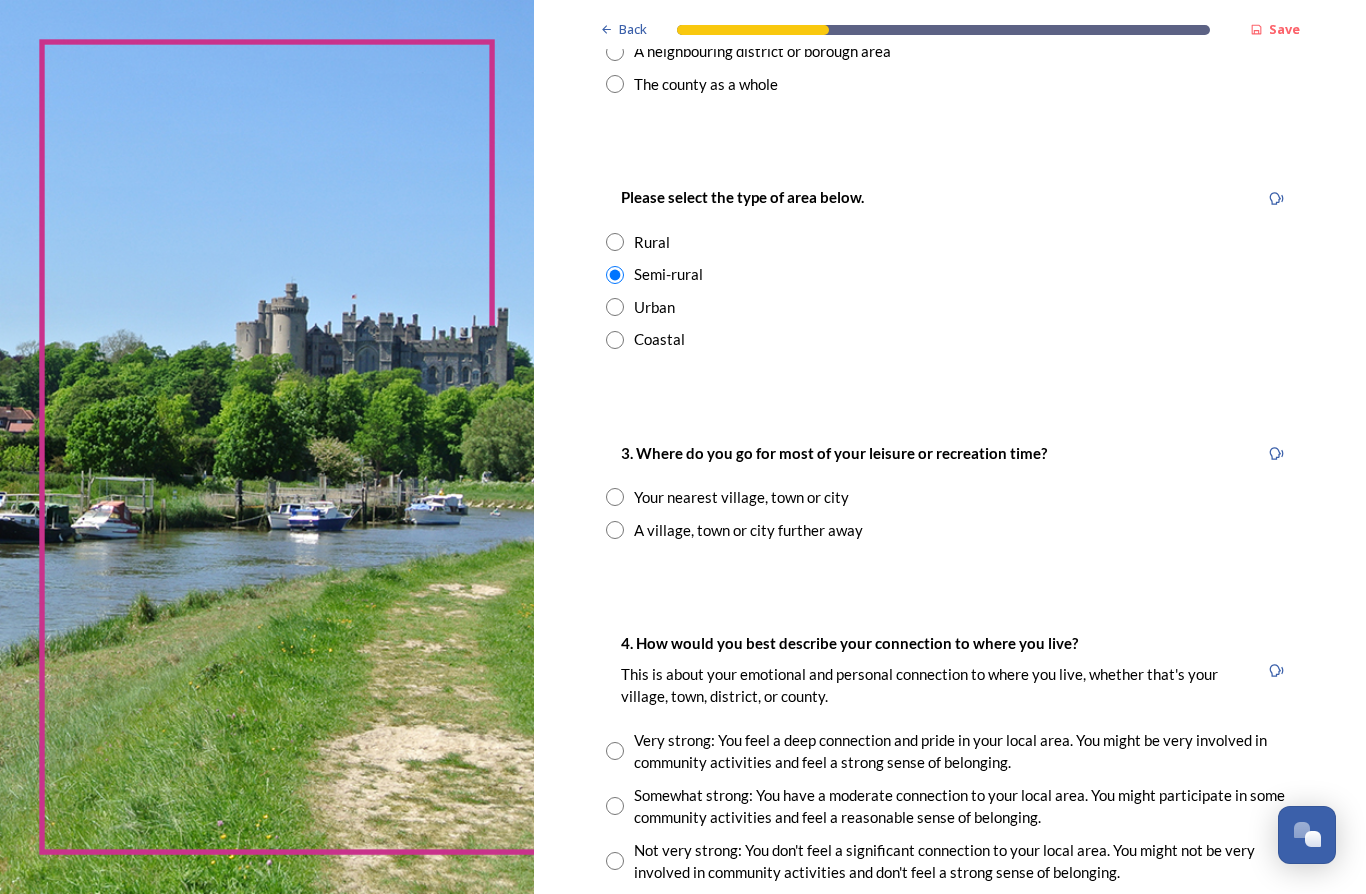 click at bounding box center (615, 497) 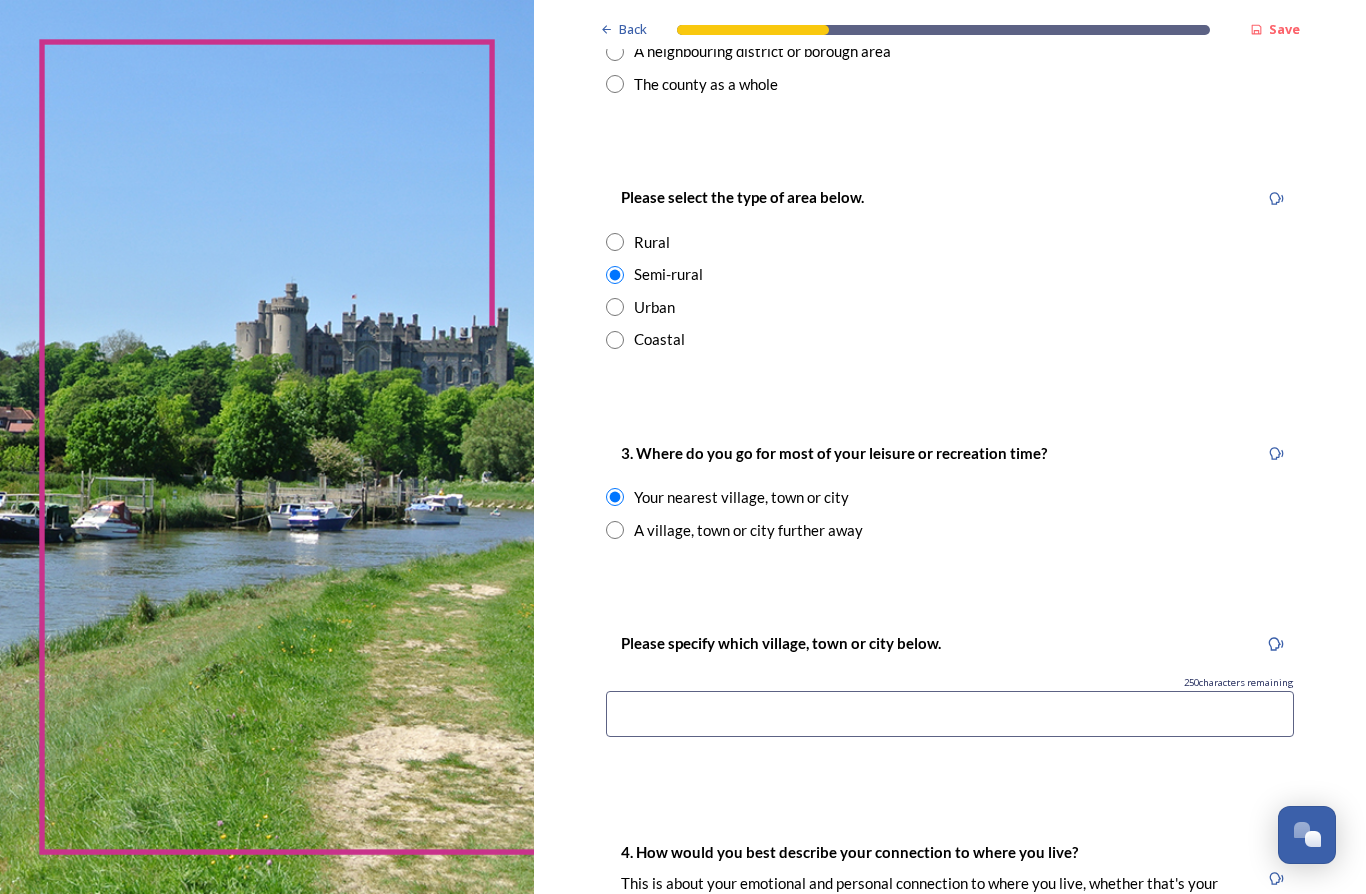 click at bounding box center (950, 714) 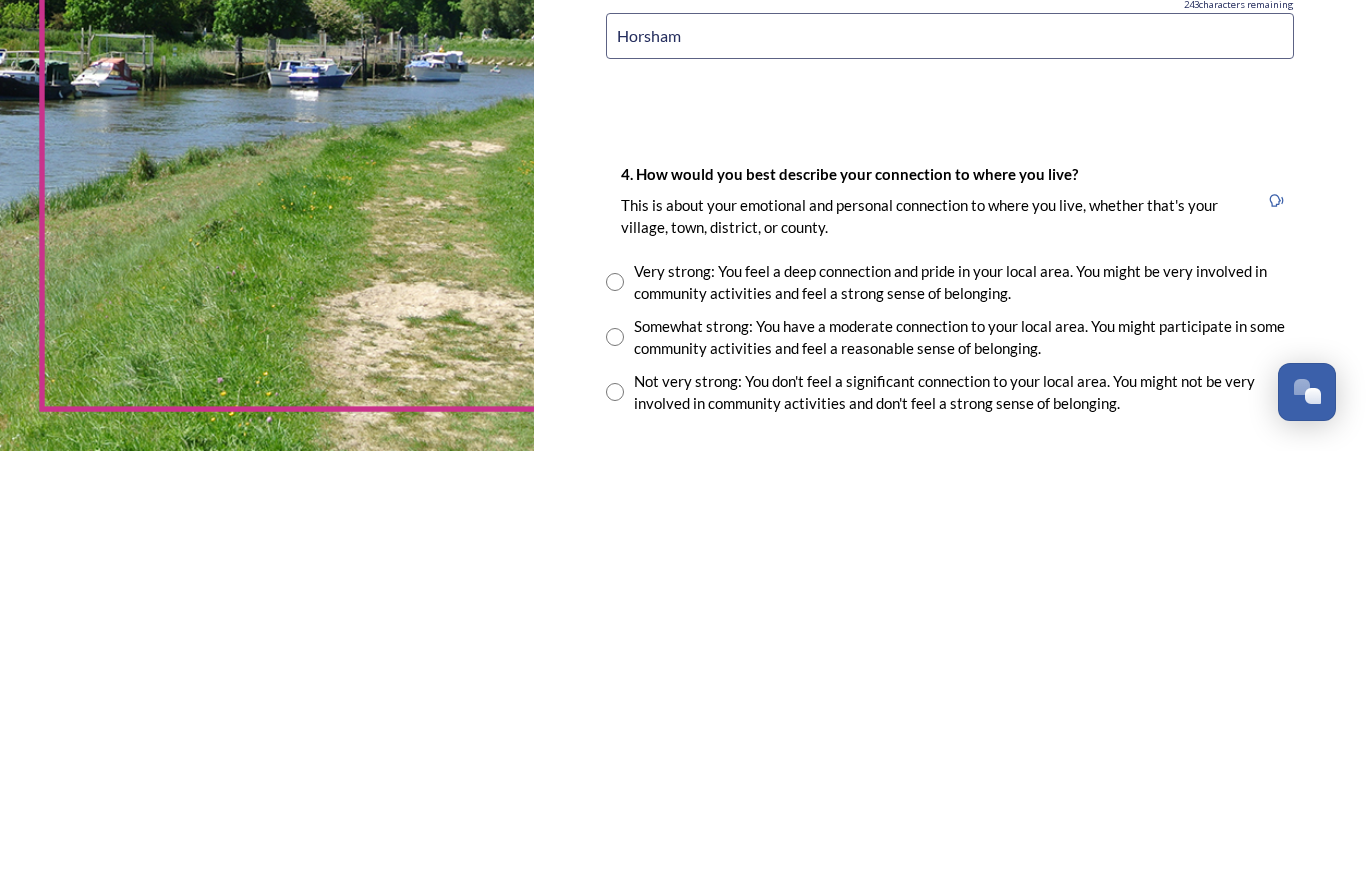 scroll, scrollTop: 1194, scrollLeft: 0, axis: vertical 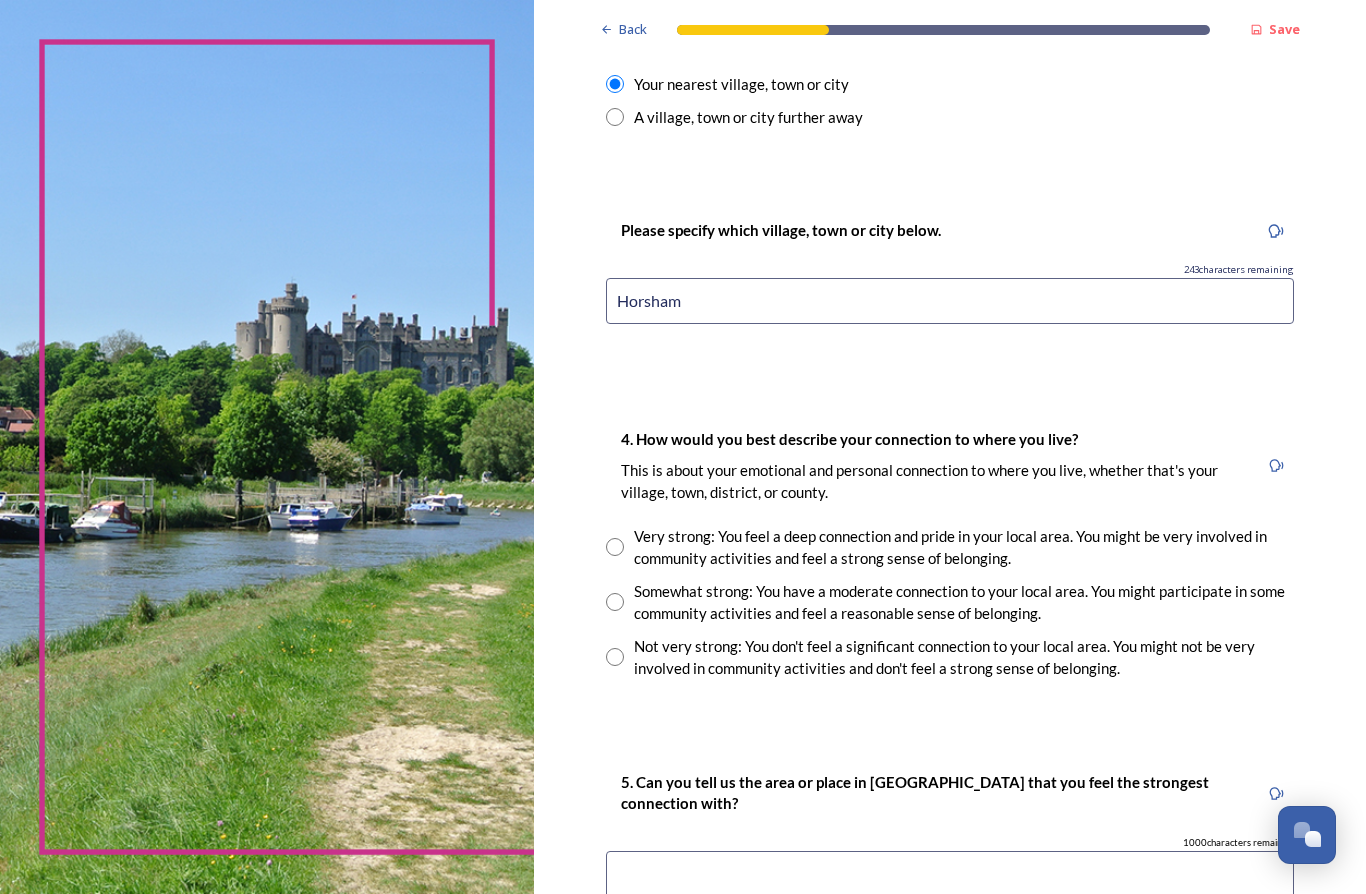 type on "Horsham" 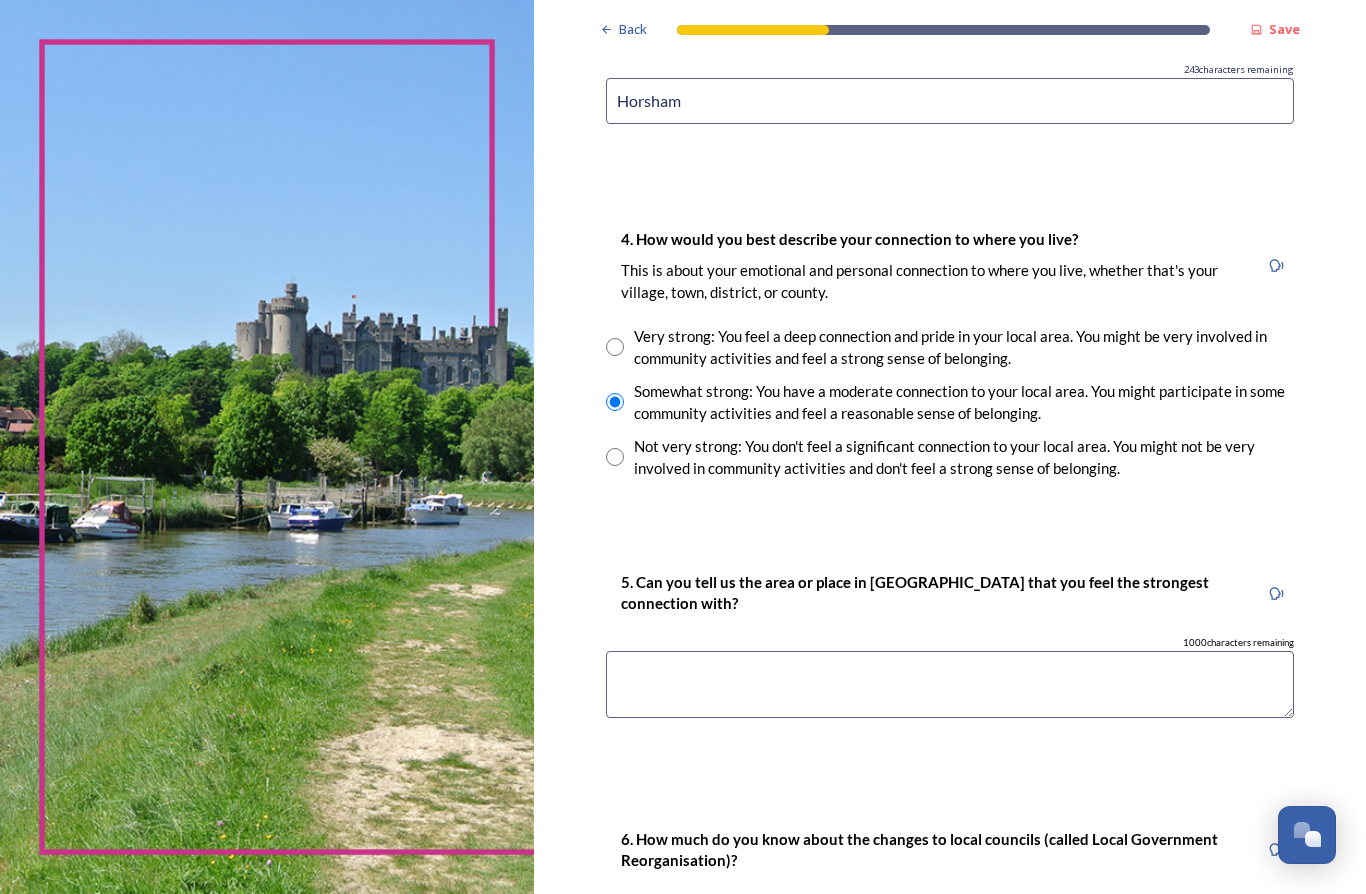 scroll, scrollTop: 1575, scrollLeft: 0, axis: vertical 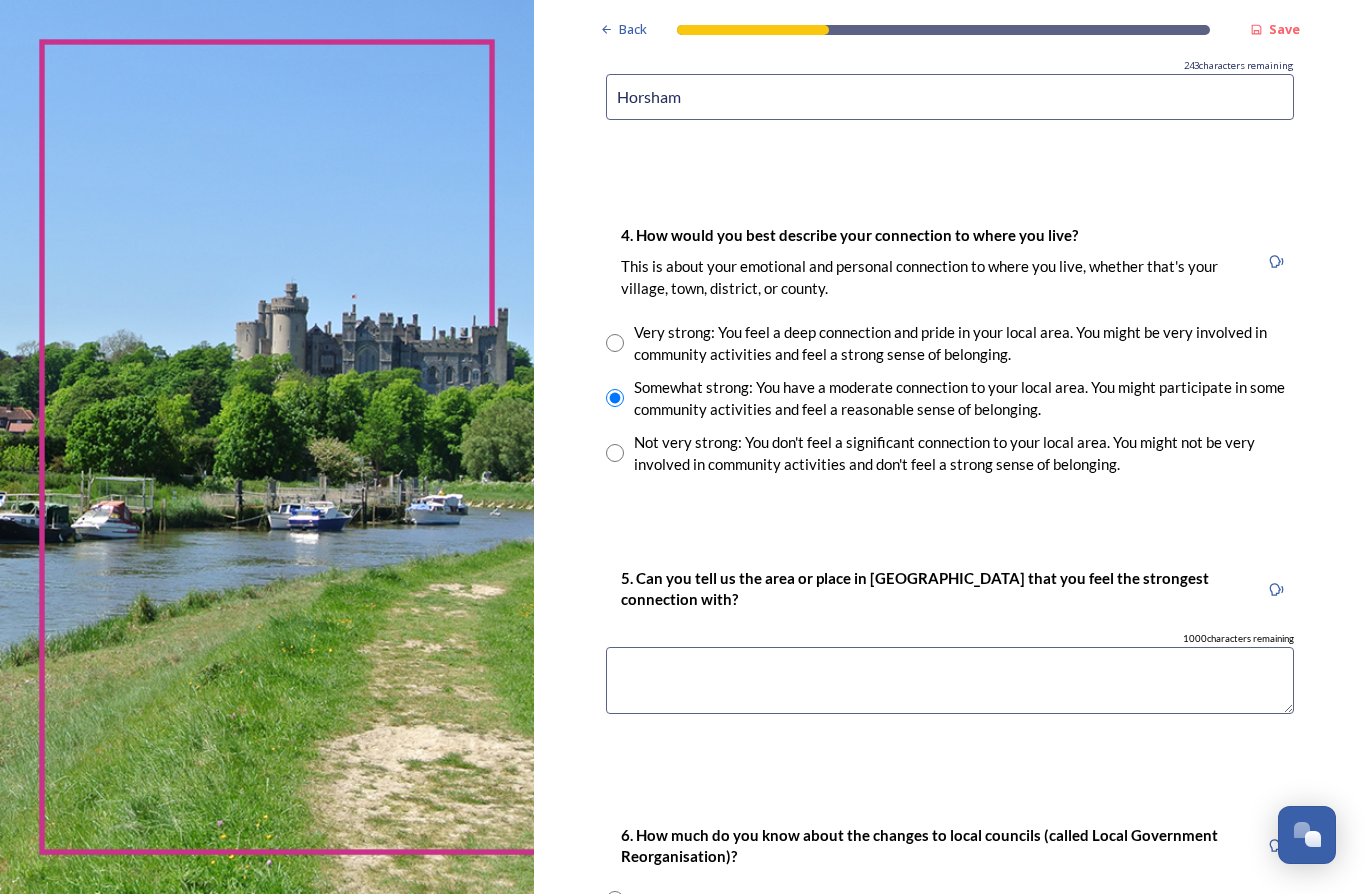 click at bounding box center [950, 680] 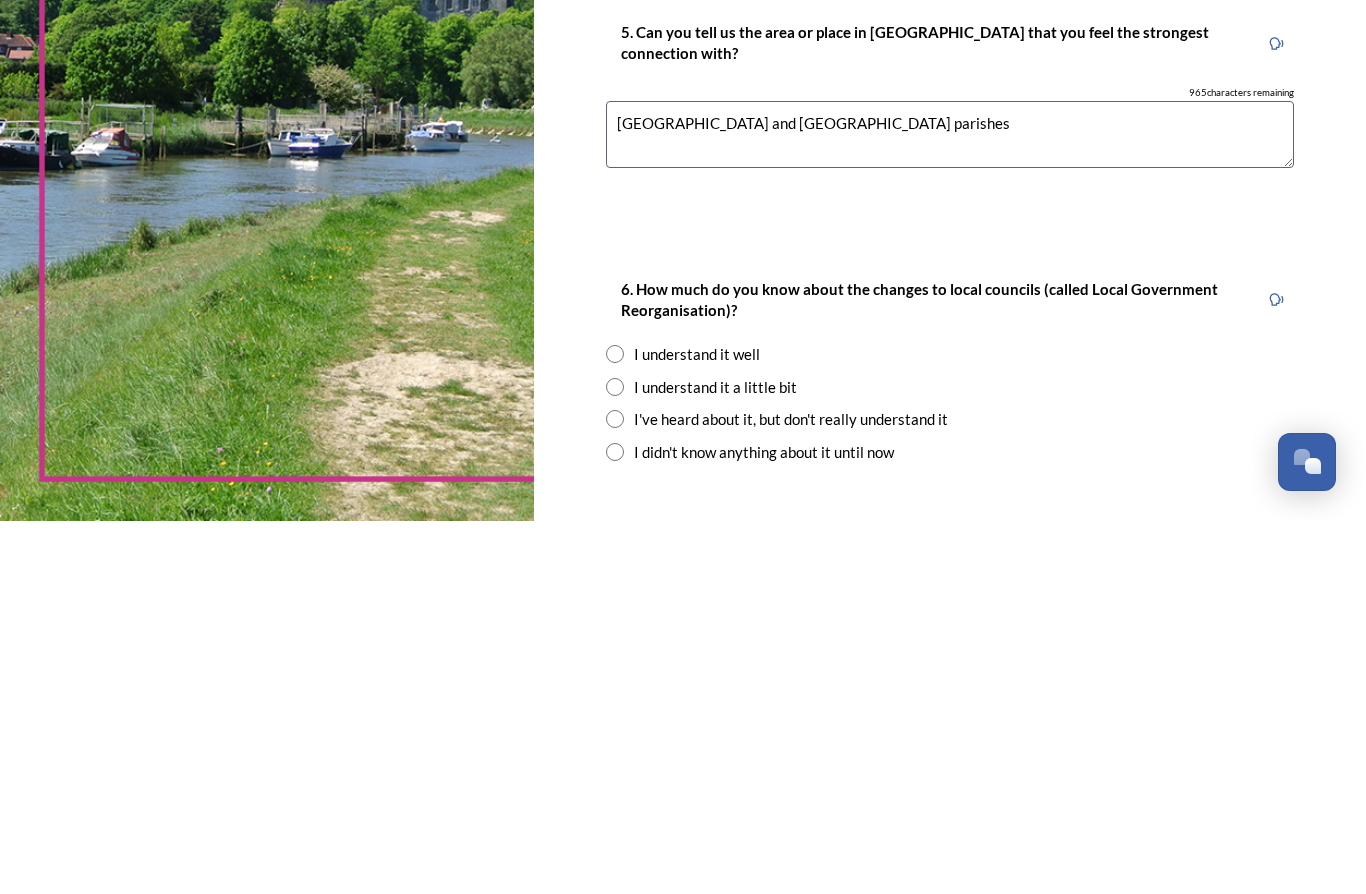 scroll, scrollTop: 1750, scrollLeft: 0, axis: vertical 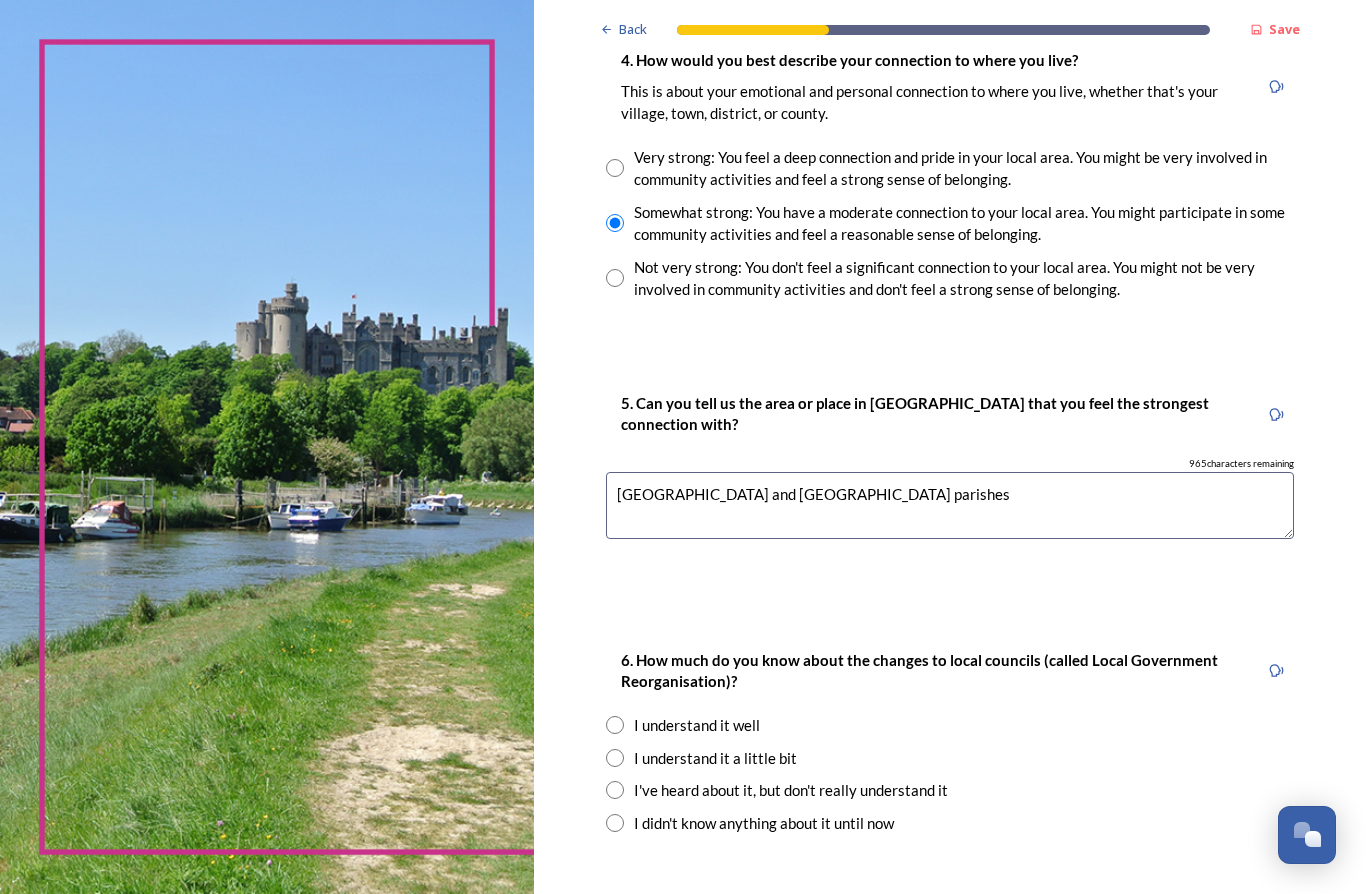 type on "Nuthurst and Lower Beeding parishes" 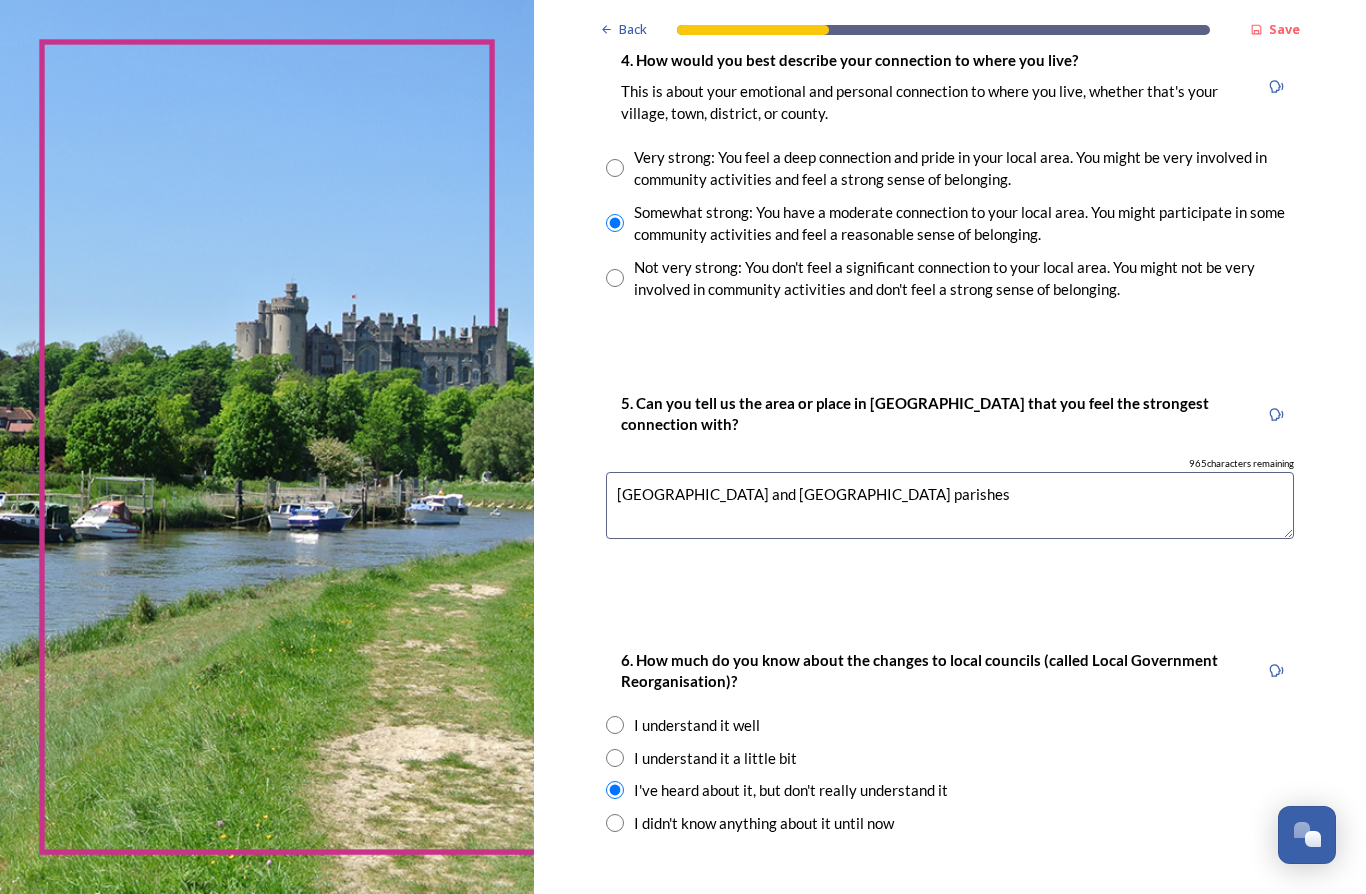 click on "Continue" at bounding box center [936, 928] 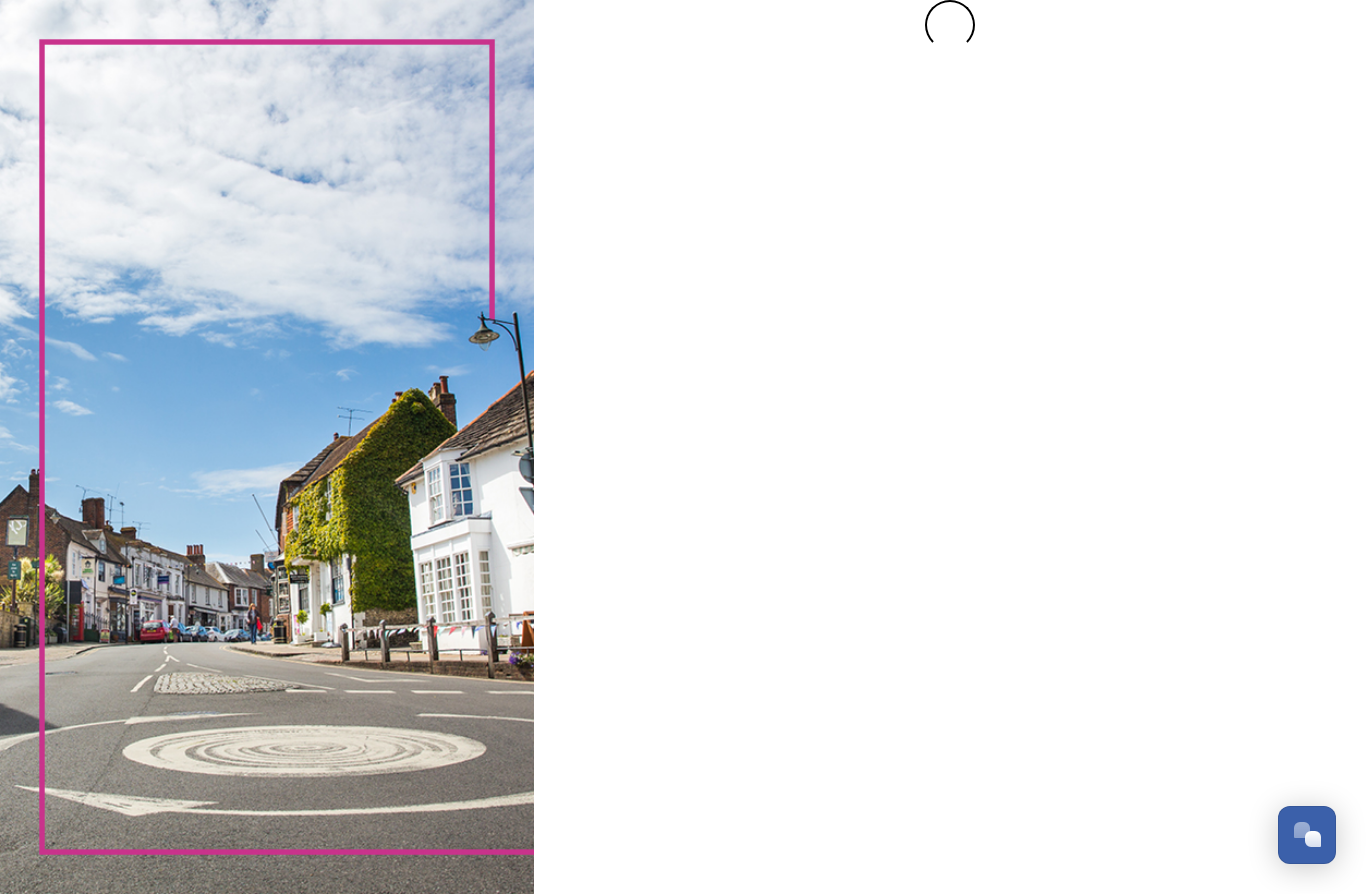 scroll, scrollTop: 0, scrollLeft: 0, axis: both 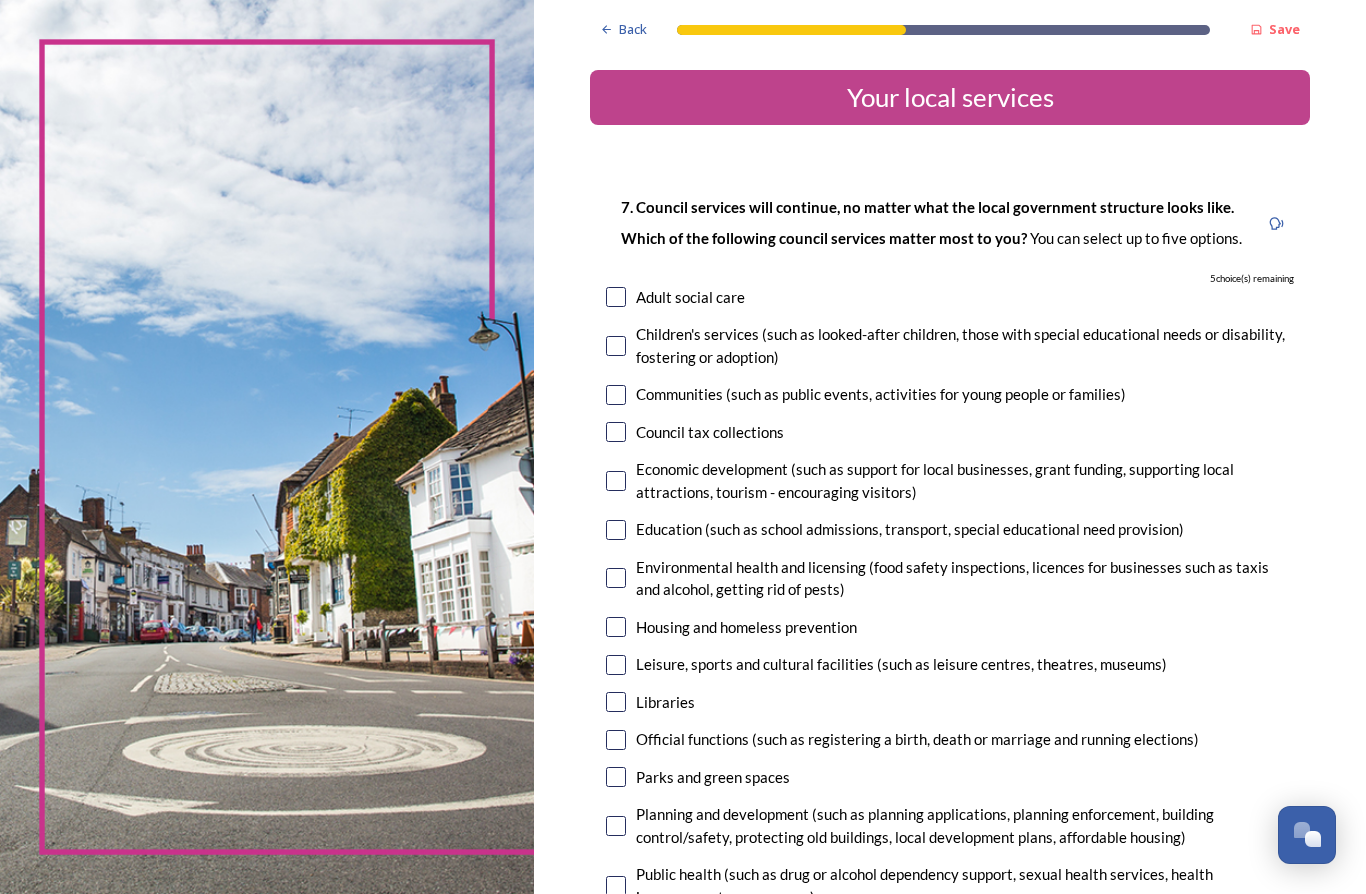 click on "7. Council services will continue, no matter what the local government structure looks like.  ﻿﻿Which of the following council services matter most to you?  You can select up to five options. 5  choice(s) remaining Adult social care   Children's services (such as looked-after children, those with special educational needs or disability, fostering or adoption) Communities (such as public events, activities for young people or families) Council tax collections Economic development (such as support for local businesses, grant funding, supporting local attractions, tourism - encouraging visitors)  Education (such as school admissions, transport, special educational need provision)  Environmental health and licensing (food safety inspections, licences for businesses such as taxis and alcohol, getting rid of pests) Housing and homeless prevention Leisure, sports and cultural facilities (such as leisure centres, theatres, museums) Libraries Parks and green spaces Public safety Trading standards" at bounding box center [950, 648] 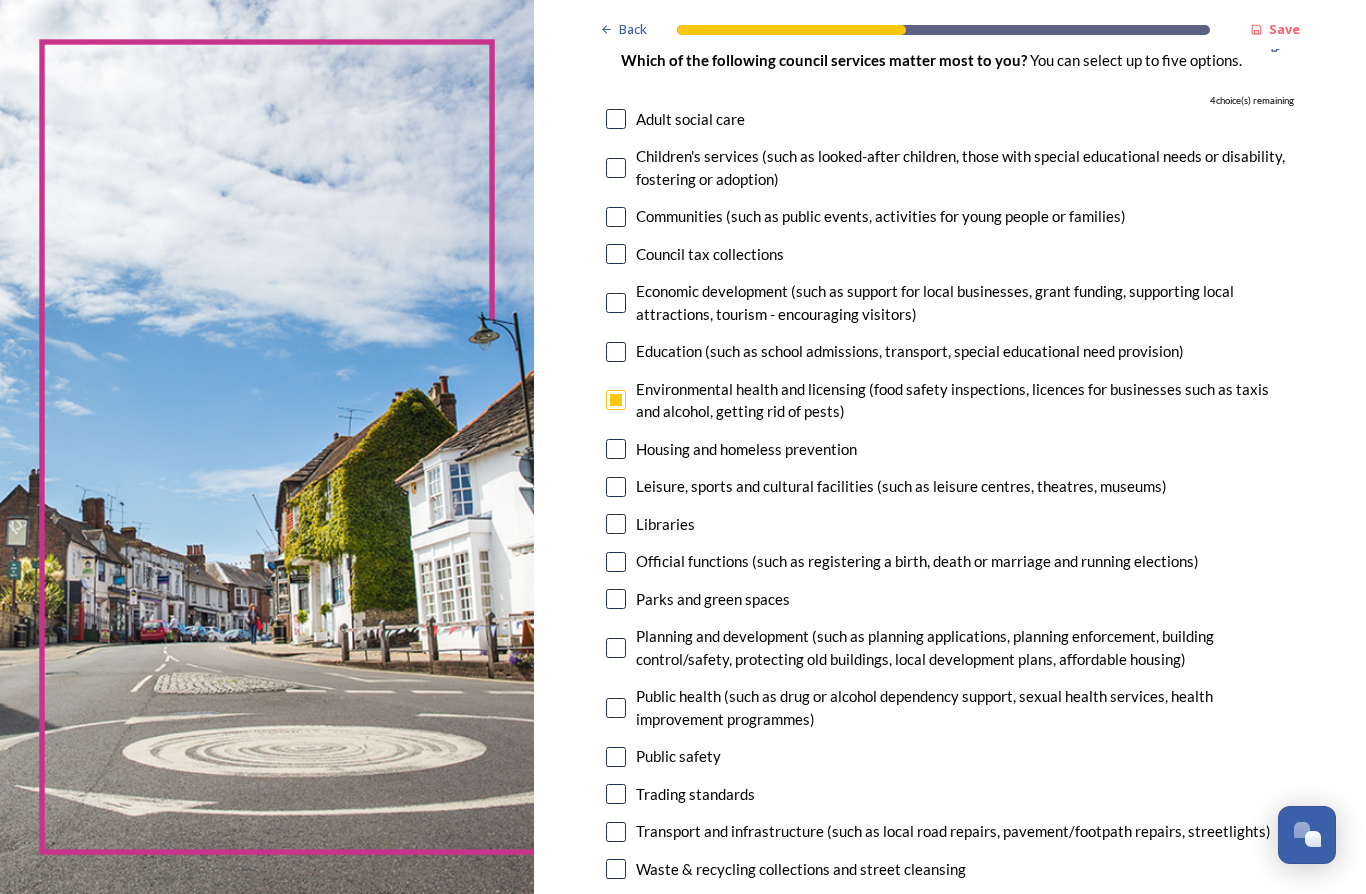scroll, scrollTop: 188, scrollLeft: 0, axis: vertical 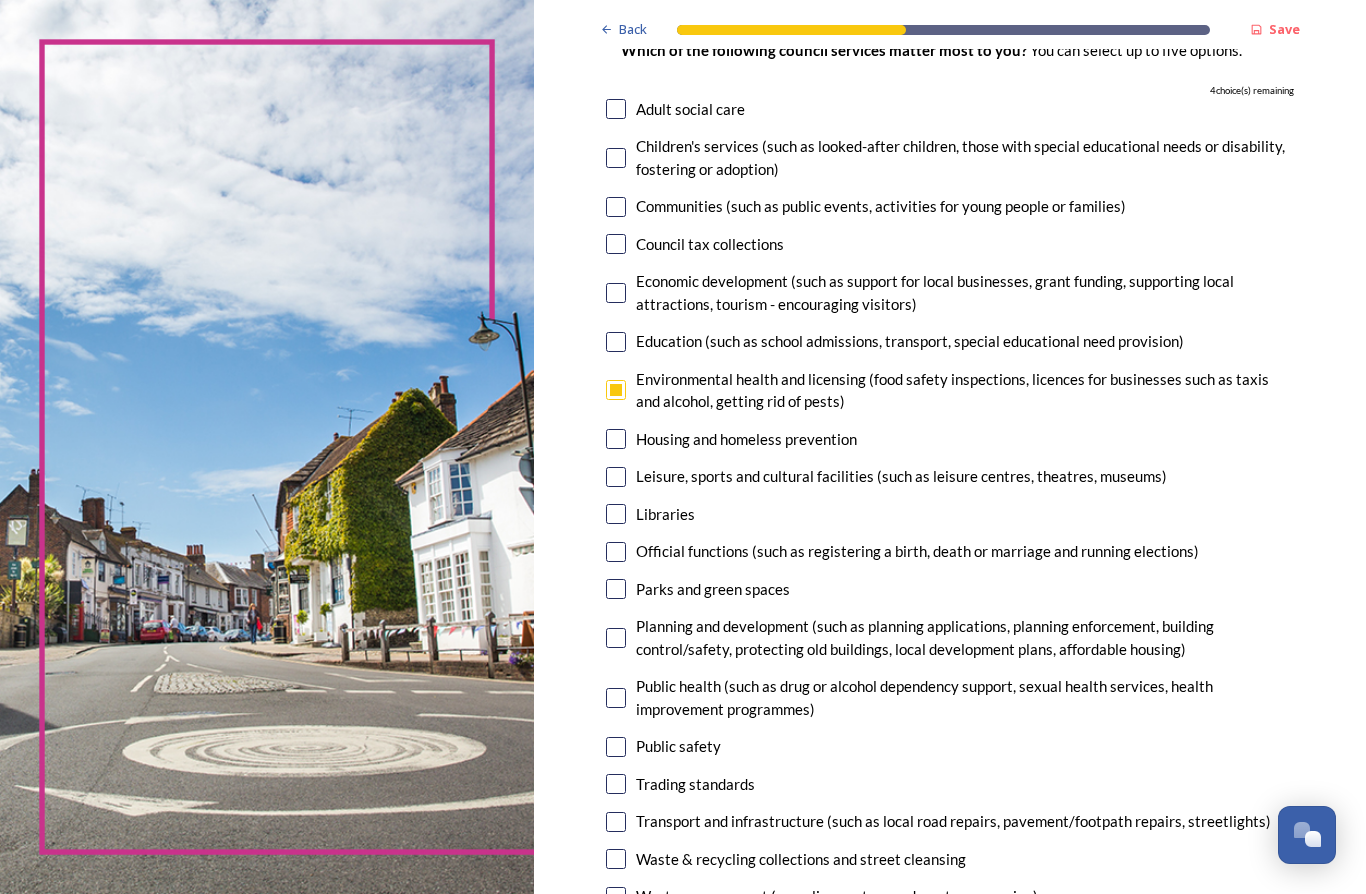 click at bounding box center (616, 698) 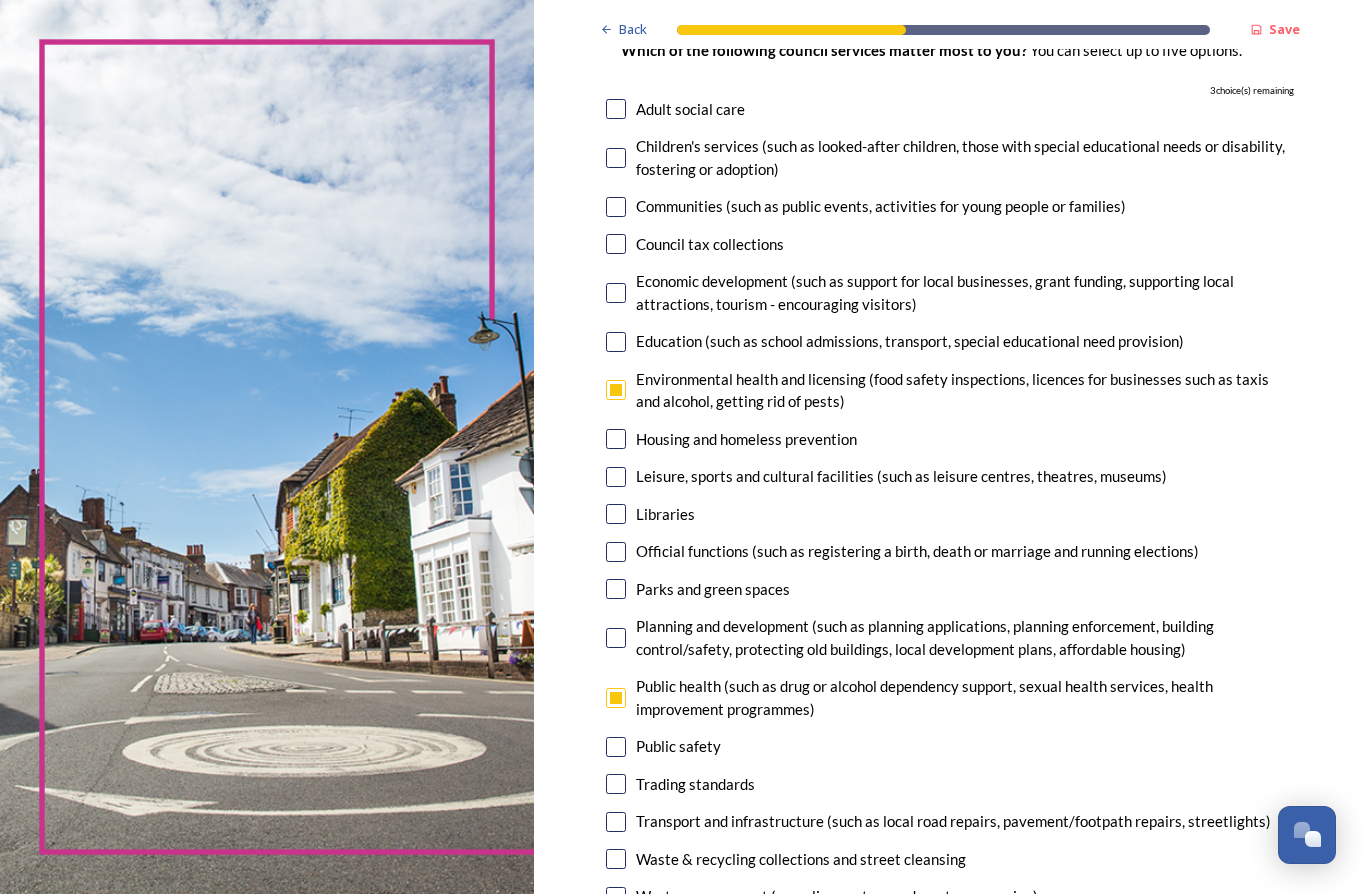 click at bounding box center [616, 747] 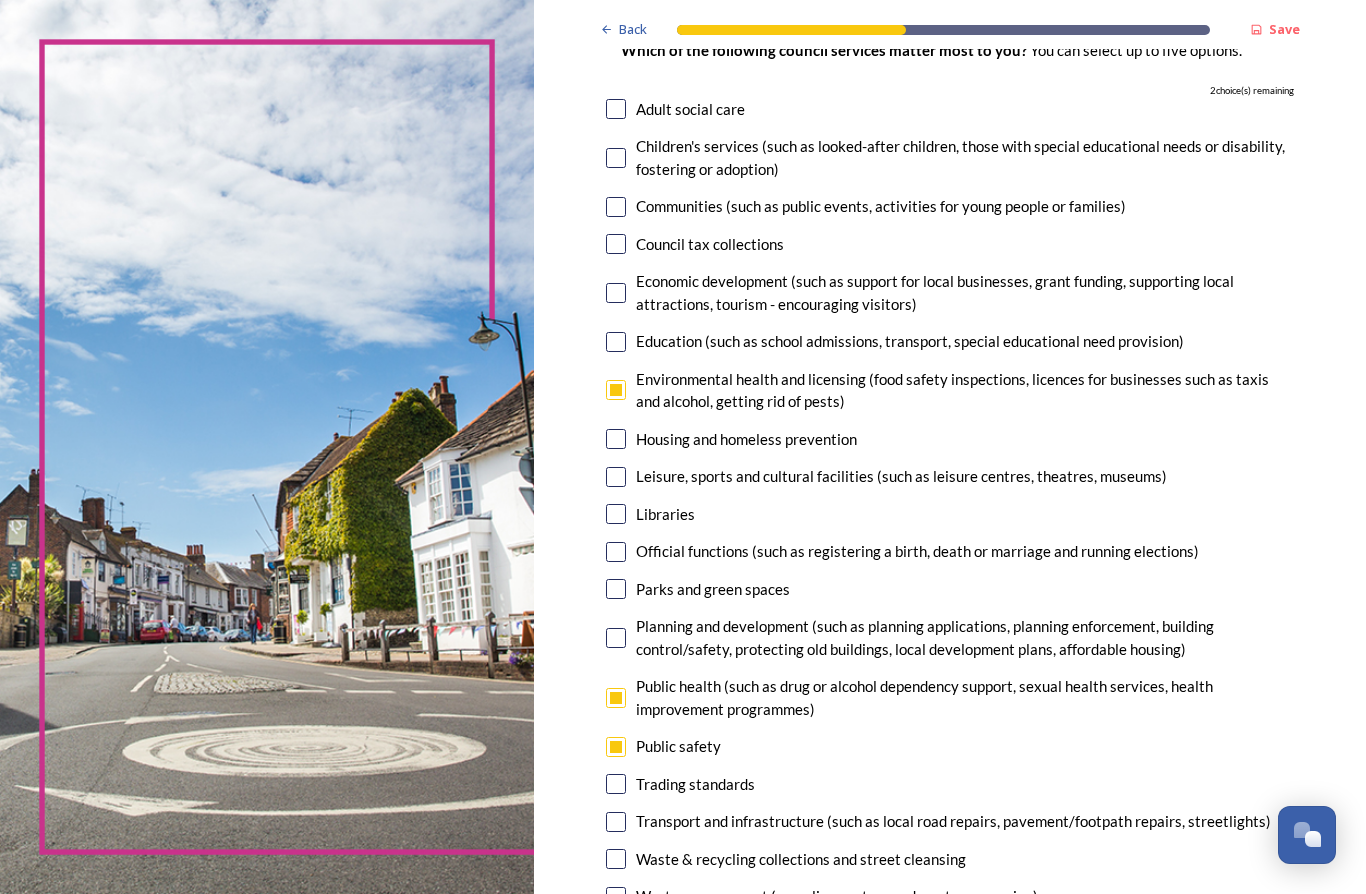 click at bounding box center [616, 784] 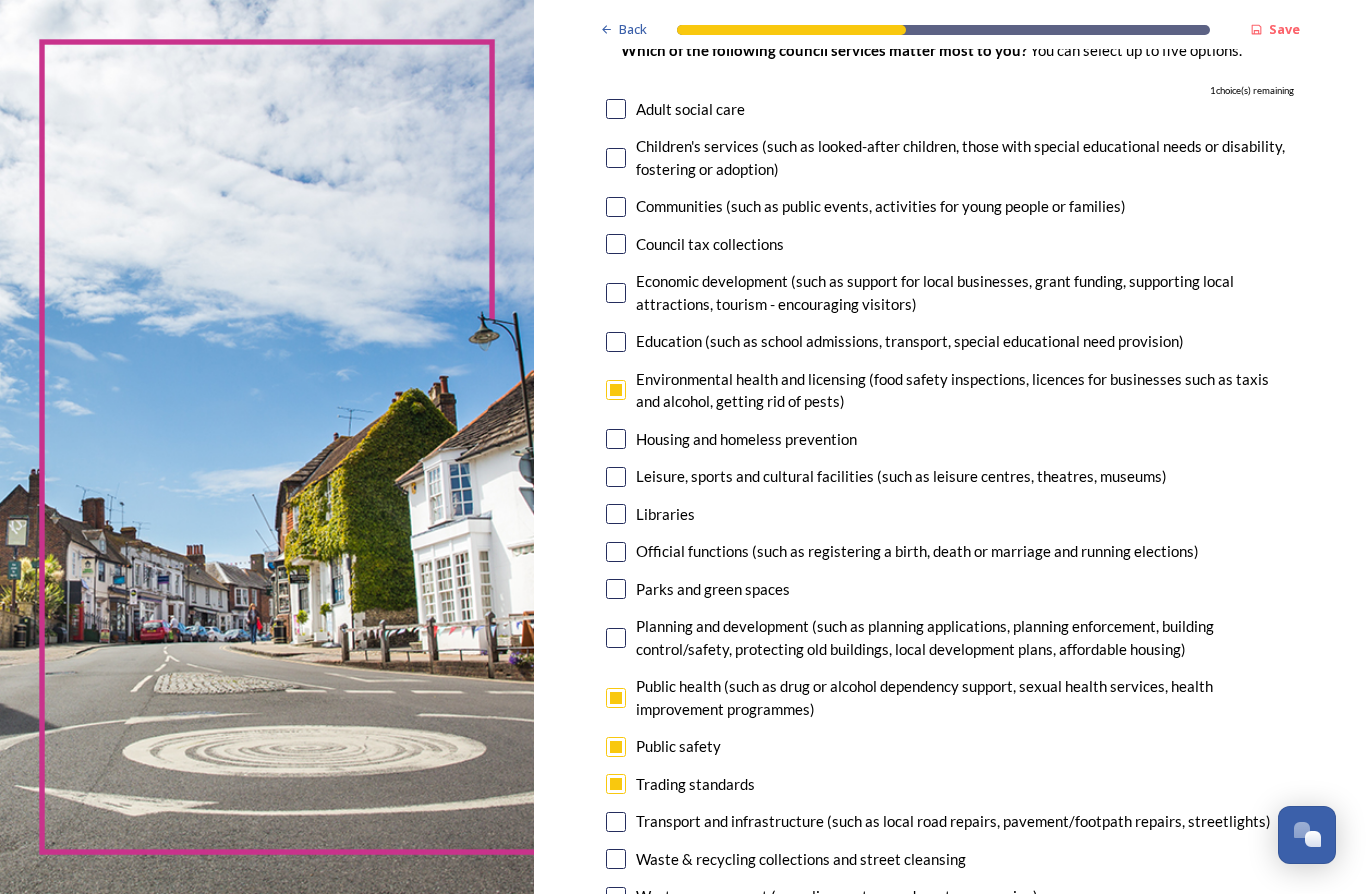 click at bounding box center [616, 822] 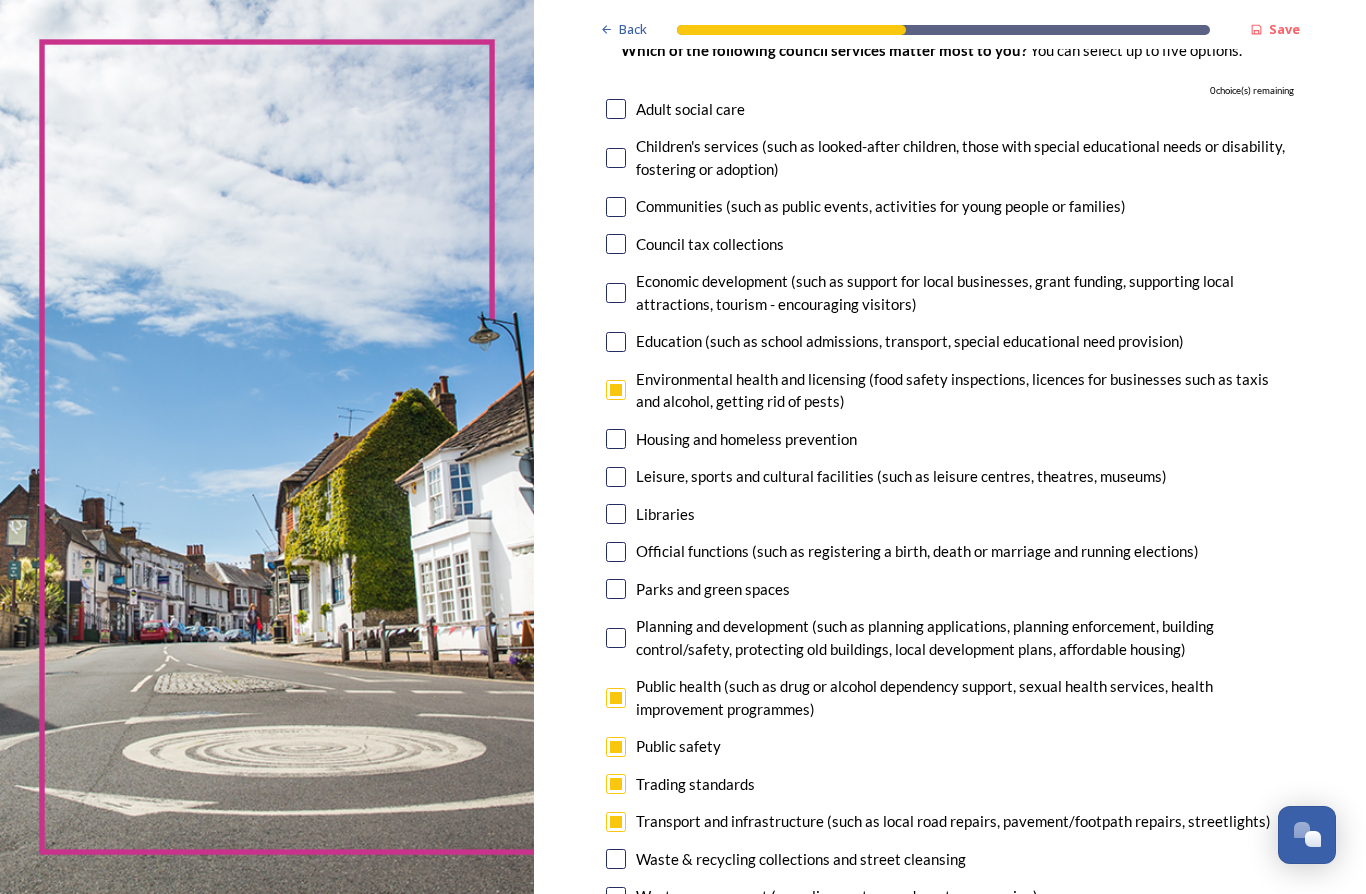 click at bounding box center (616, 859) 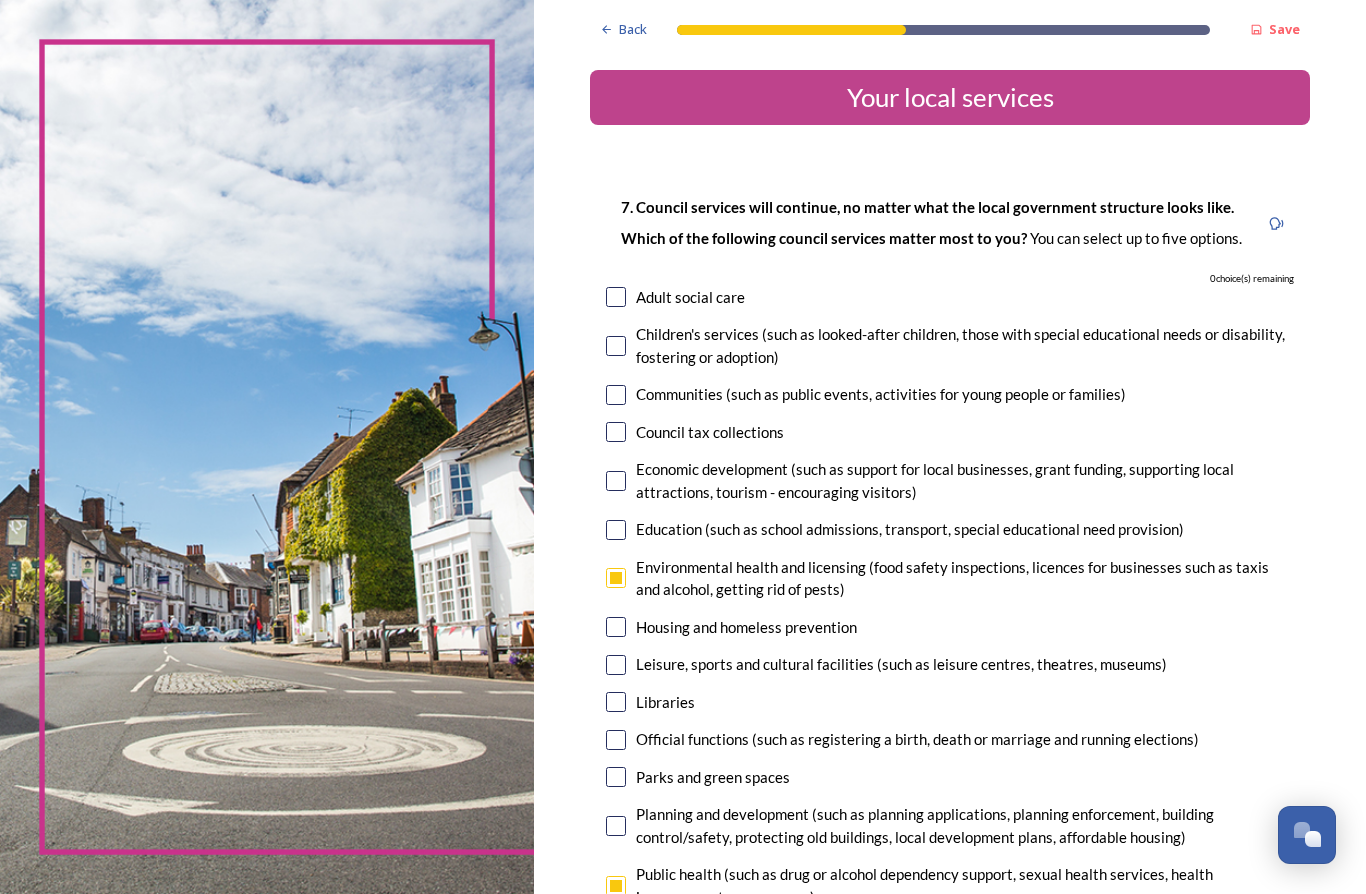 scroll, scrollTop: 0, scrollLeft: 0, axis: both 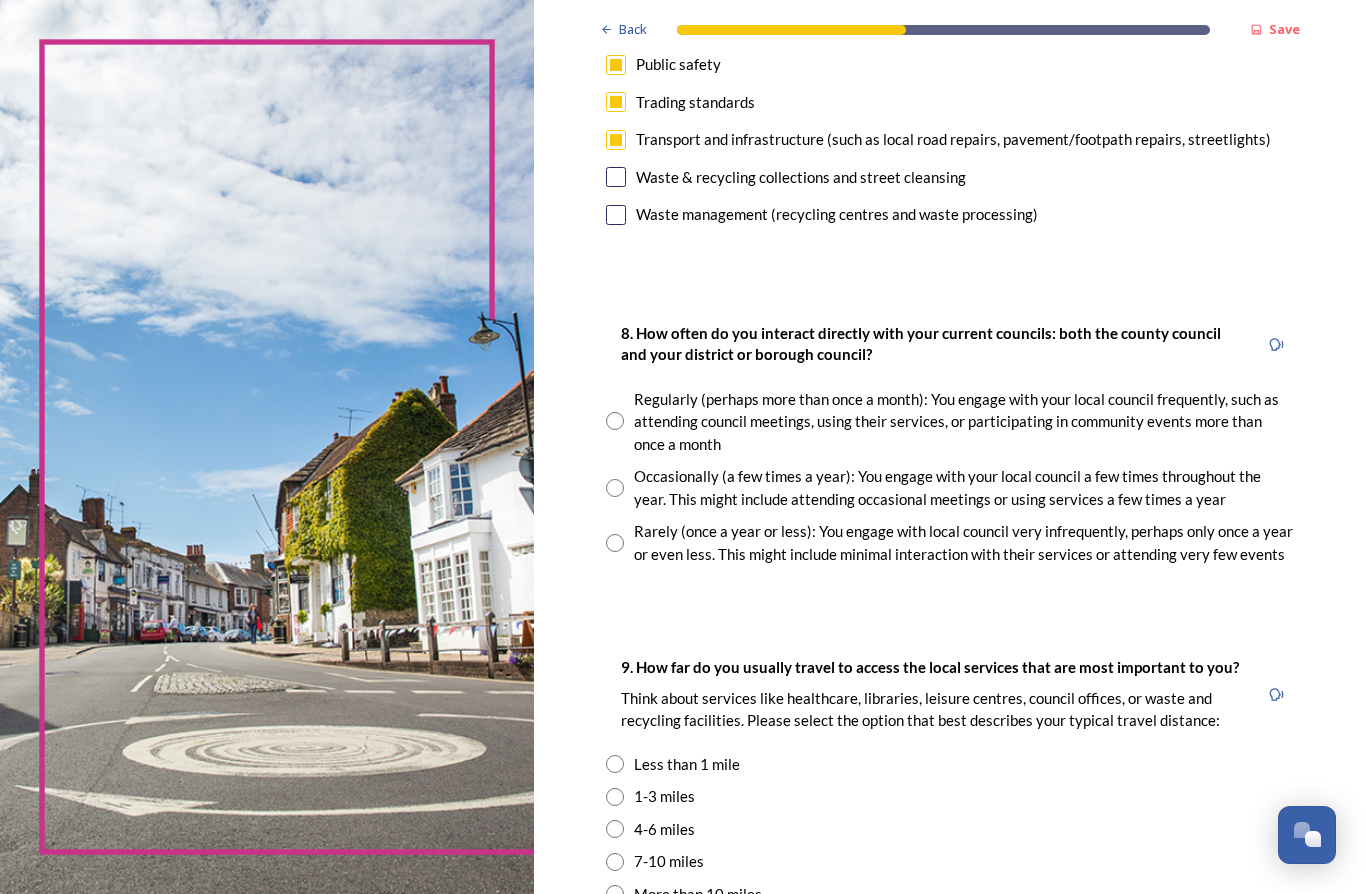 click at bounding box center (615, 543) 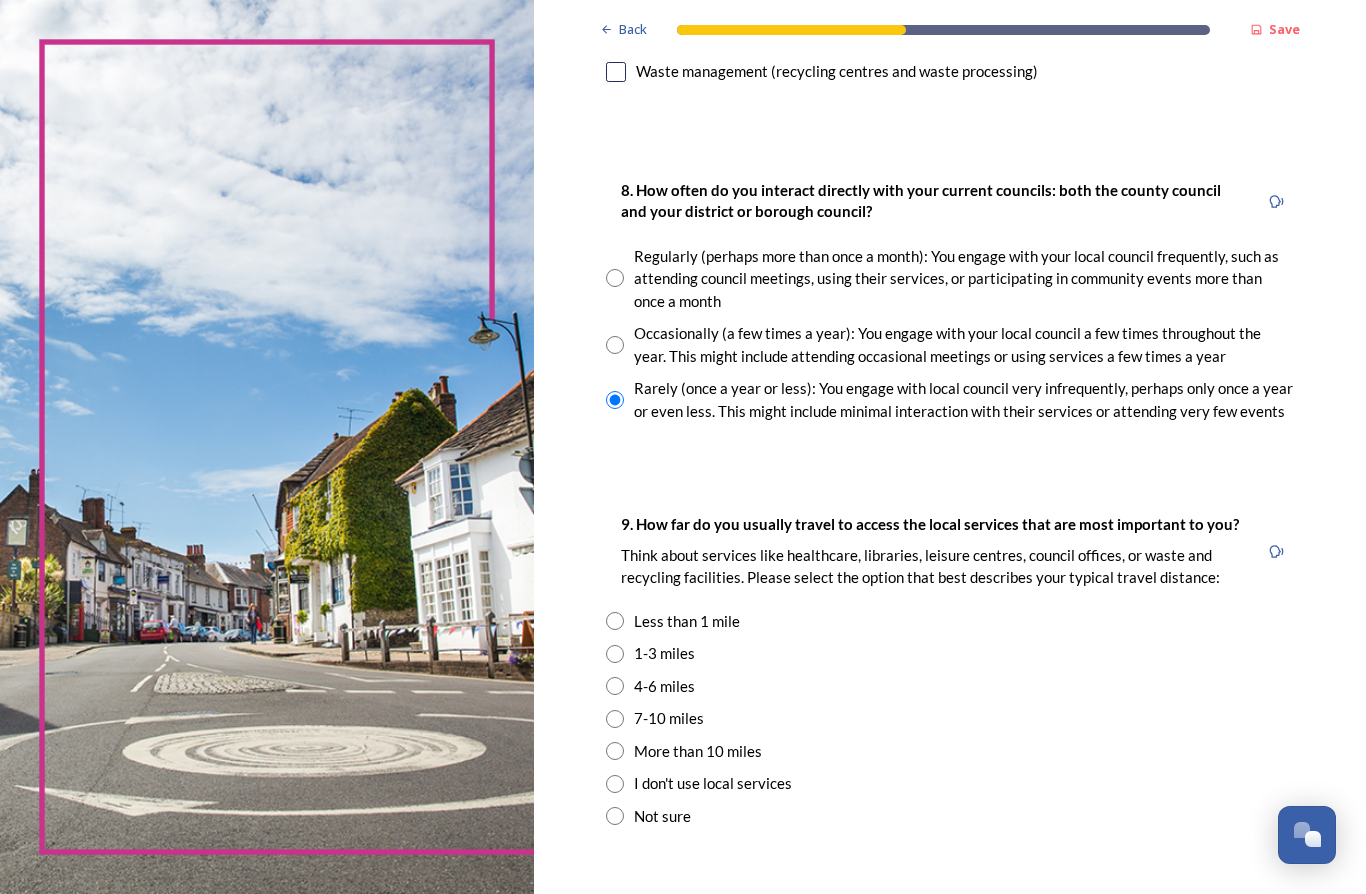 scroll, scrollTop: 1013, scrollLeft: 0, axis: vertical 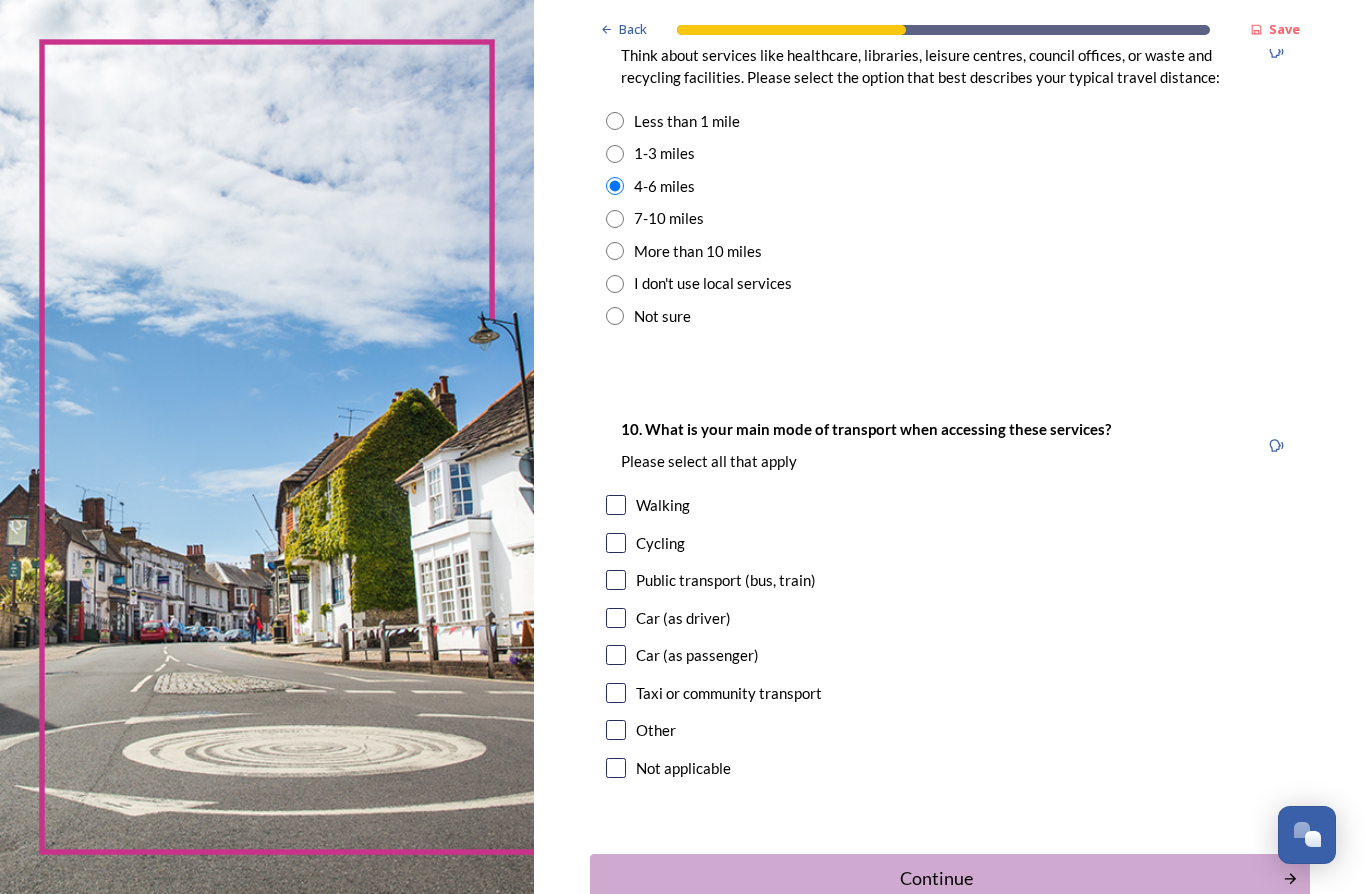 click at bounding box center [616, 618] 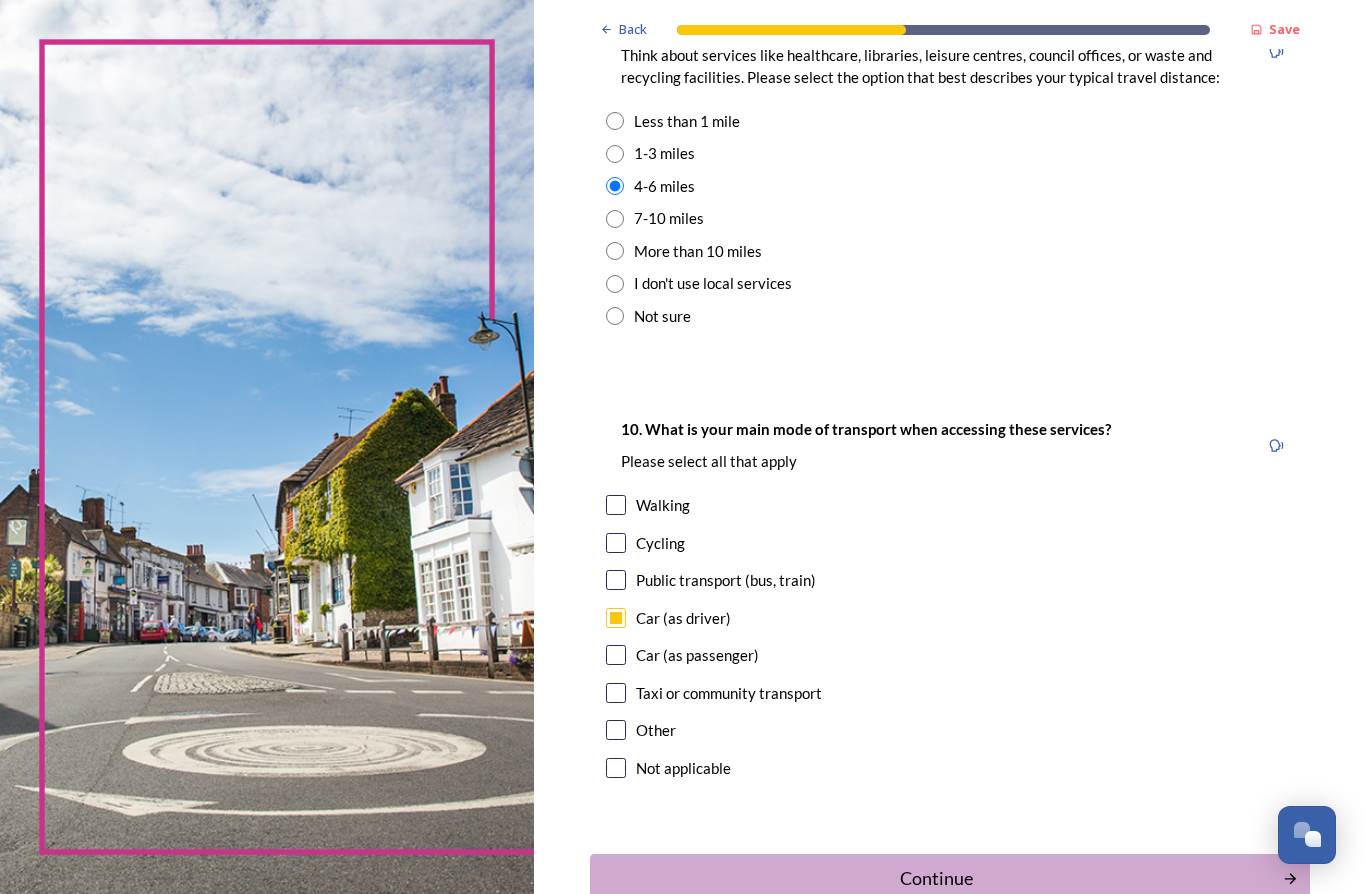 click at bounding box center [616, 580] 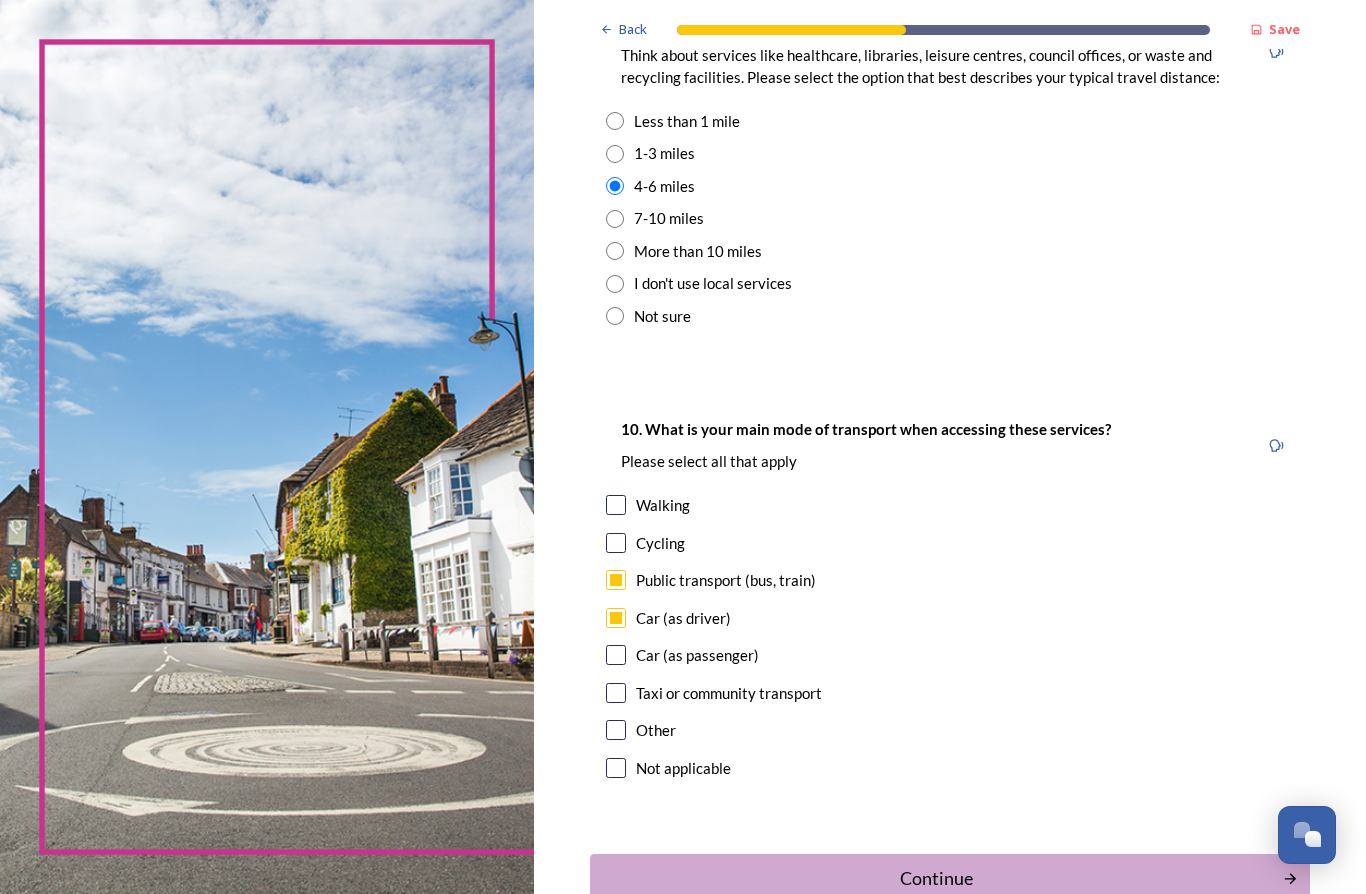 click at bounding box center (616, 655) 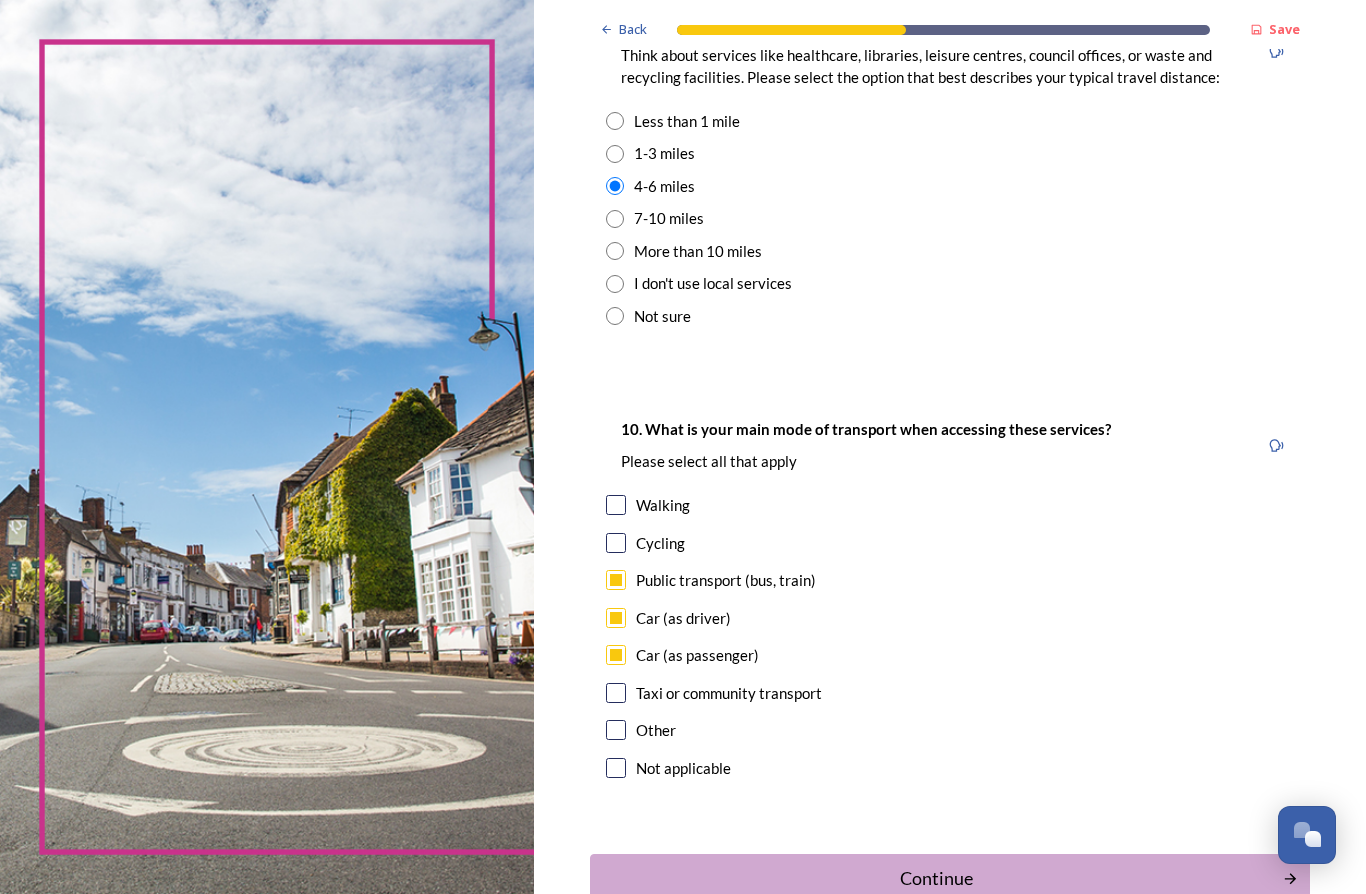 click at bounding box center [616, 693] 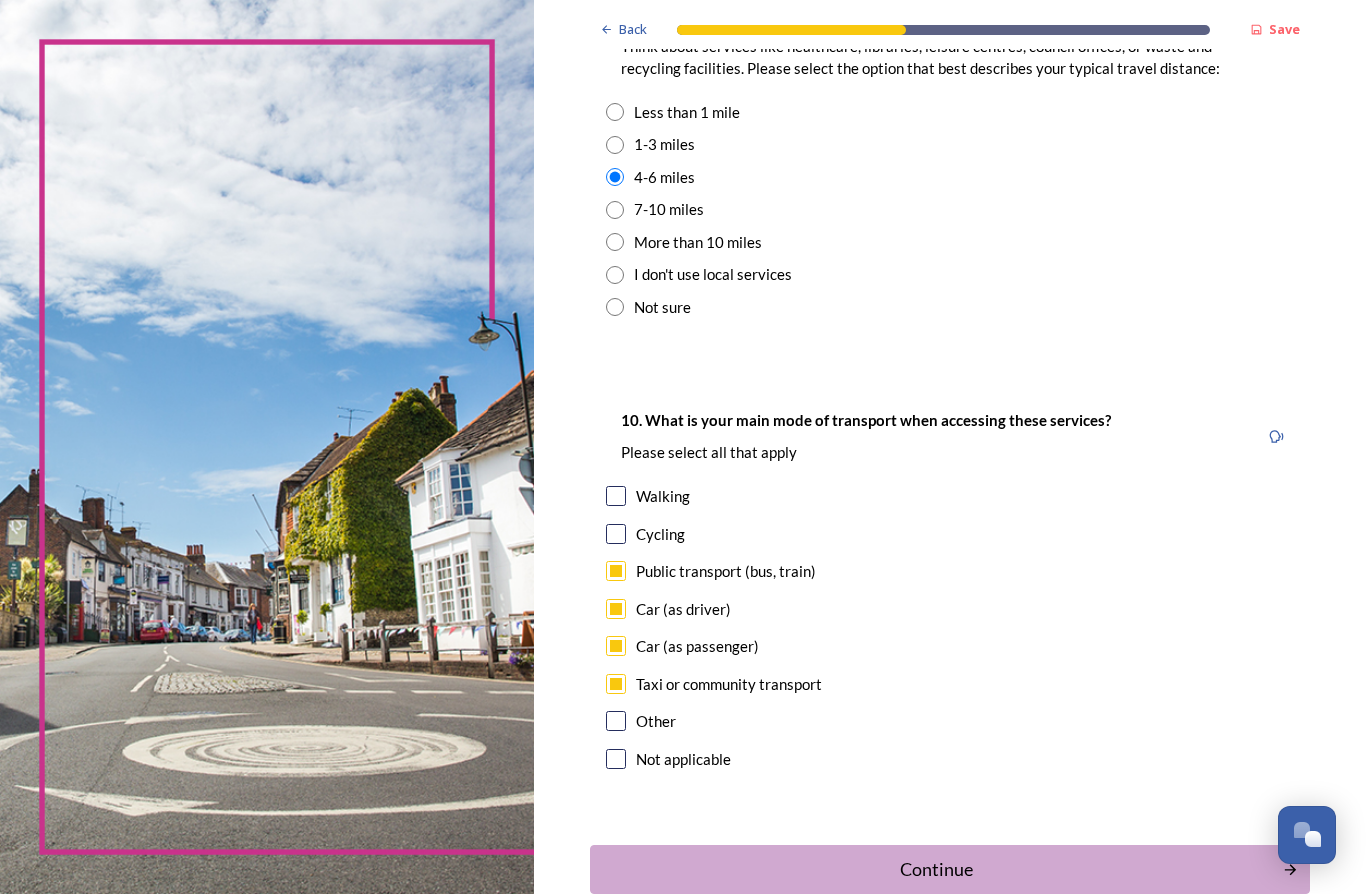 scroll, scrollTop: 1522, scrollLeft: 0, axis: vertical 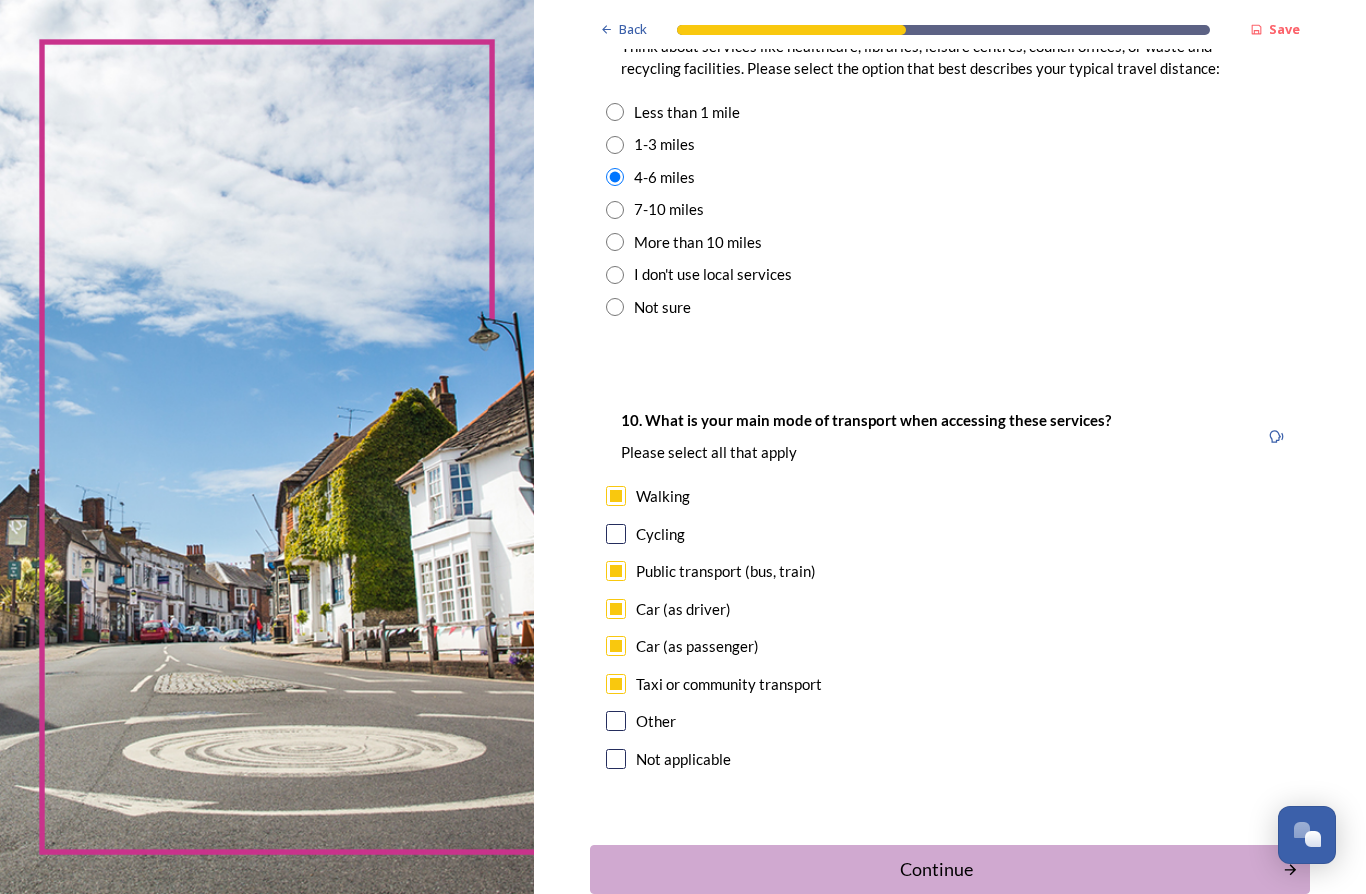click on "Continue" at bounding box center [936, 869] 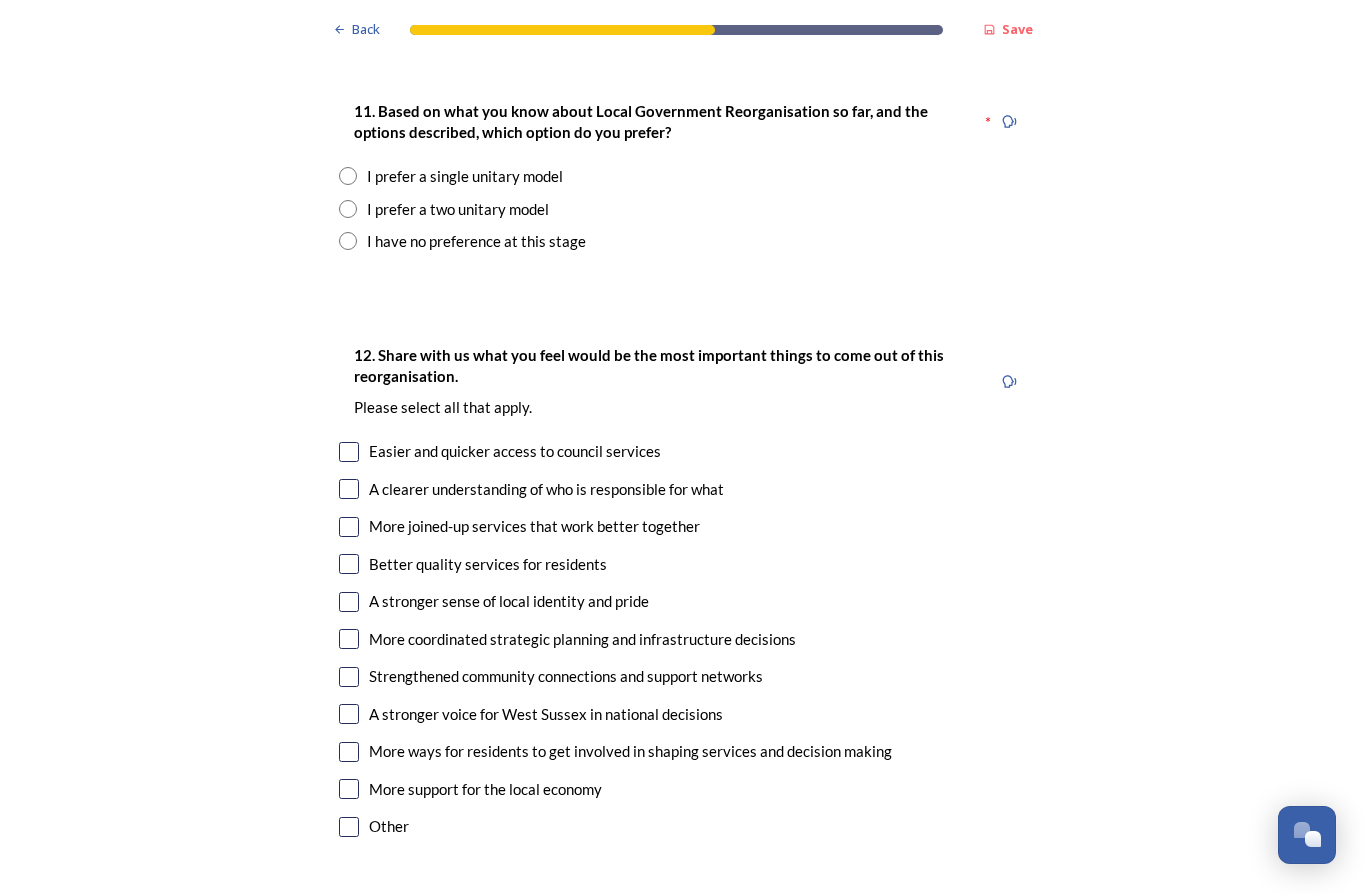 scroll, scrollTop: 2699, scrollLeft: 0, axis: vertical 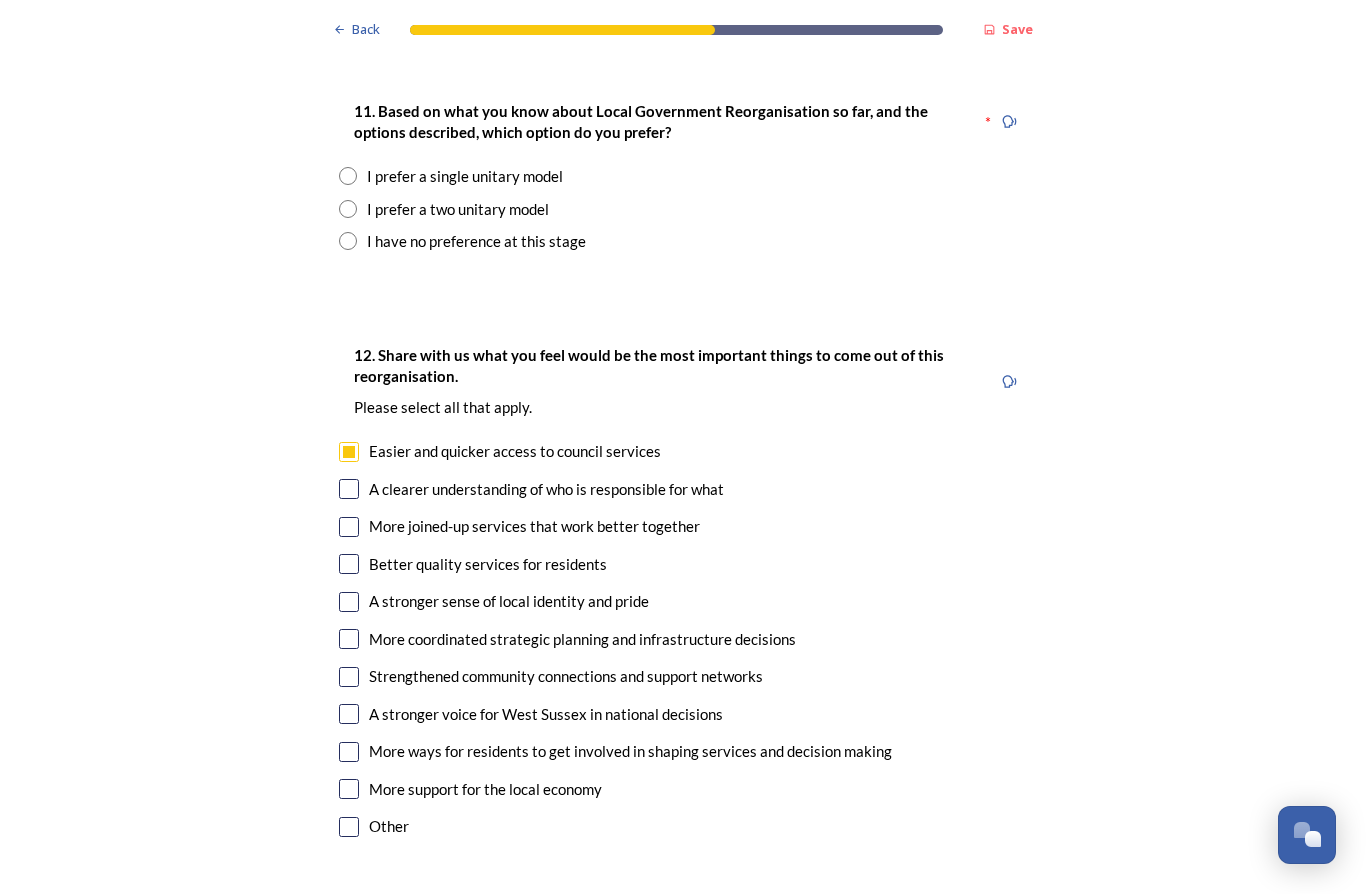 click at bounding box center [349, 489] 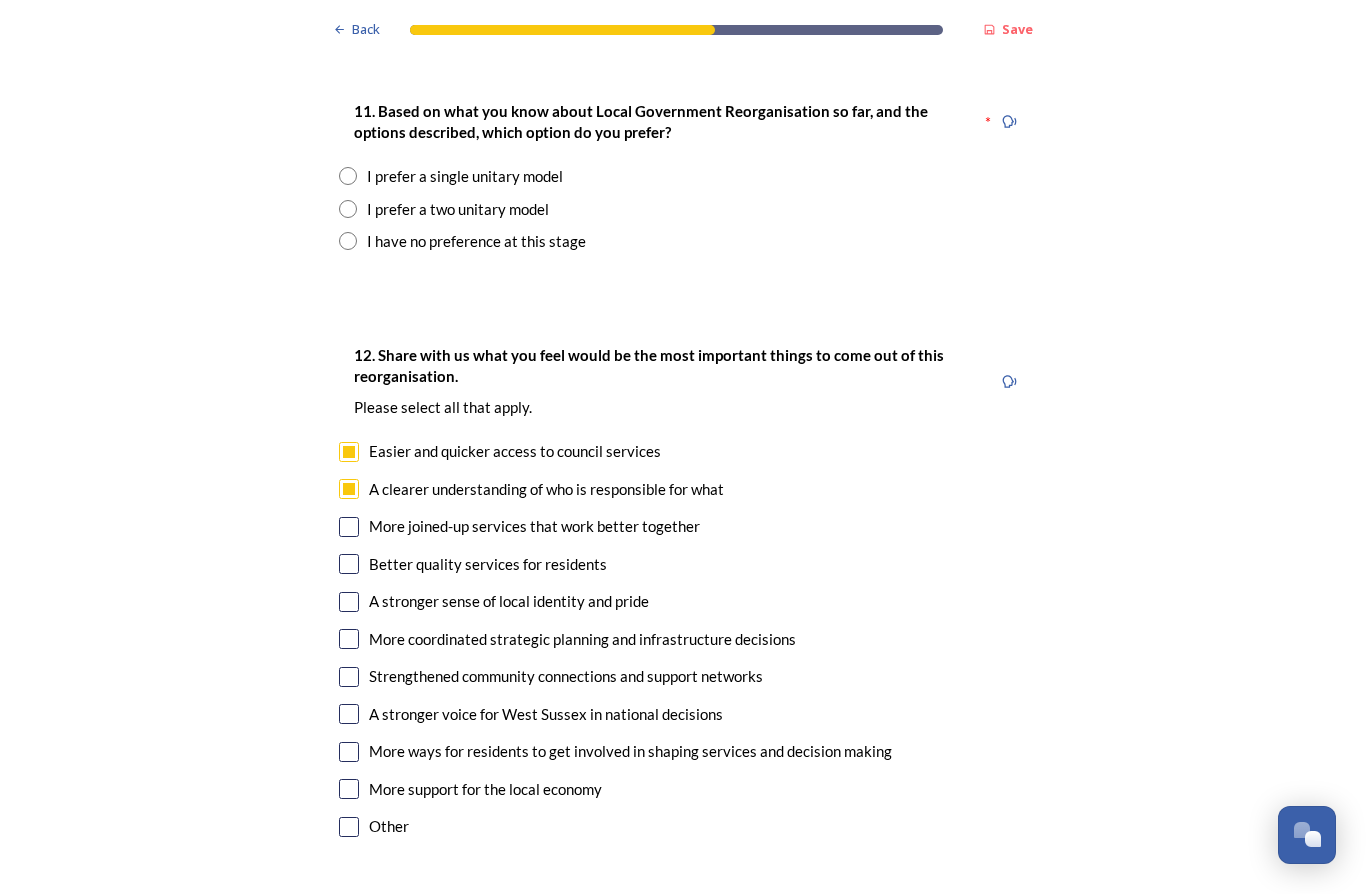 click at bounding box center [349, 564] 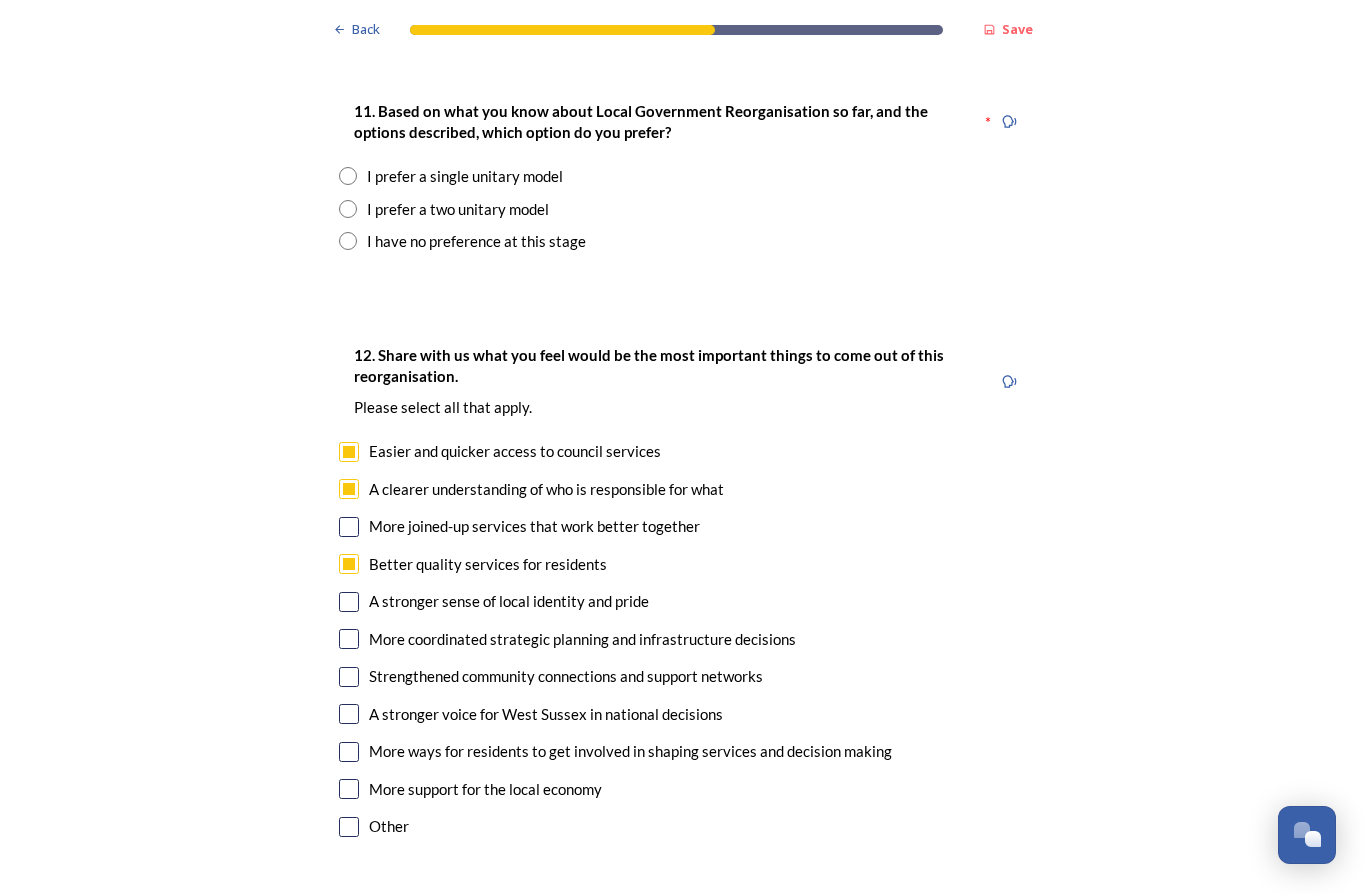 click at bounding box center [349, 602] 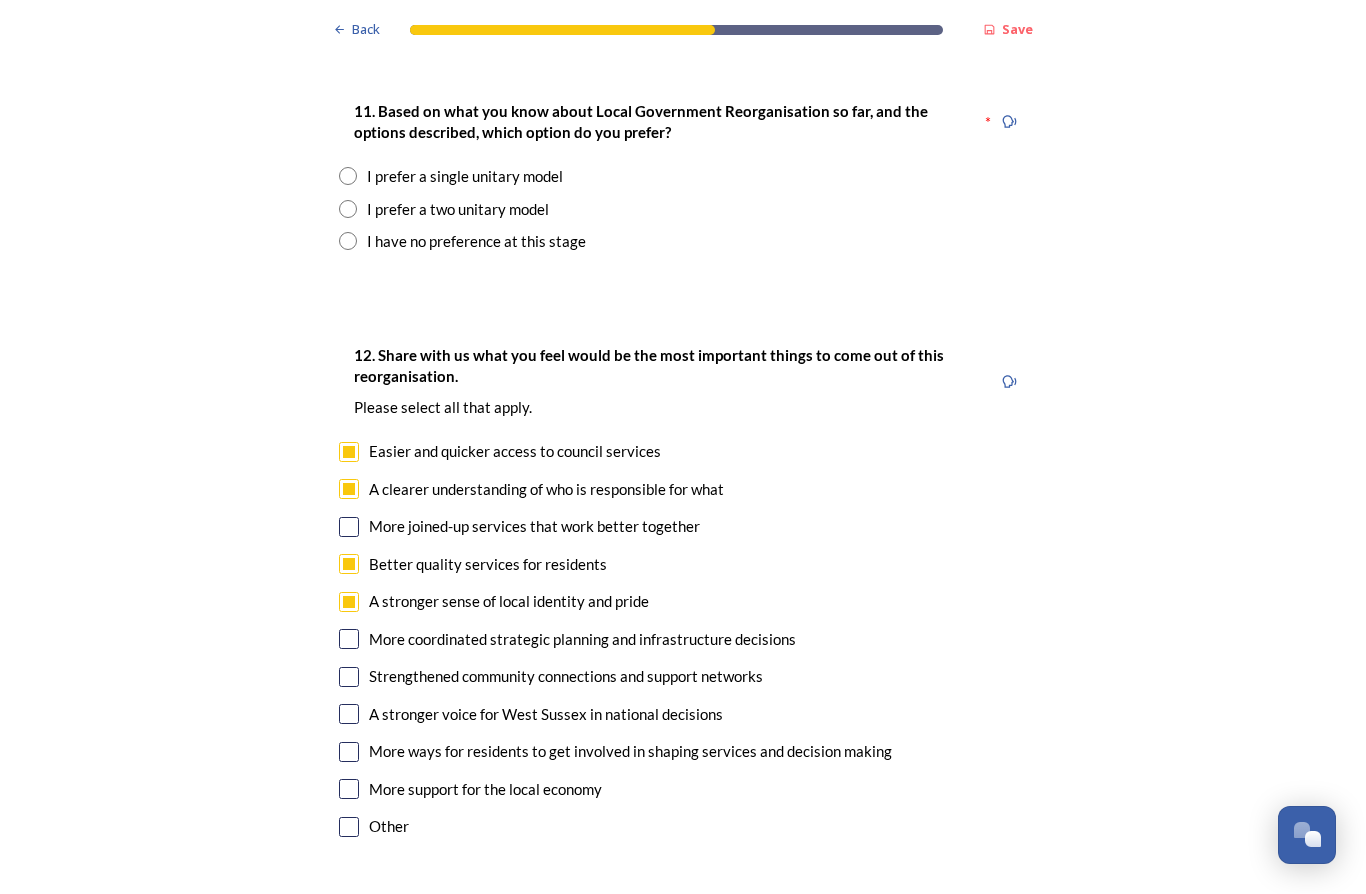 click at bounding box center (349, 789) 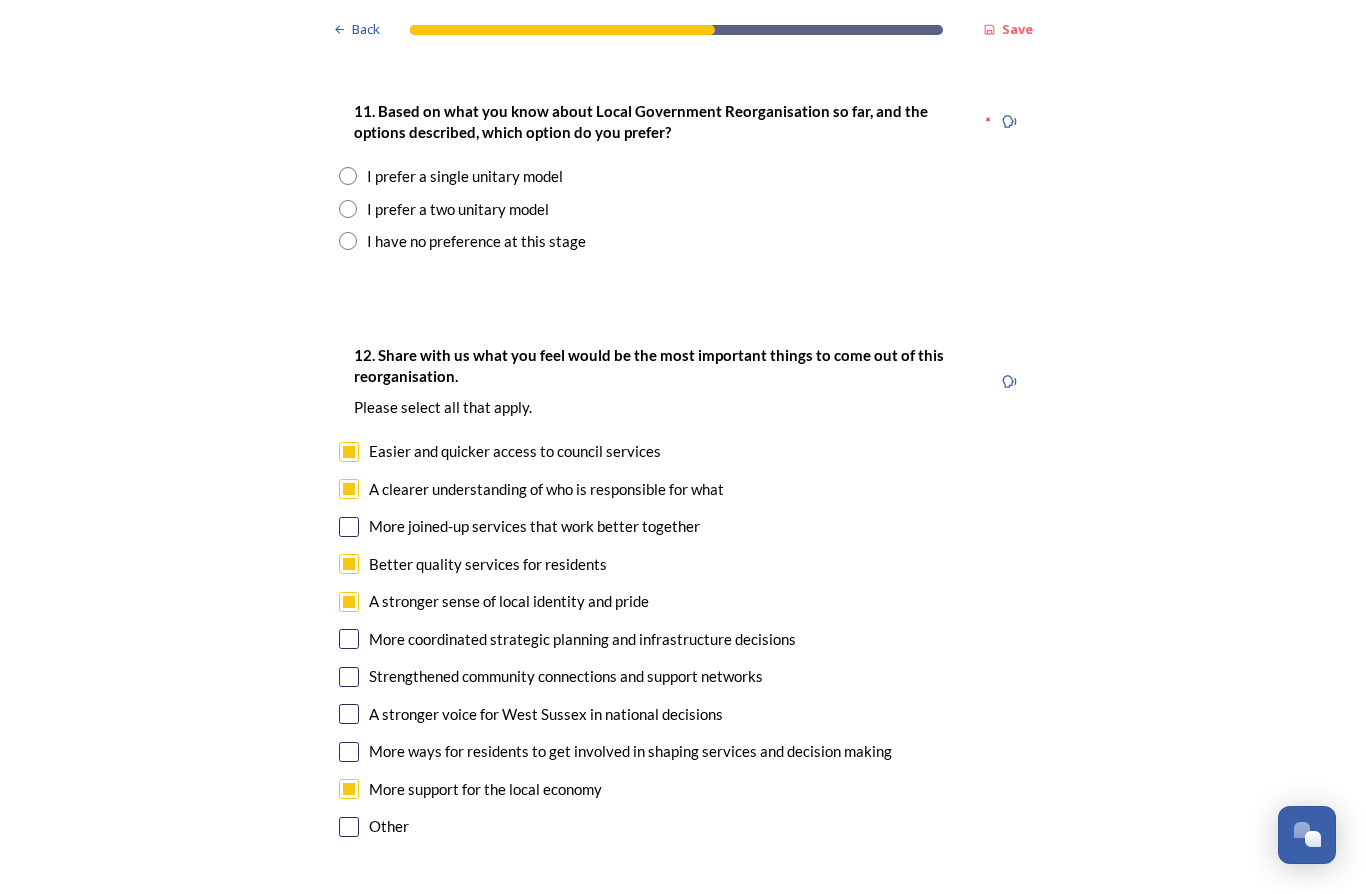 click at bounding box center (349, 677) 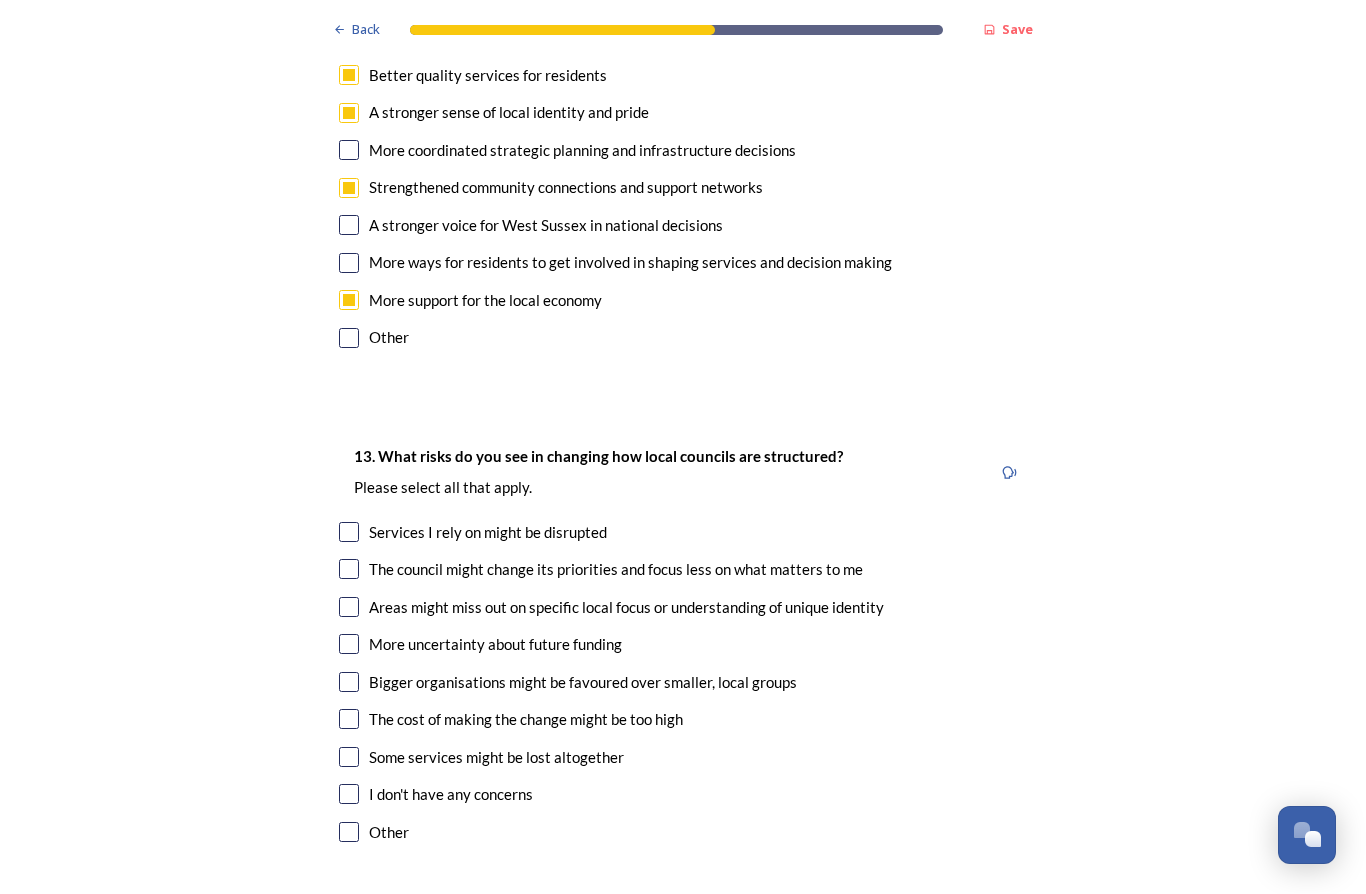 scroll, scrollTop: 3187, scrollLeft: 0, axis: vertical 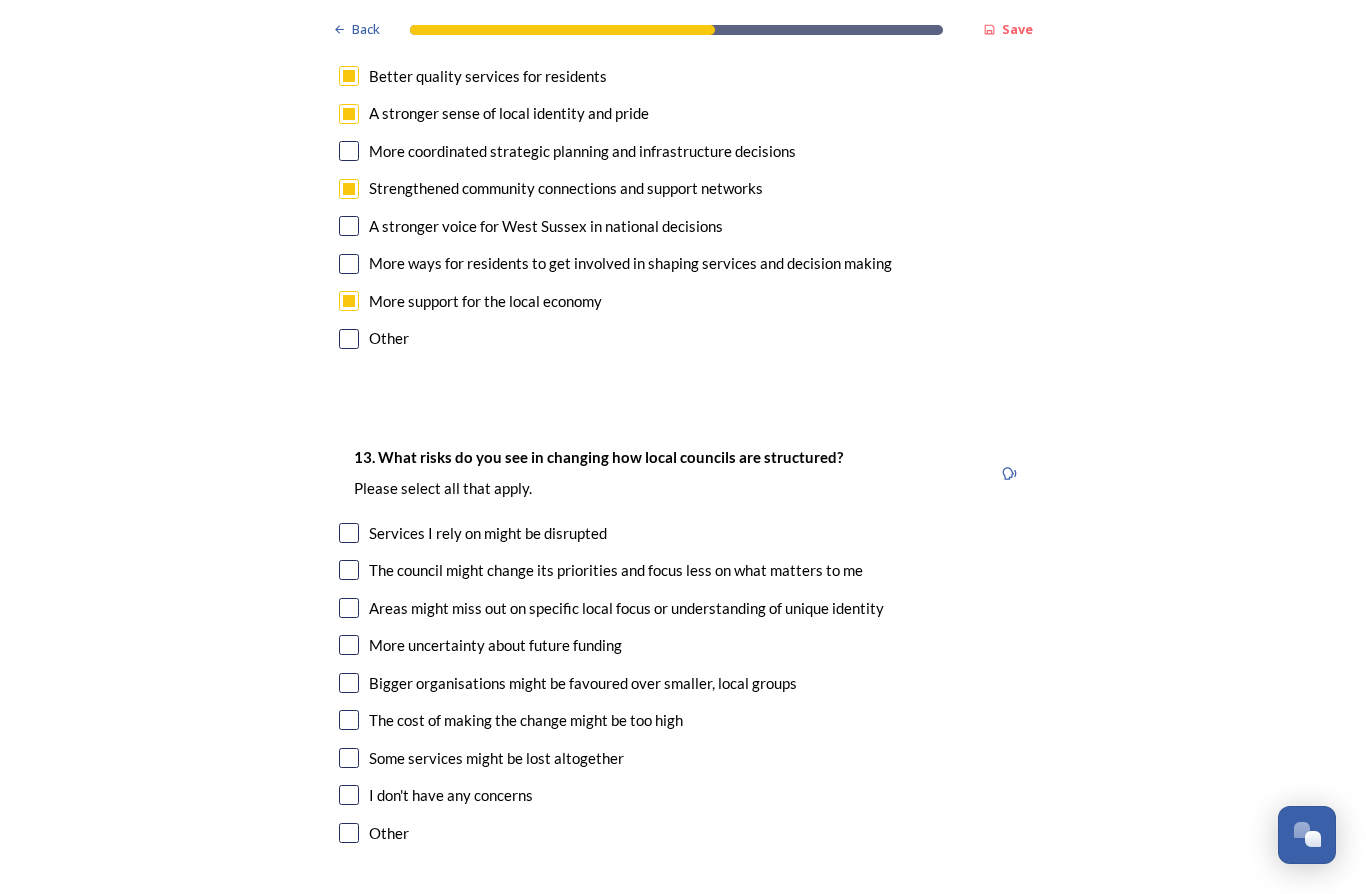 click at bounding box center [349, 570] 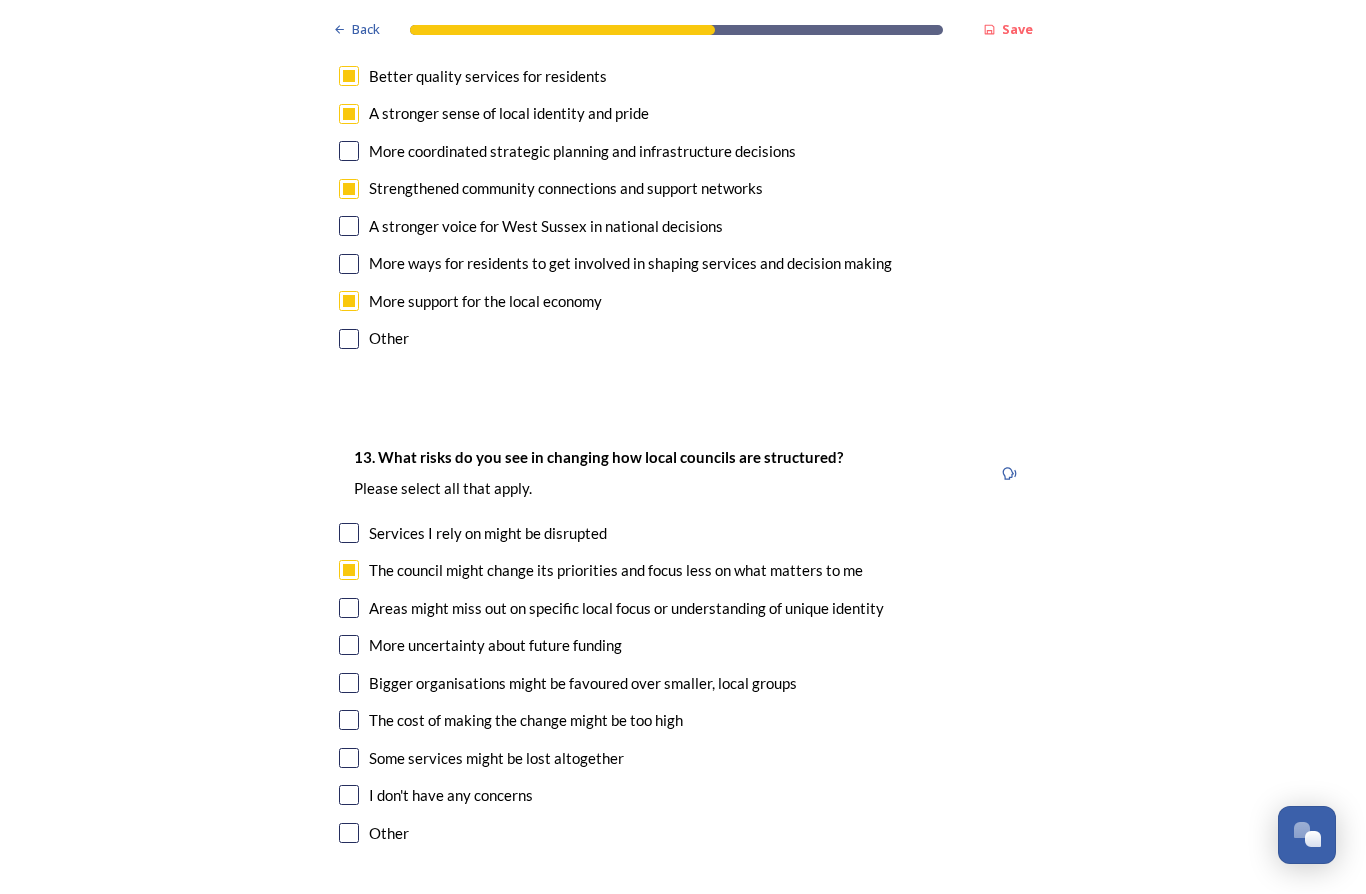 click at bounding box center [349, 608] 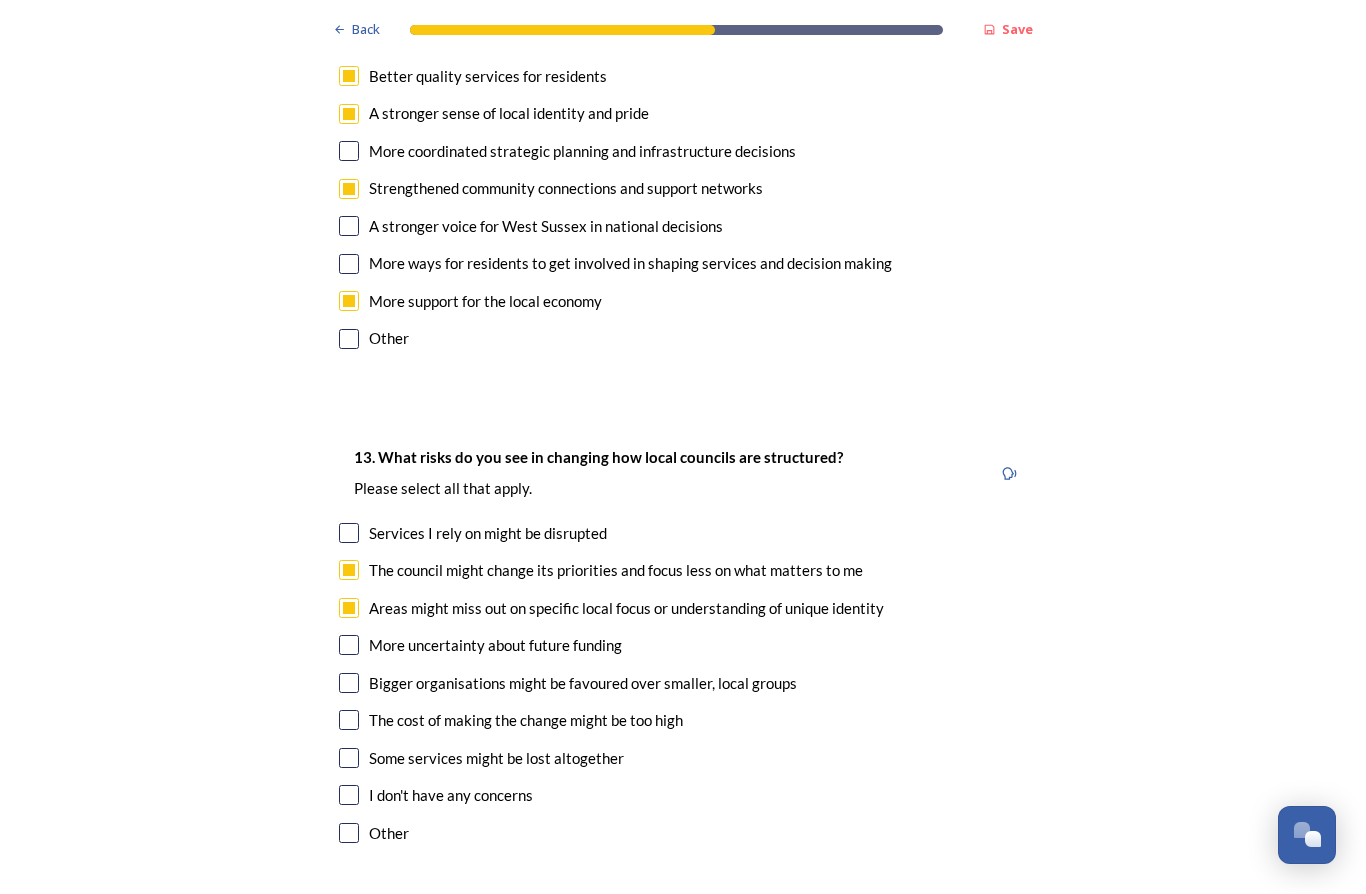 click at bounding box center [349, 645] 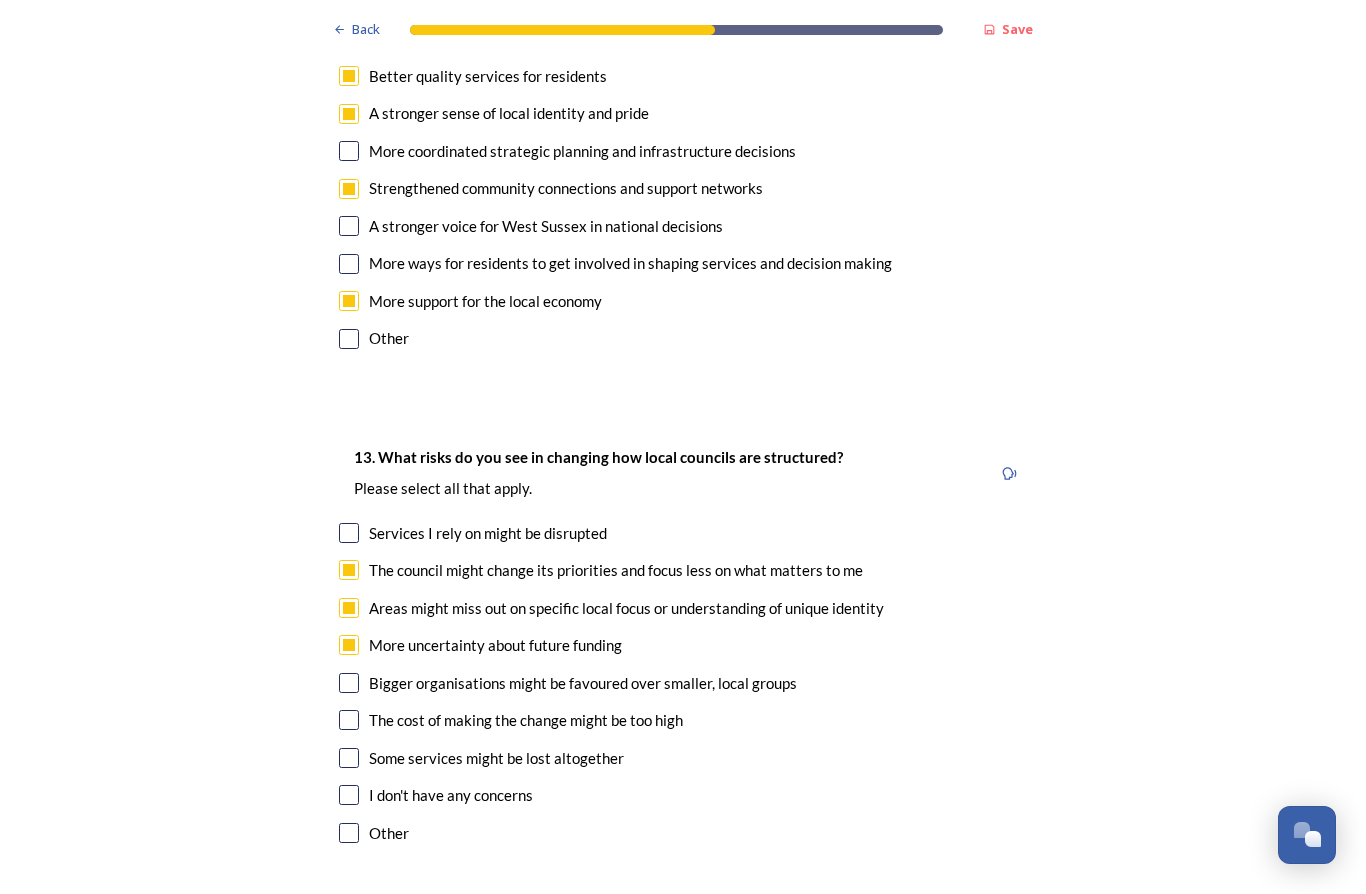 click at bounding box center (349, 683) 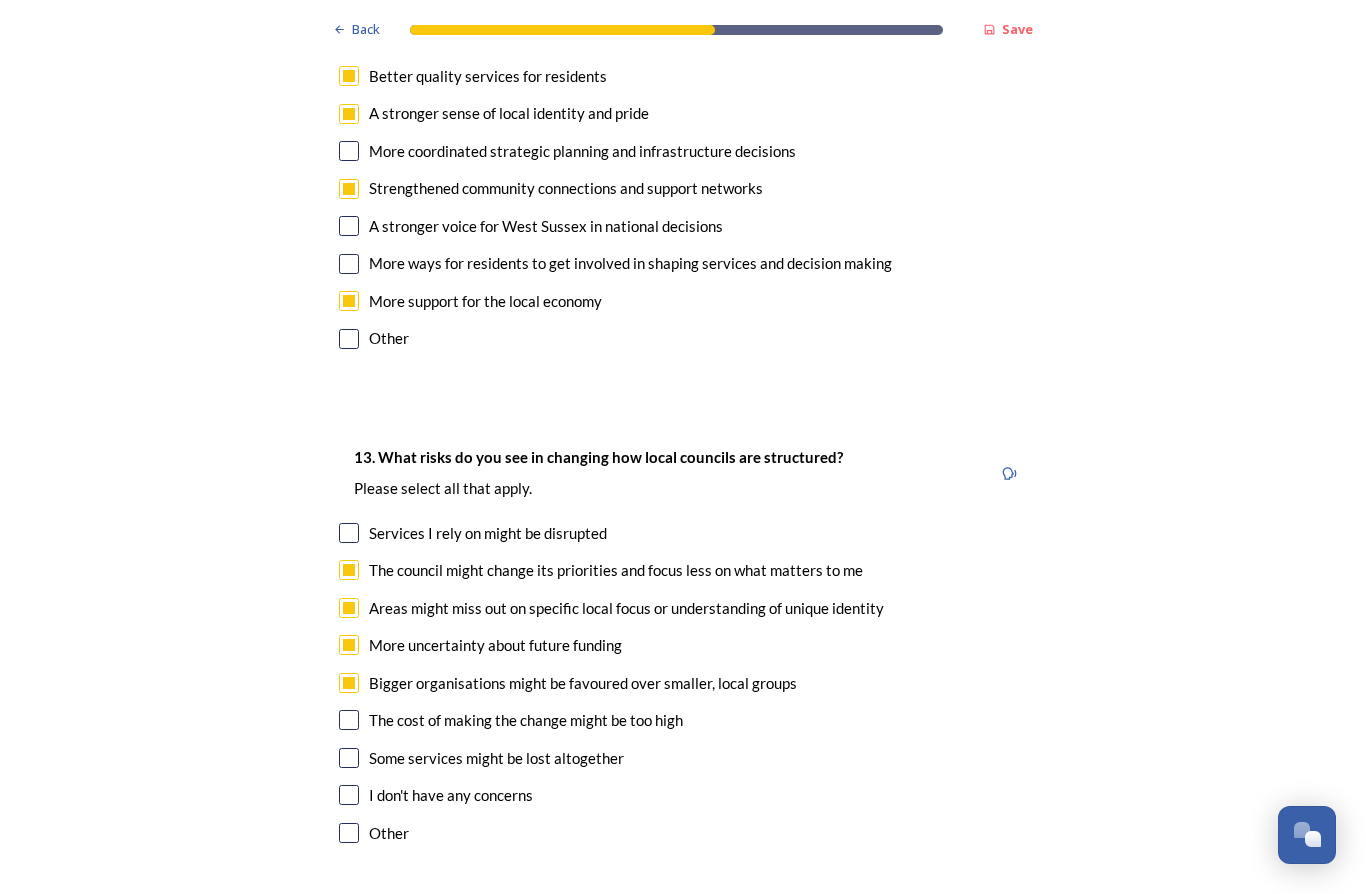 click at bounding box center (349, 720) 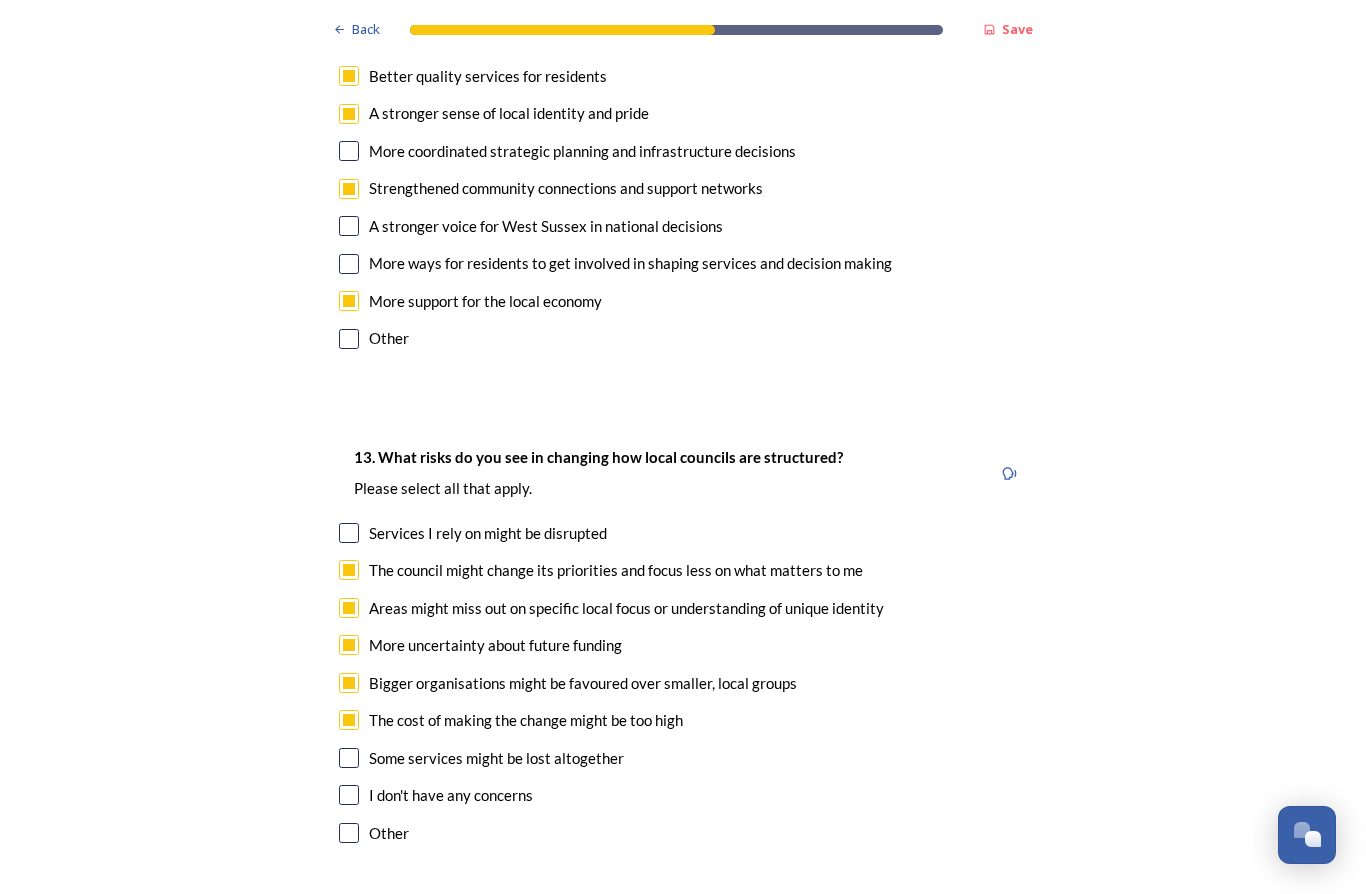 click at bounding box center [349, 758] 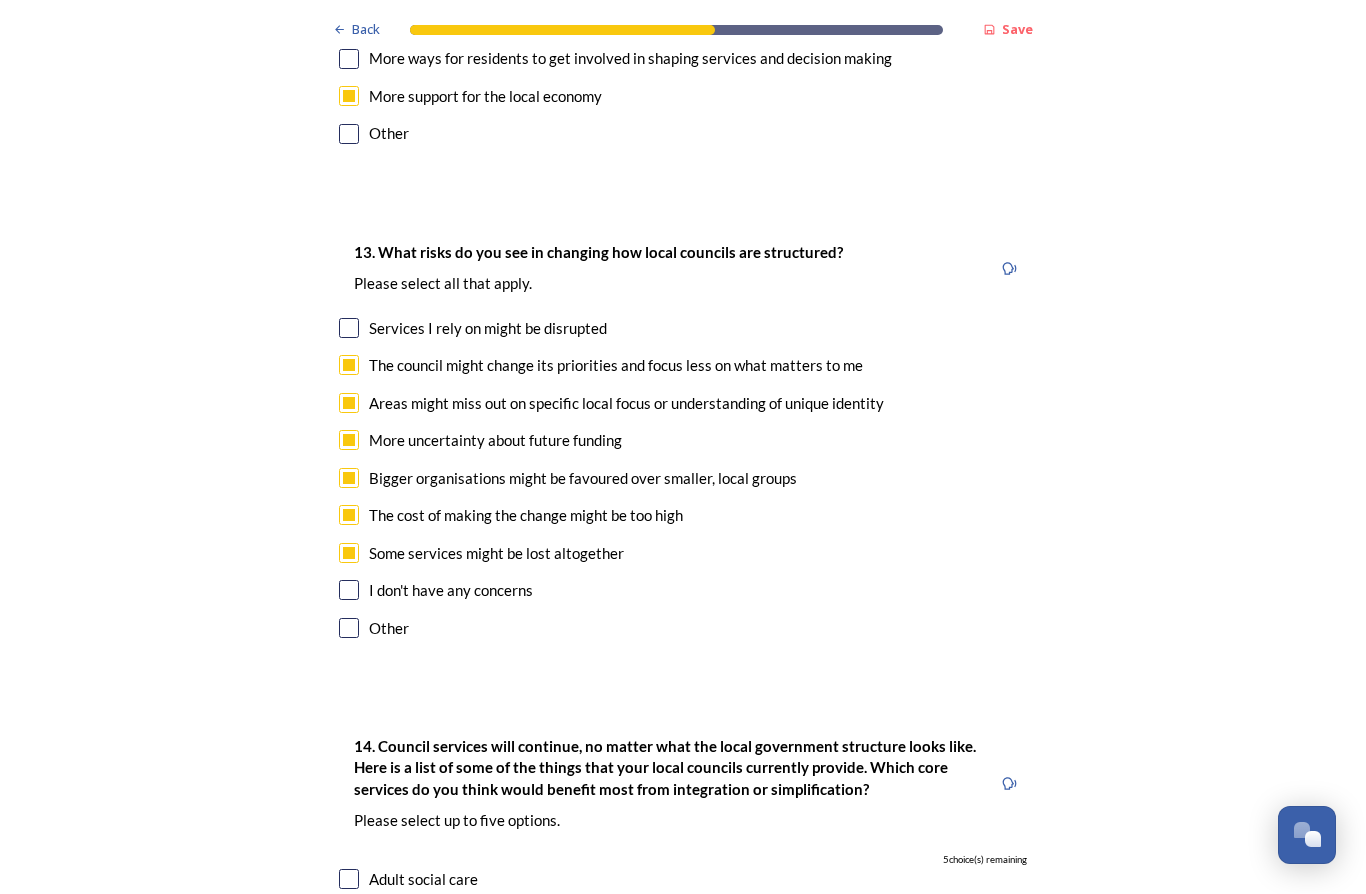 scroll, scrollTop: 3393, scrollLeft: 0, axis: vertical 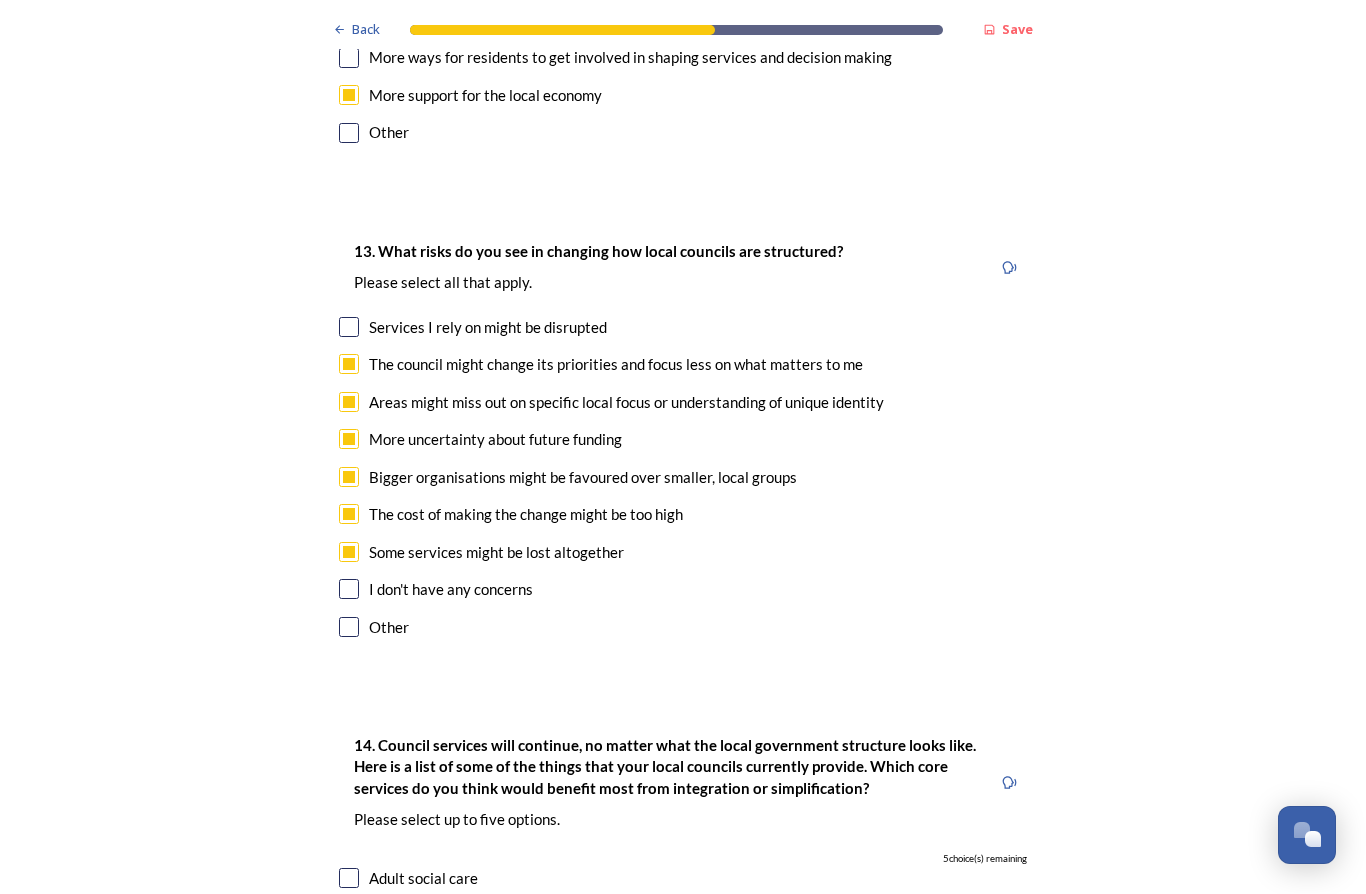 click at bounding box center (349, 327) 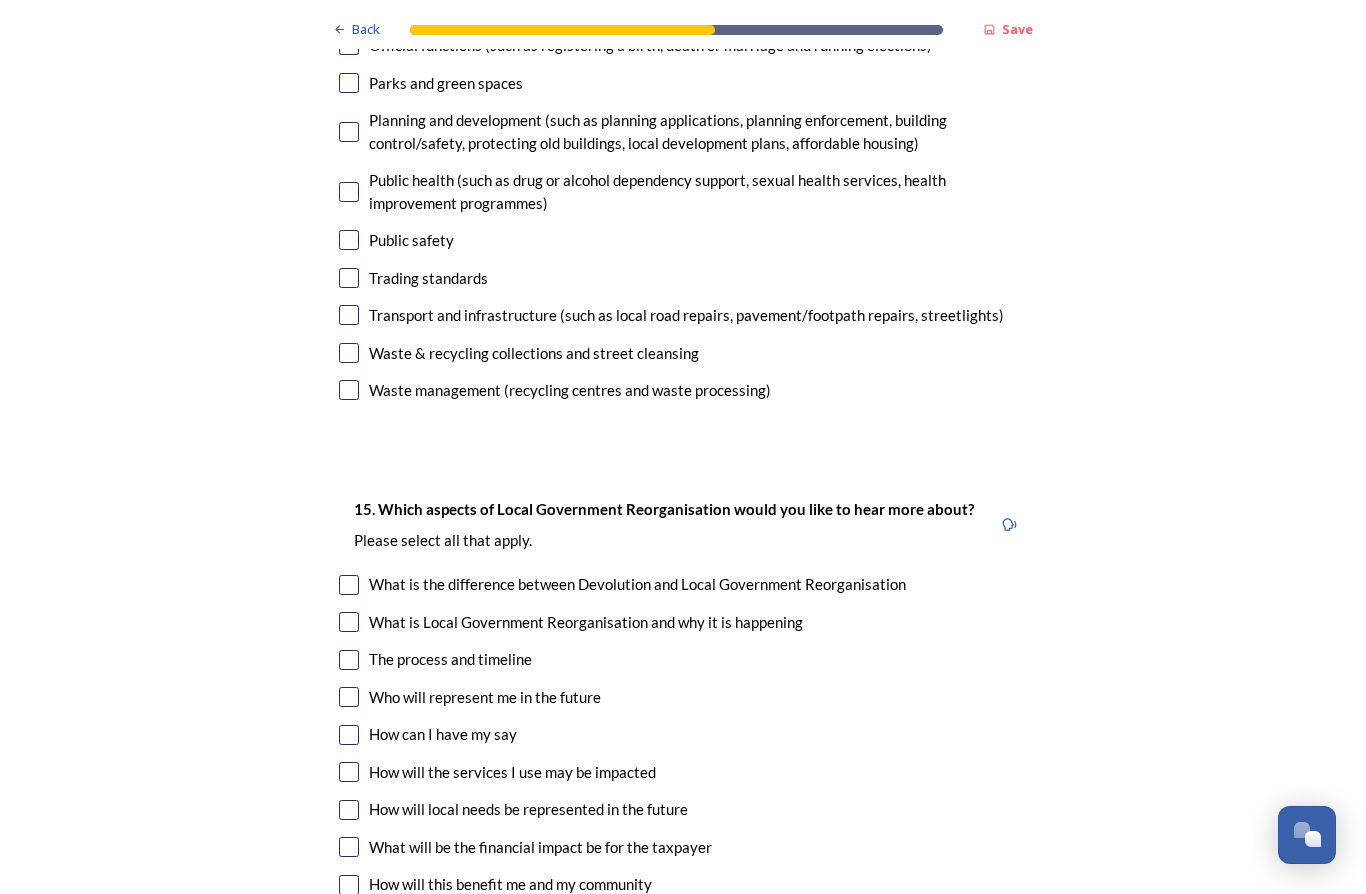 scroll, scrollTop: 4668, scrollLeft: 0, axis: vertical 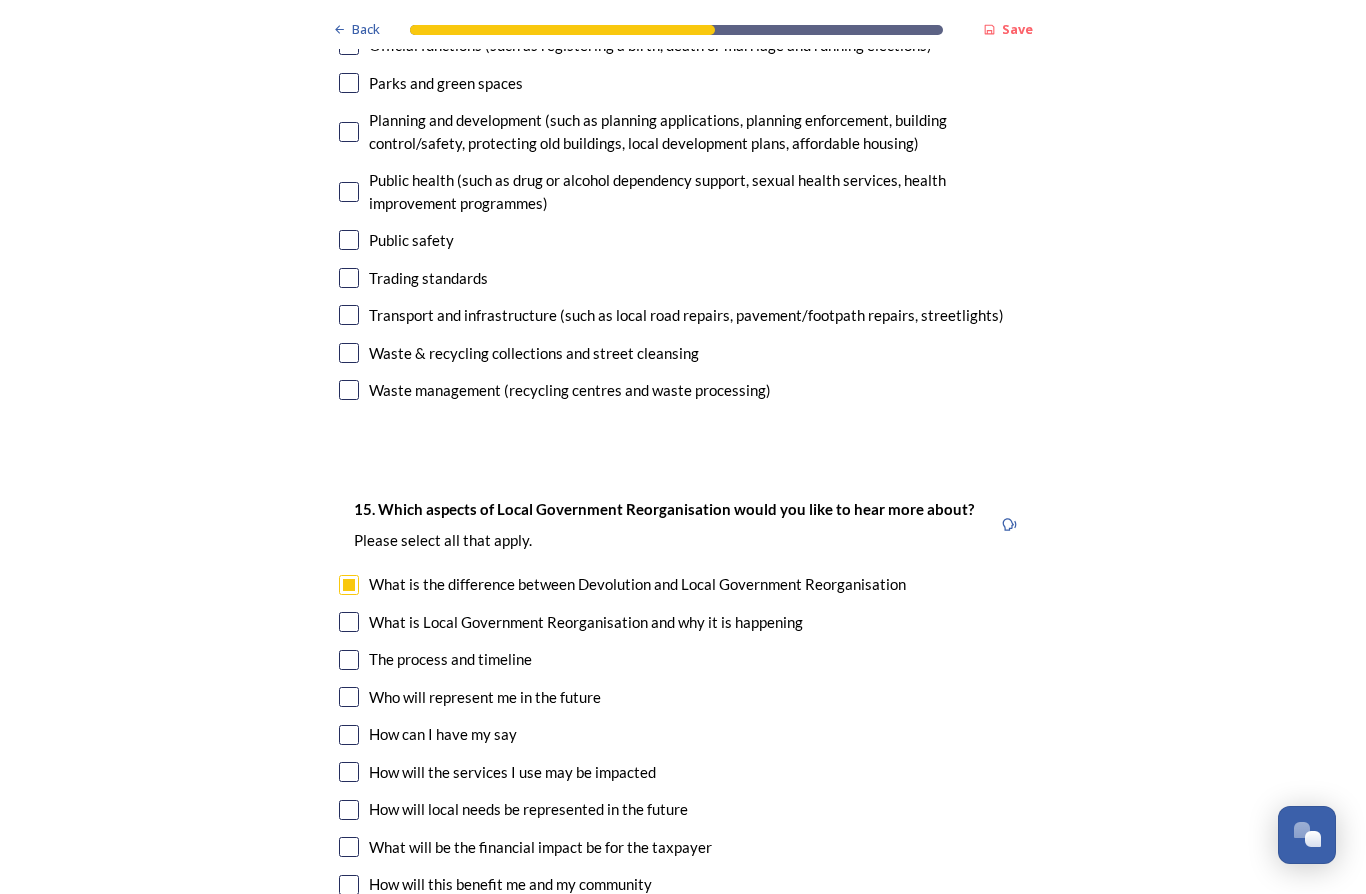 click at bounding box center (349, 622) 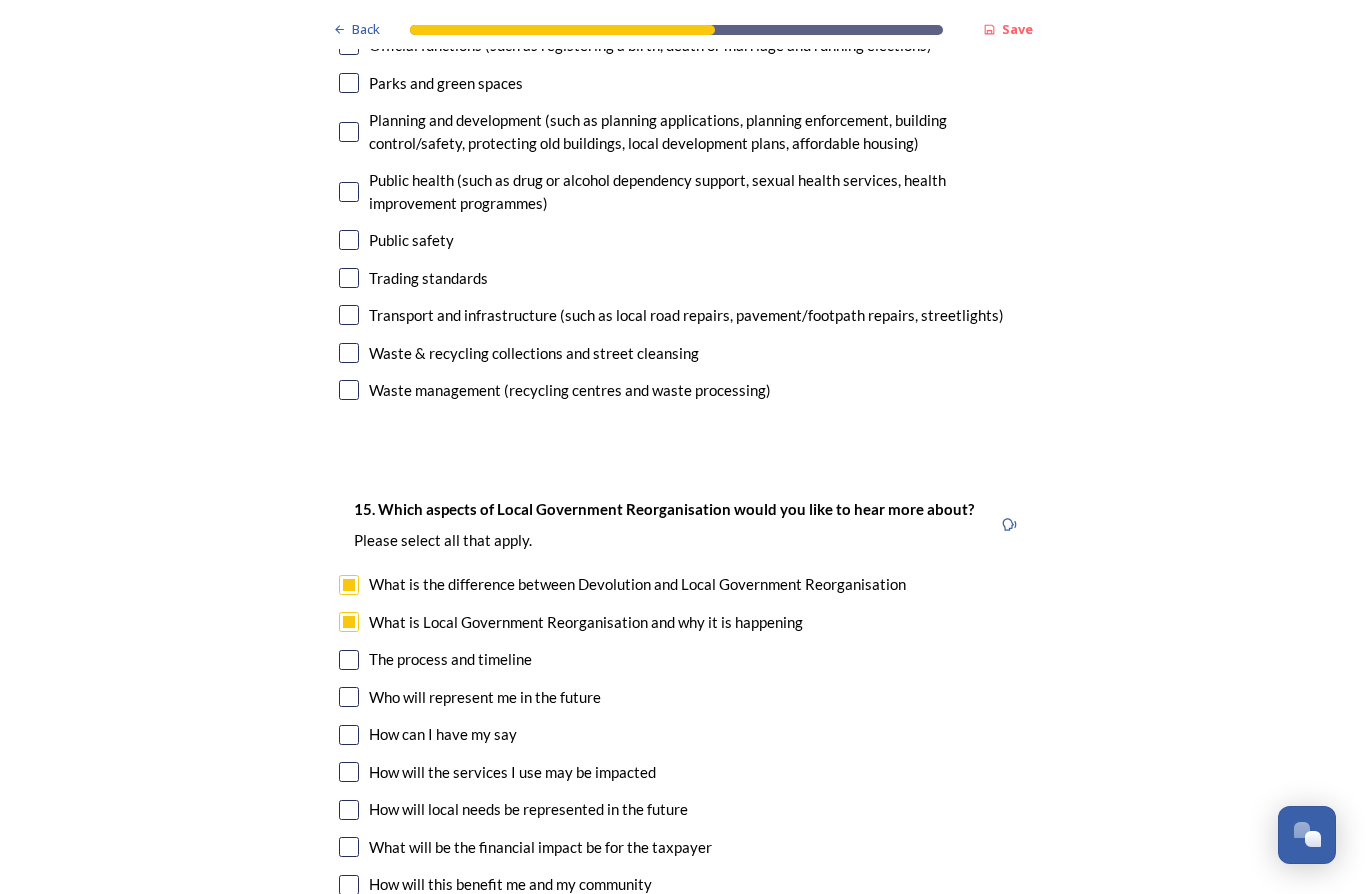 click at bounding box center (349, 660) 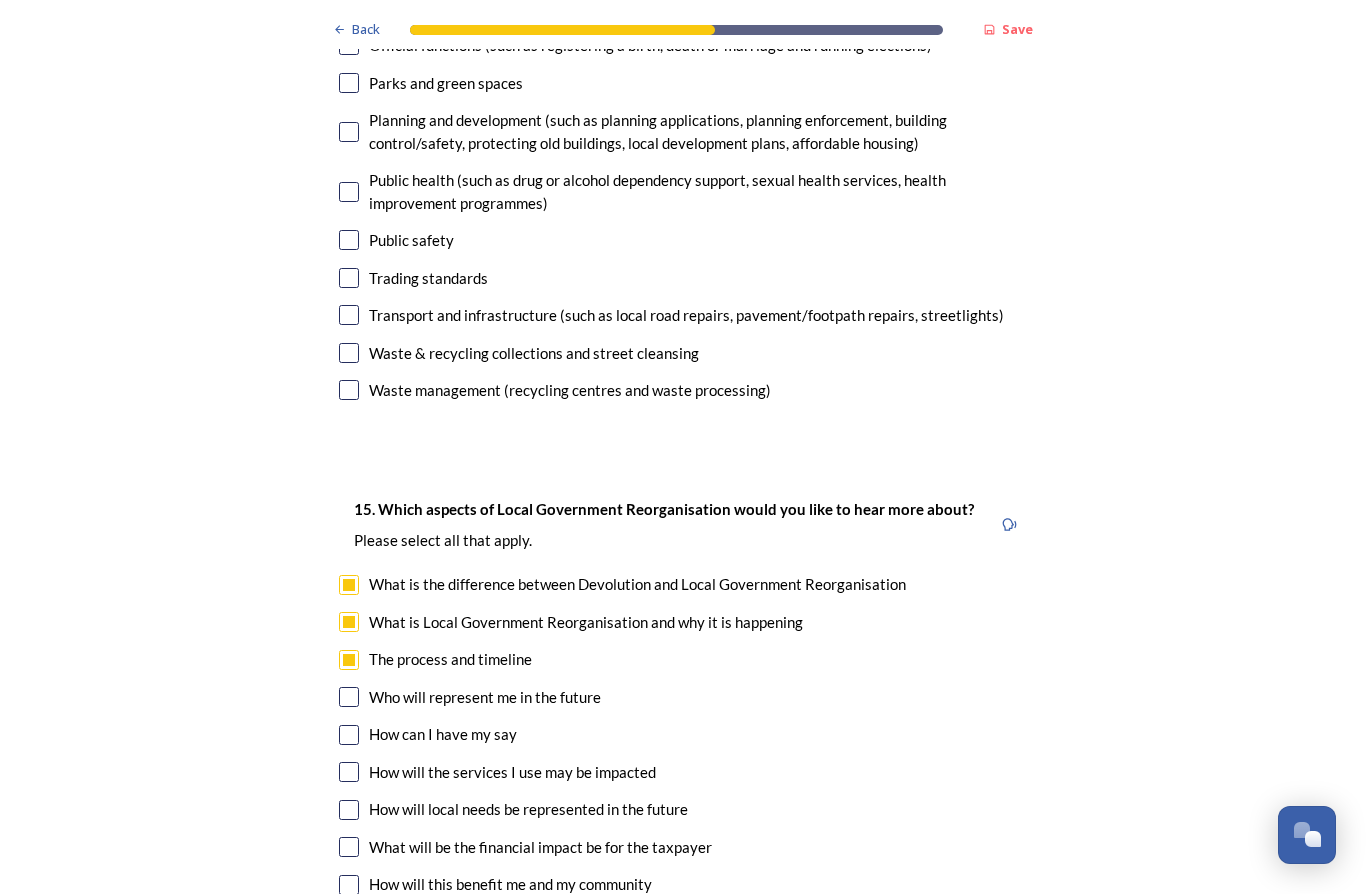 click at bounding box center (349, 697) 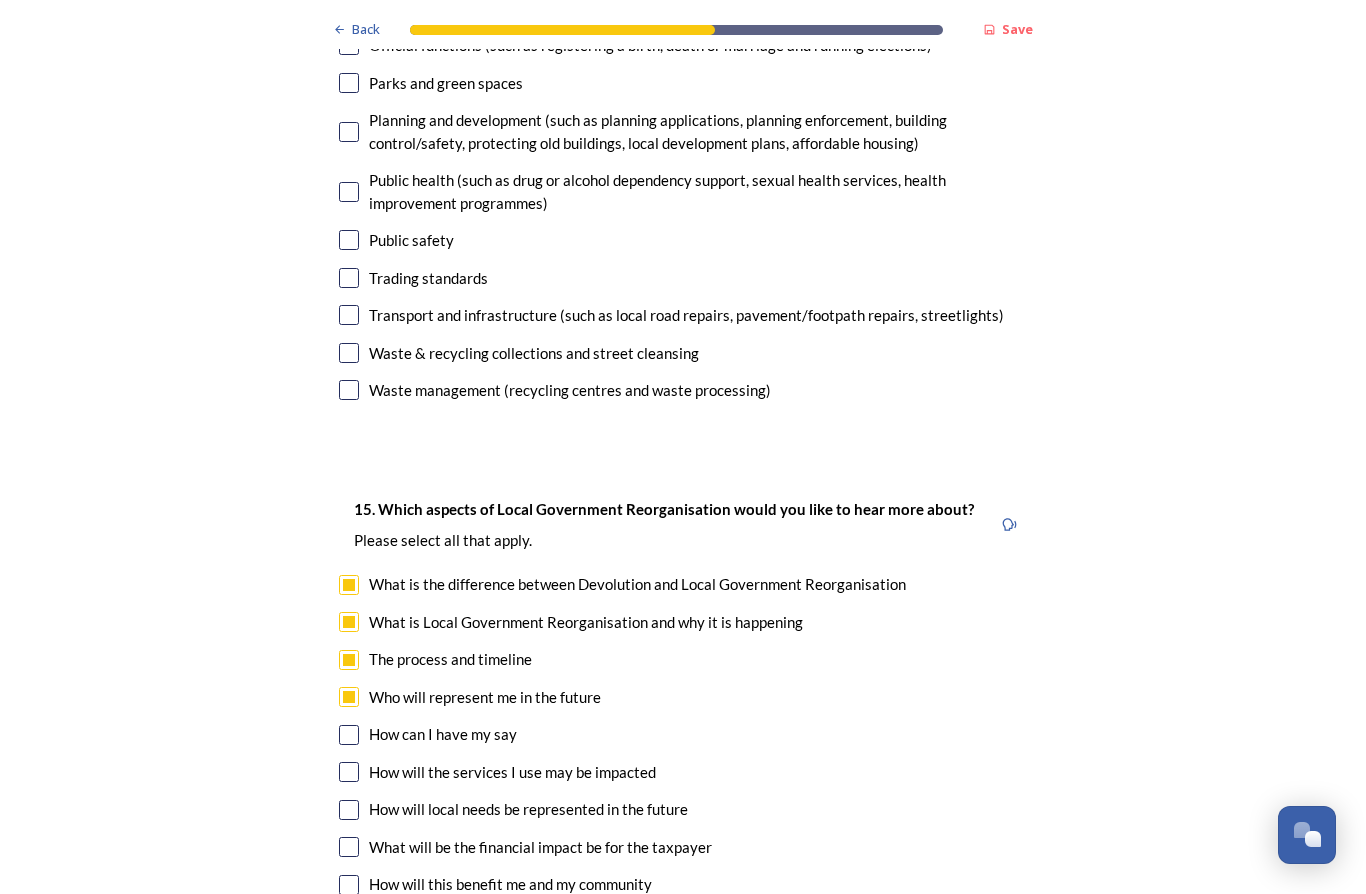 click at bounding box center [349, 735] 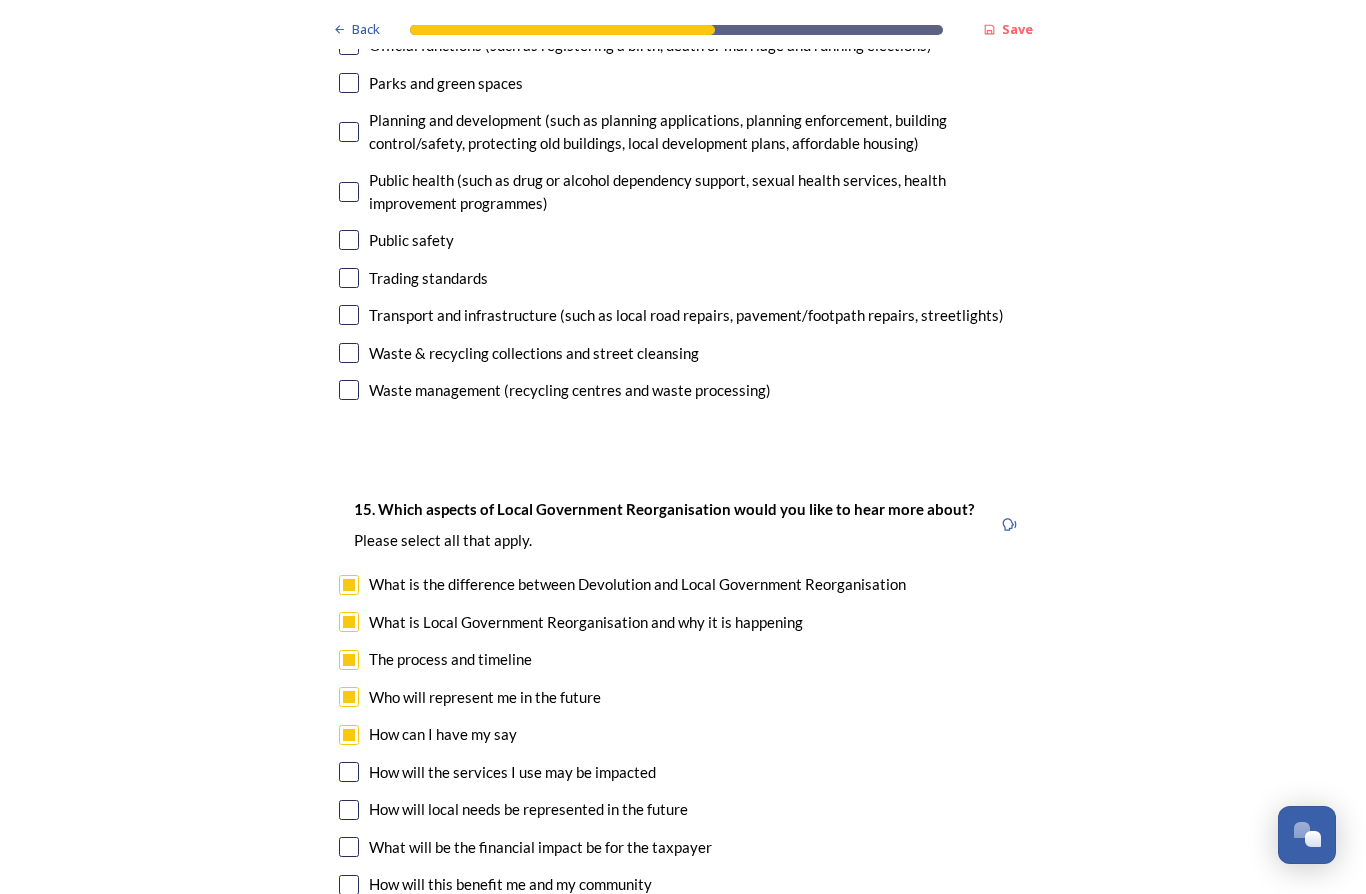 click on "How will the services I use may be impacted" at bounding box center (512, 772) 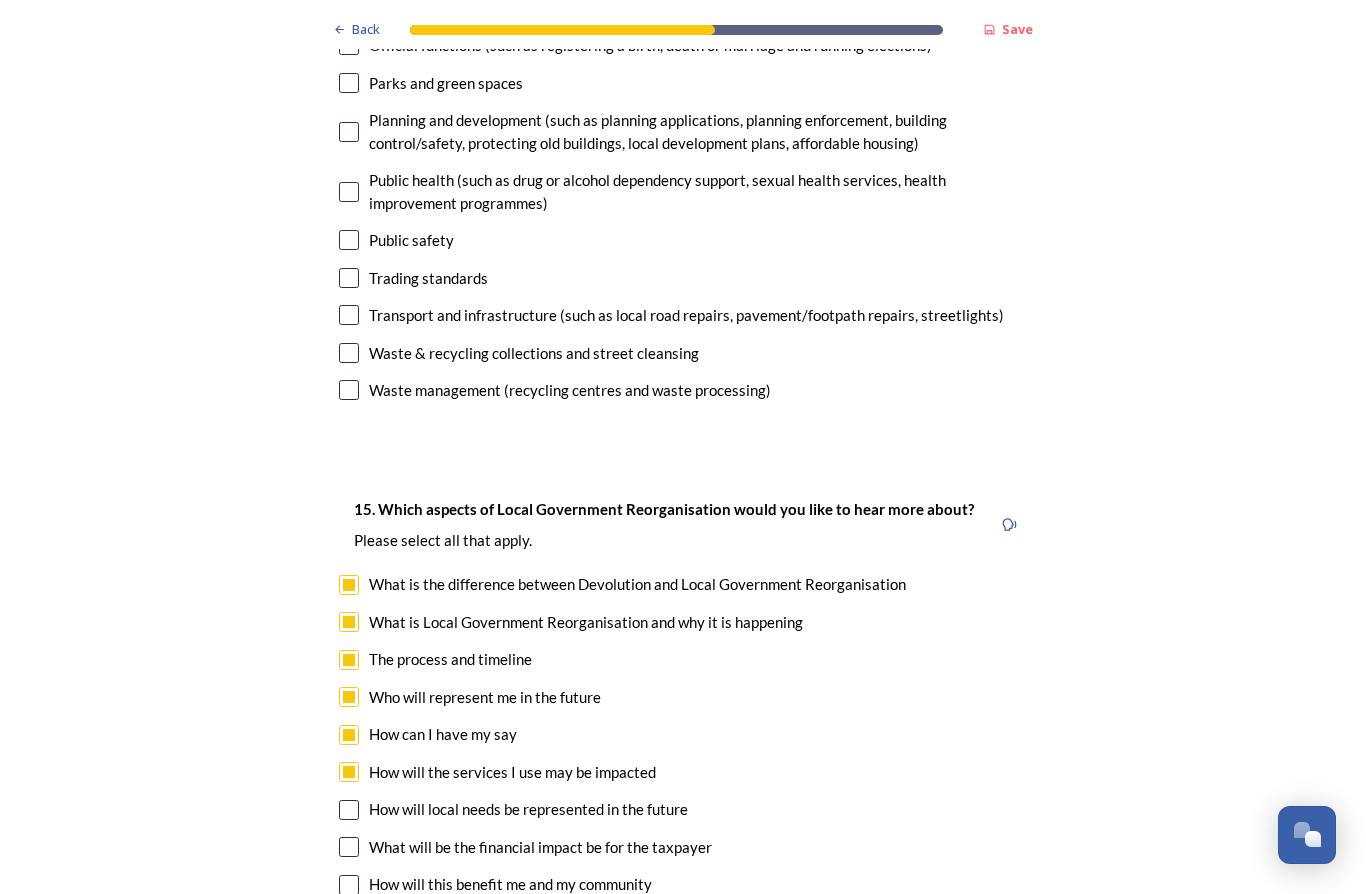 checkbox on "true" 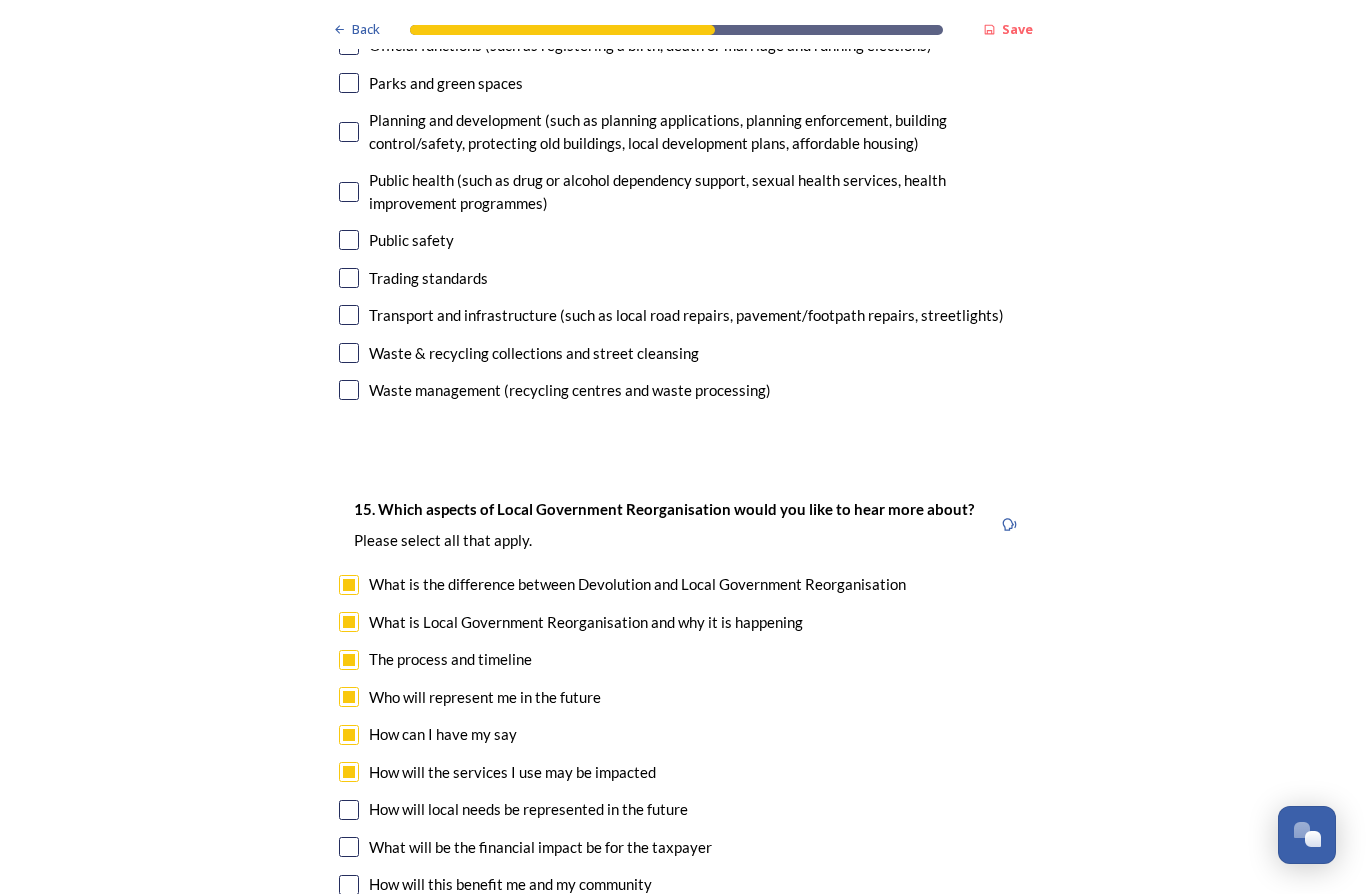click on "How will local needs be represented in the future" at bounding box center [683, 809] 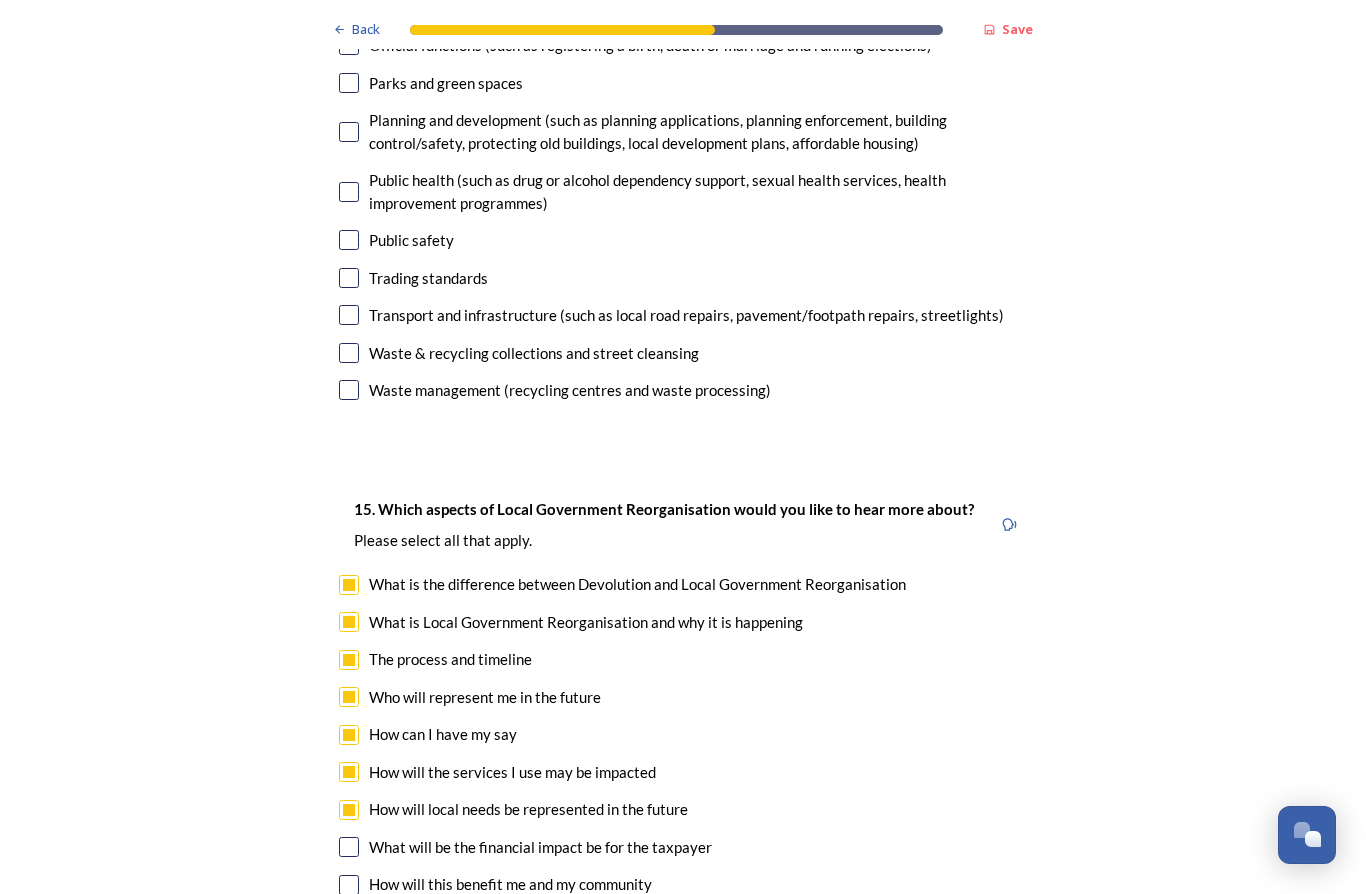checkbox on "true" 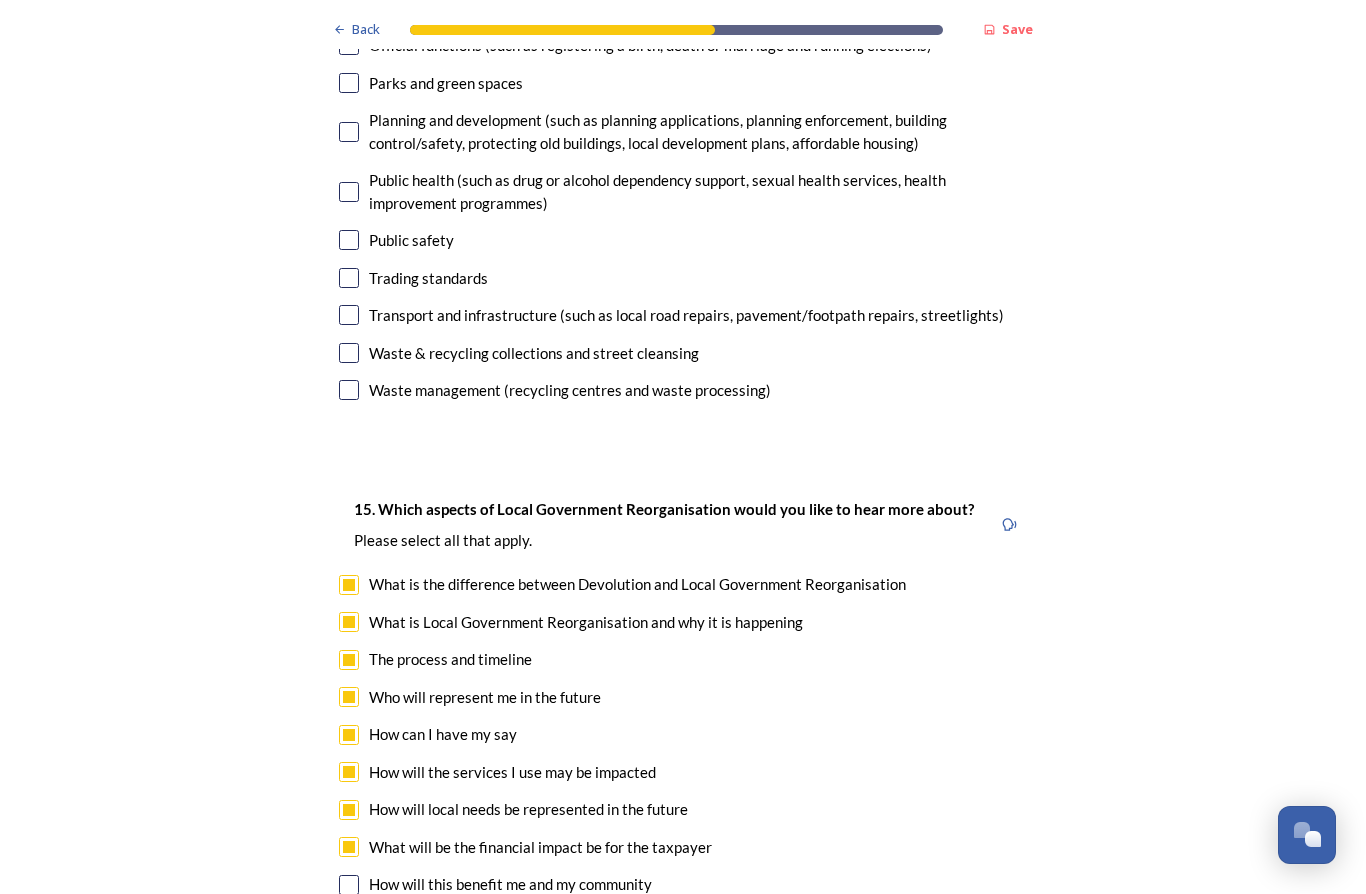click at bounding box center (349, 885) 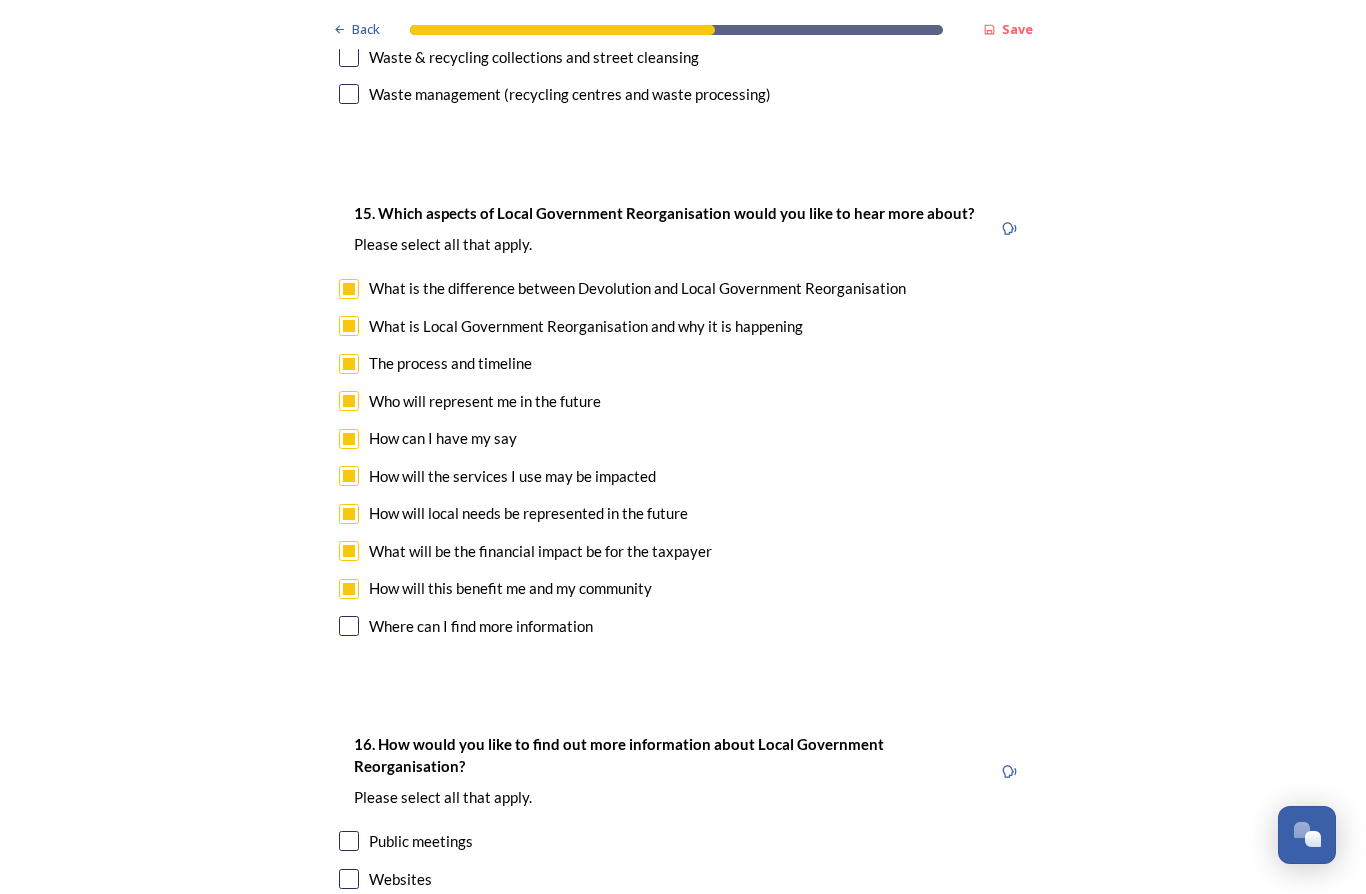 scroll, scrollTop: 4964, scrollLeft: 0, axis: vertical 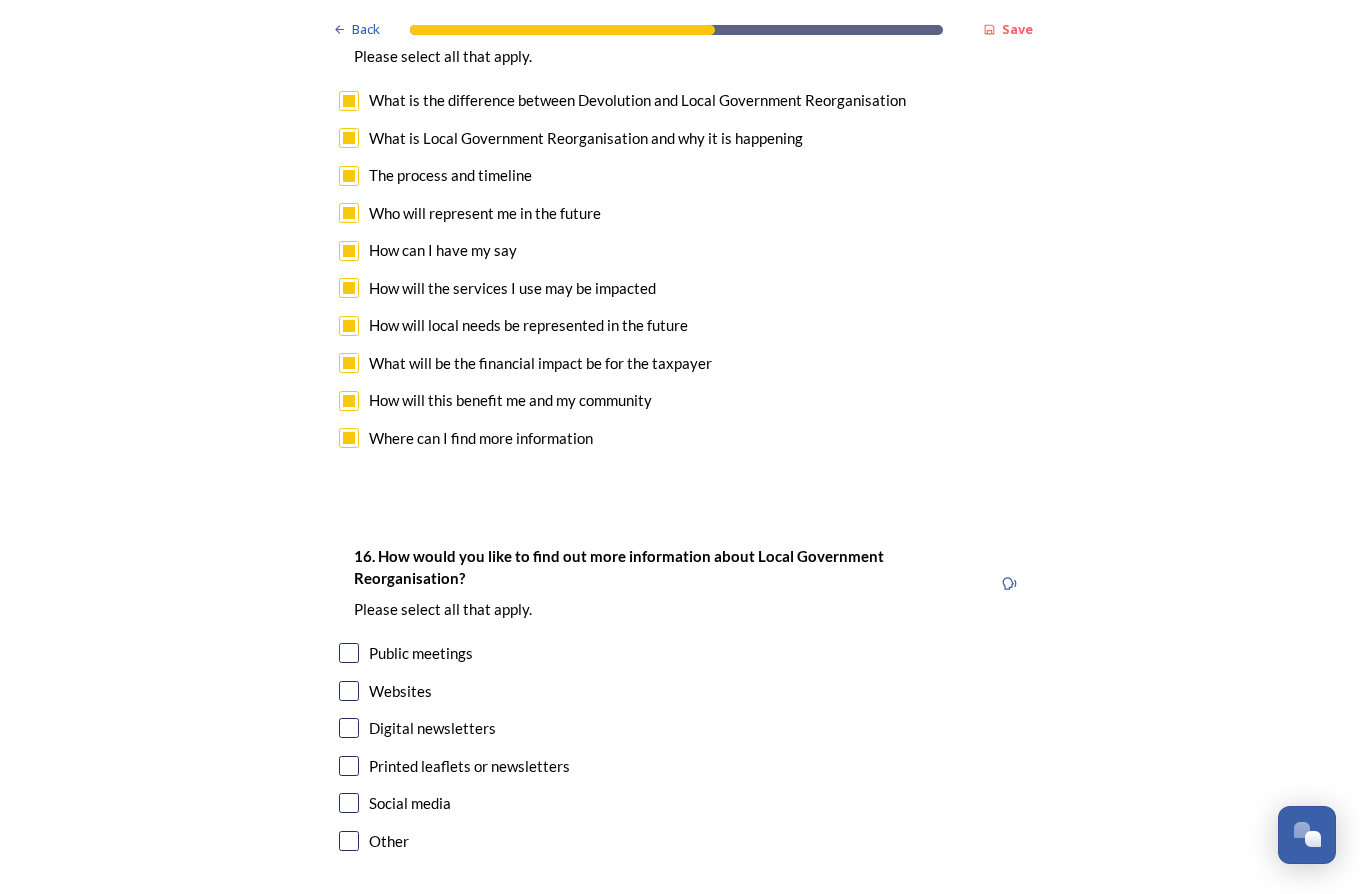 click on "16. How would you like to find out more information about Local Government Reorganisation?  ﻿Please select all that apply." at bounding box center (665, 583) 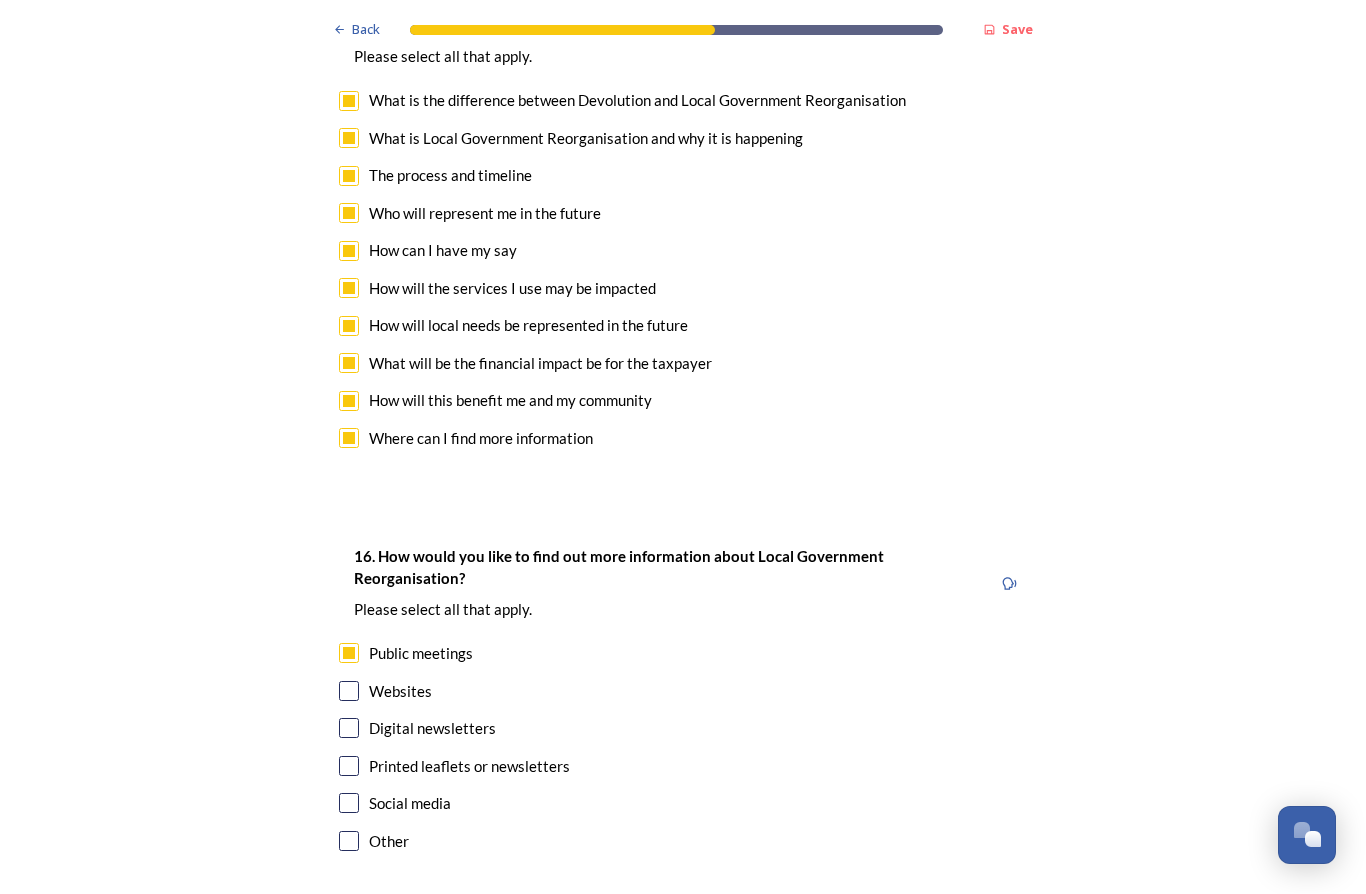 click at bounding box center (349, 691) 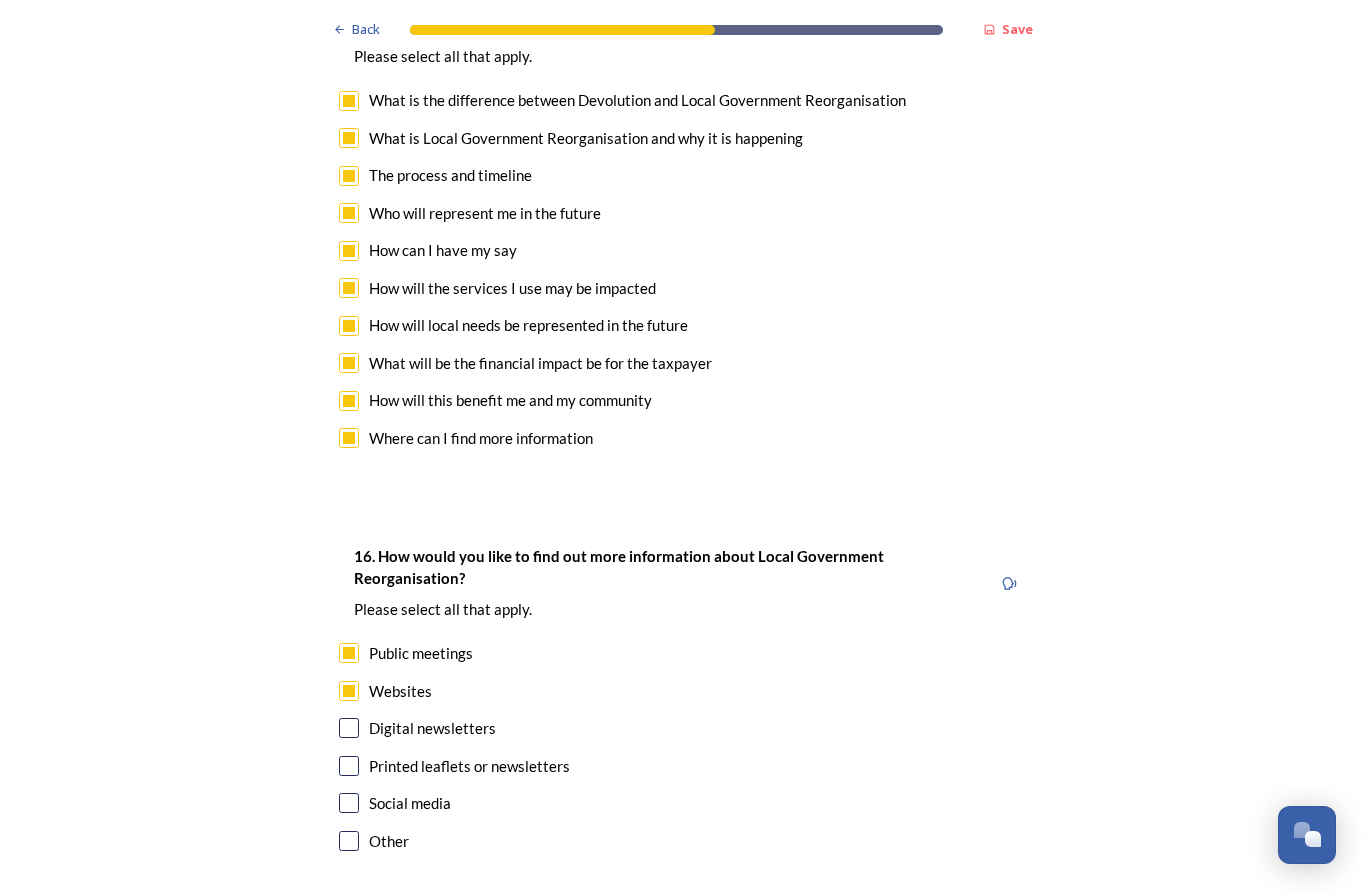 click at bounding box center [349, 728] 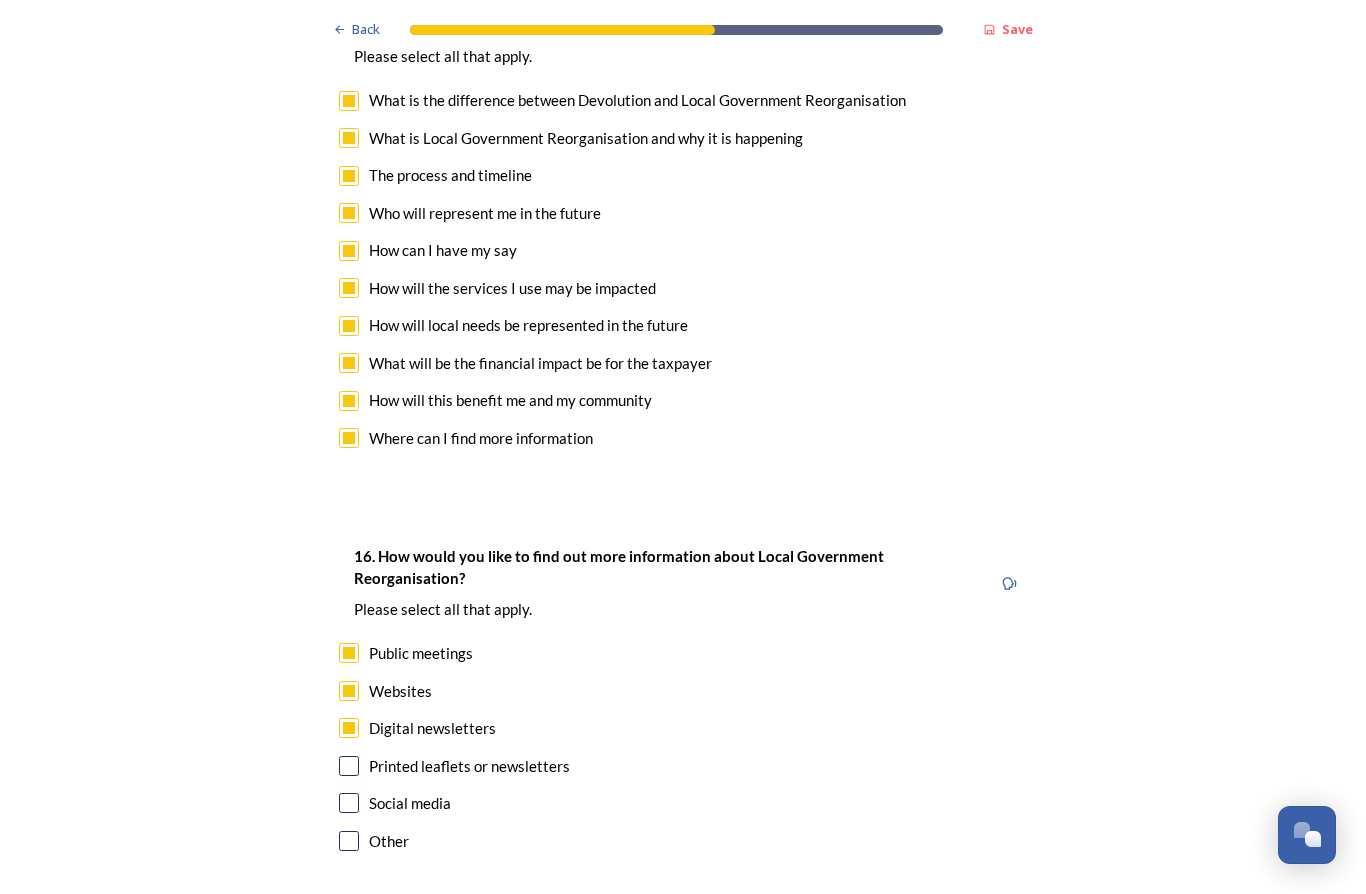 click at bounding box center (349, 766) 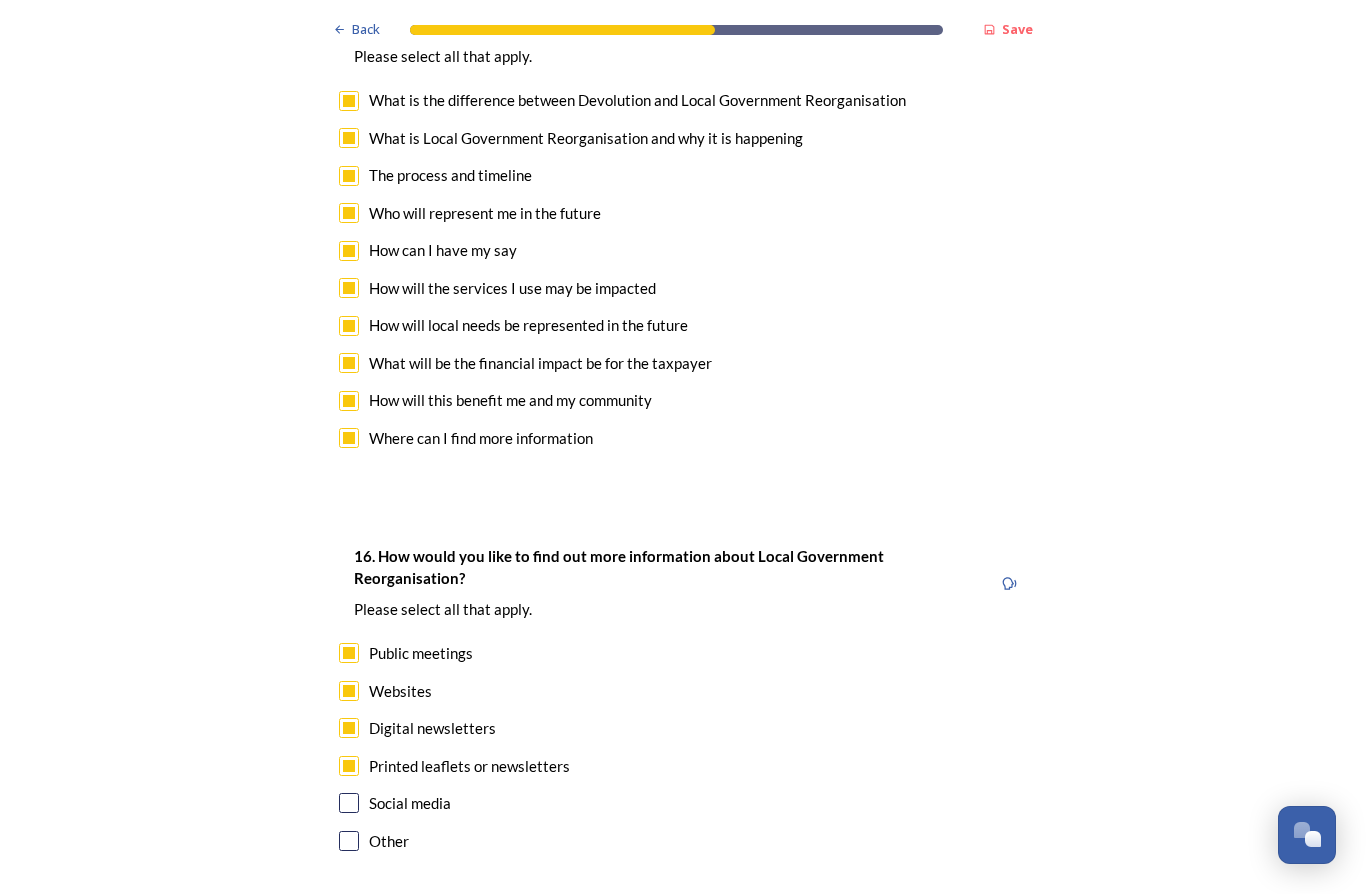 click at bounding box center [349, 803] 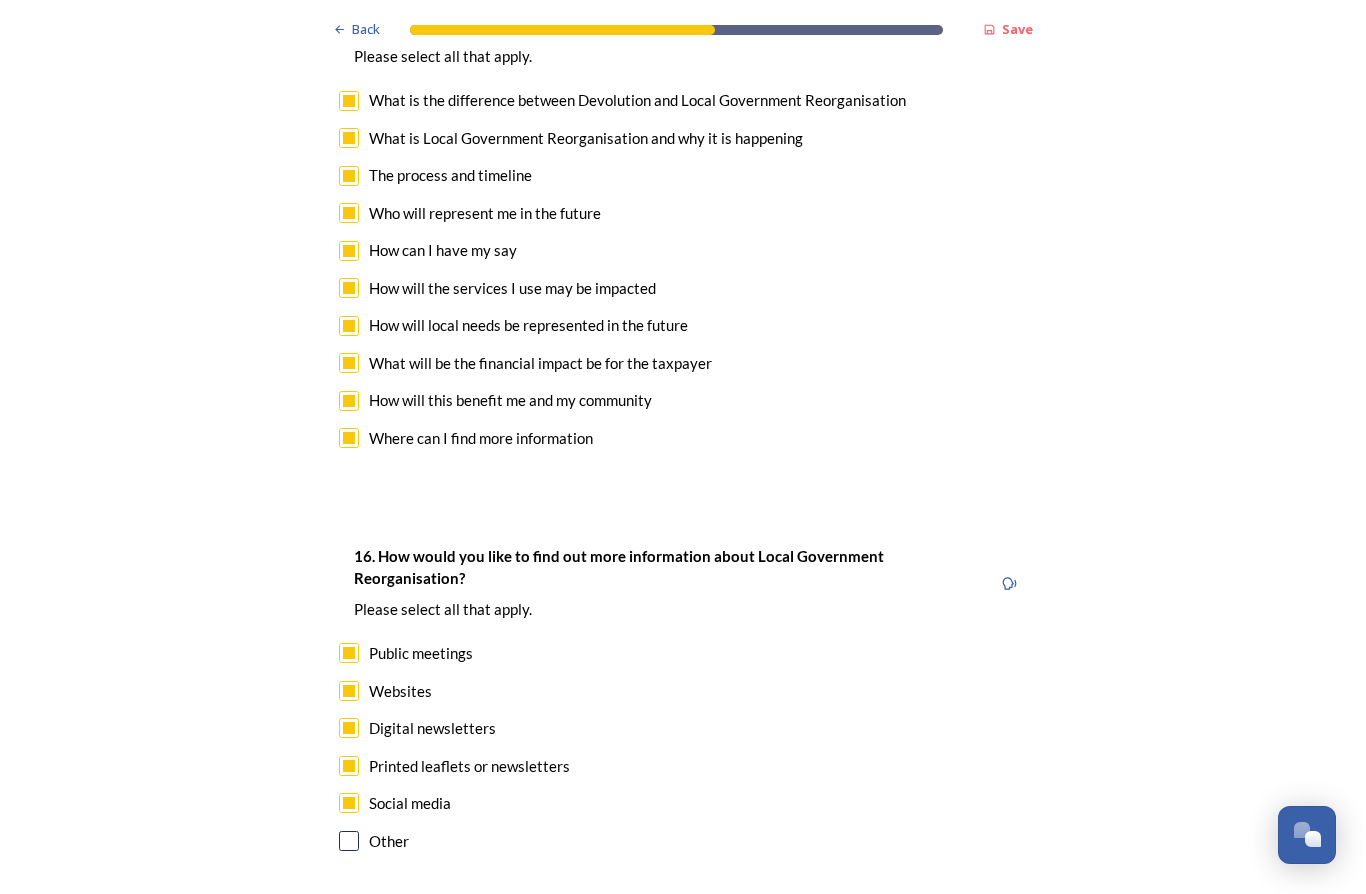click at bounding box center [349, 841] 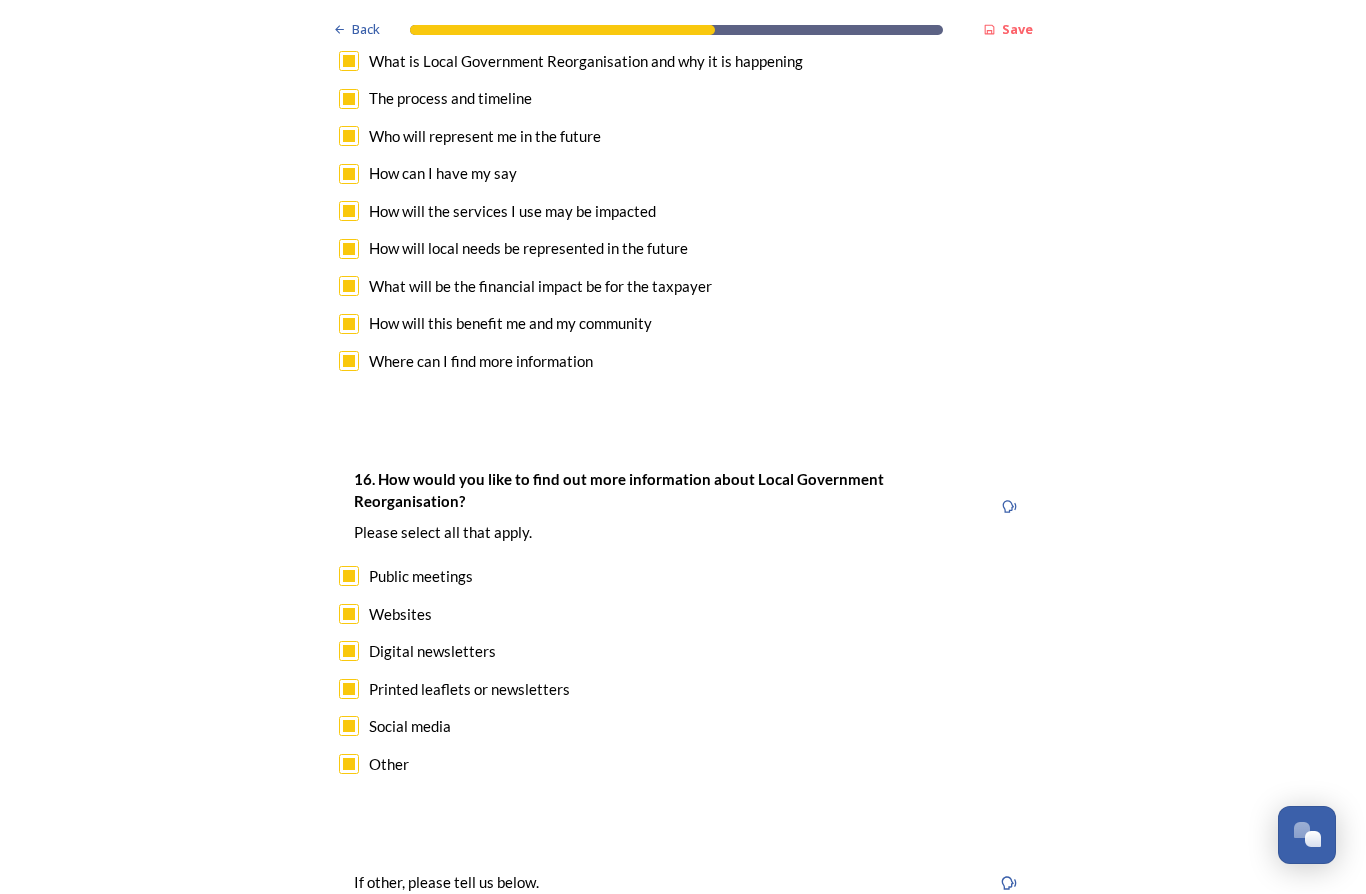 scroll, scrollTop: 5229, scrollLeft: 0, axis: vertical 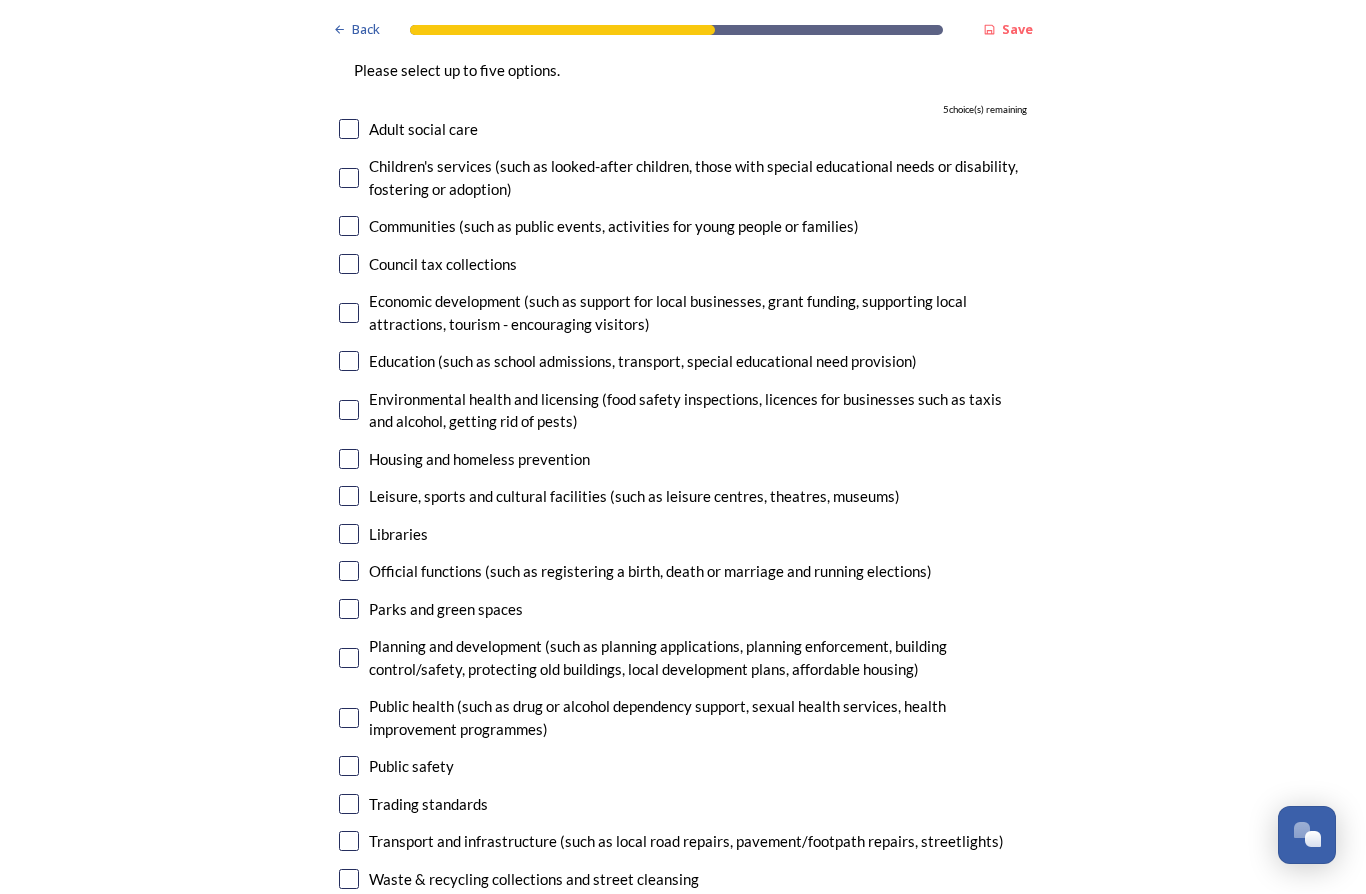 click at bounding box center (349, 534) 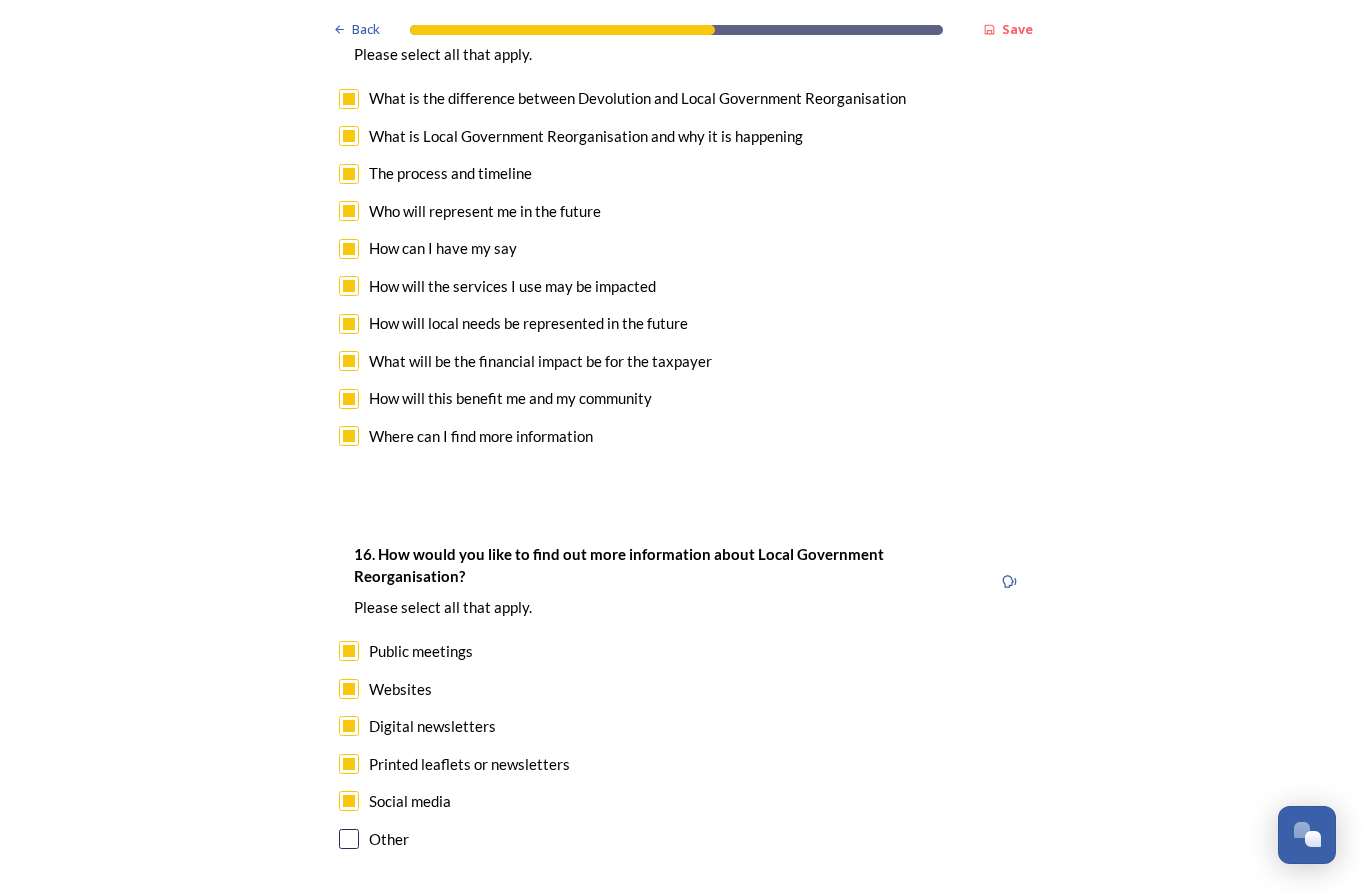 scroll, scrollTop: 5152, scrollLeft: 0, axis: vertical 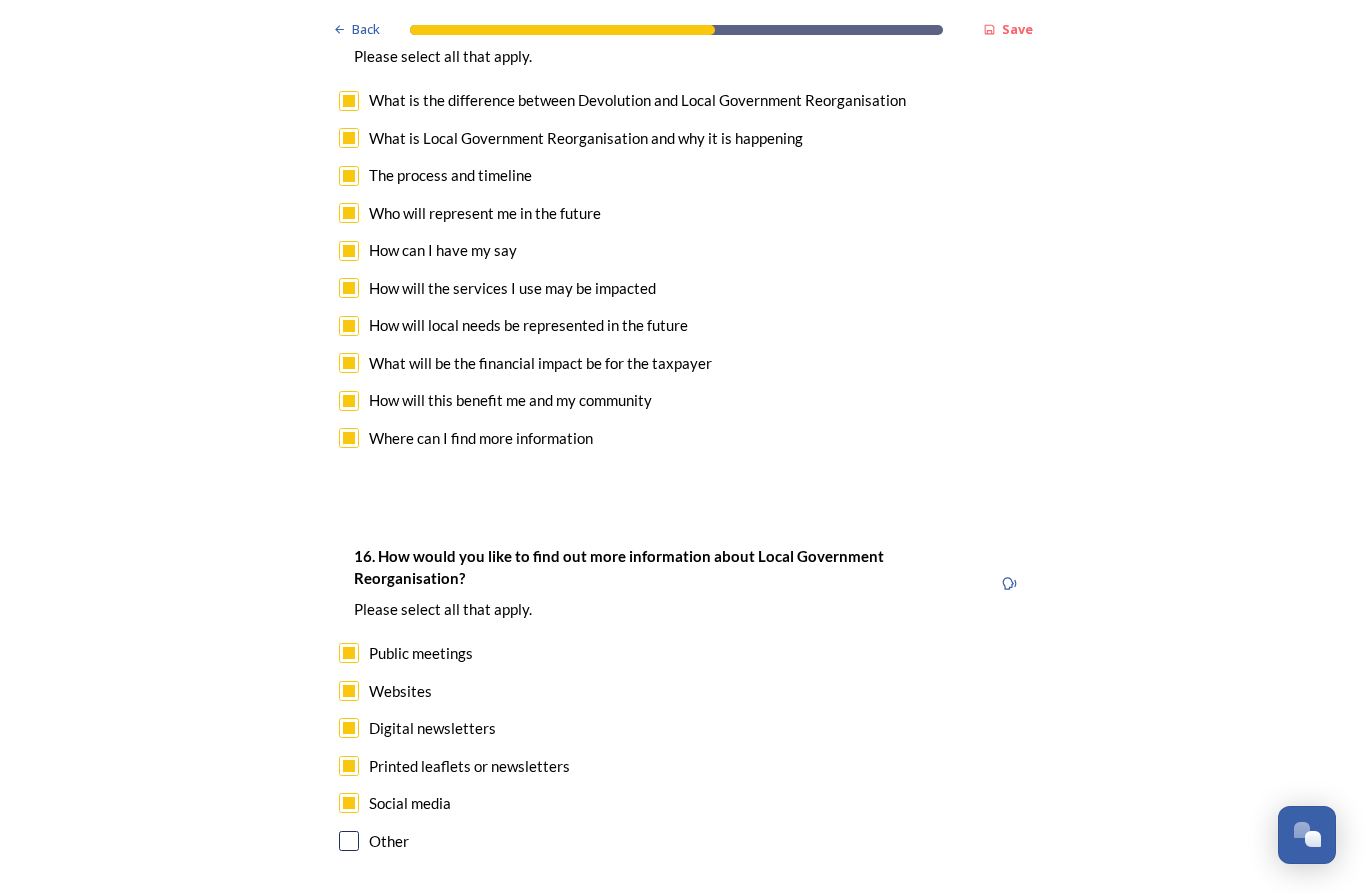 click on "Continue" at bounding box center [669, 951] 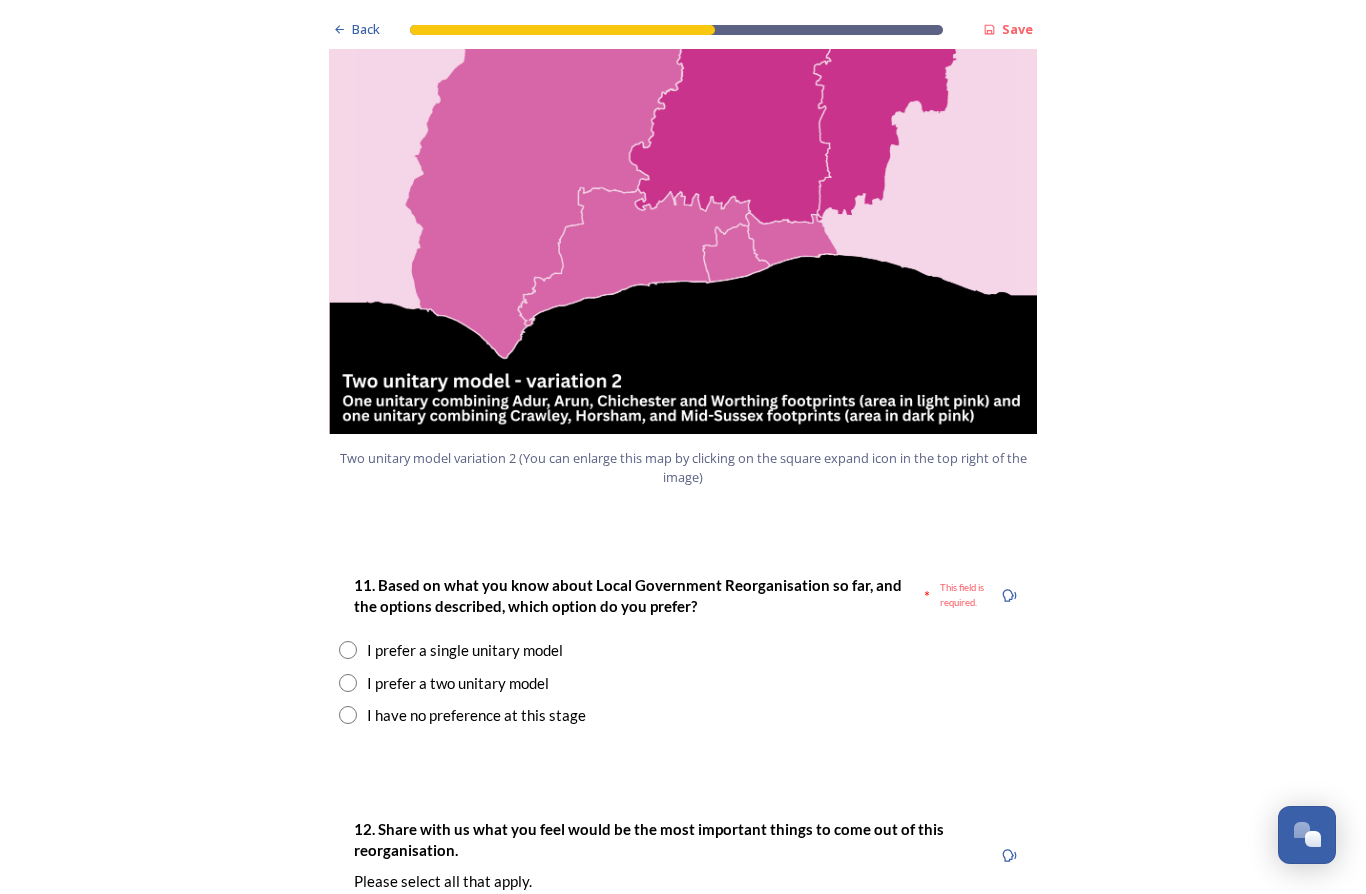 scroll, scrollTop: 2225, scrollLeft: 0, axis: vertical 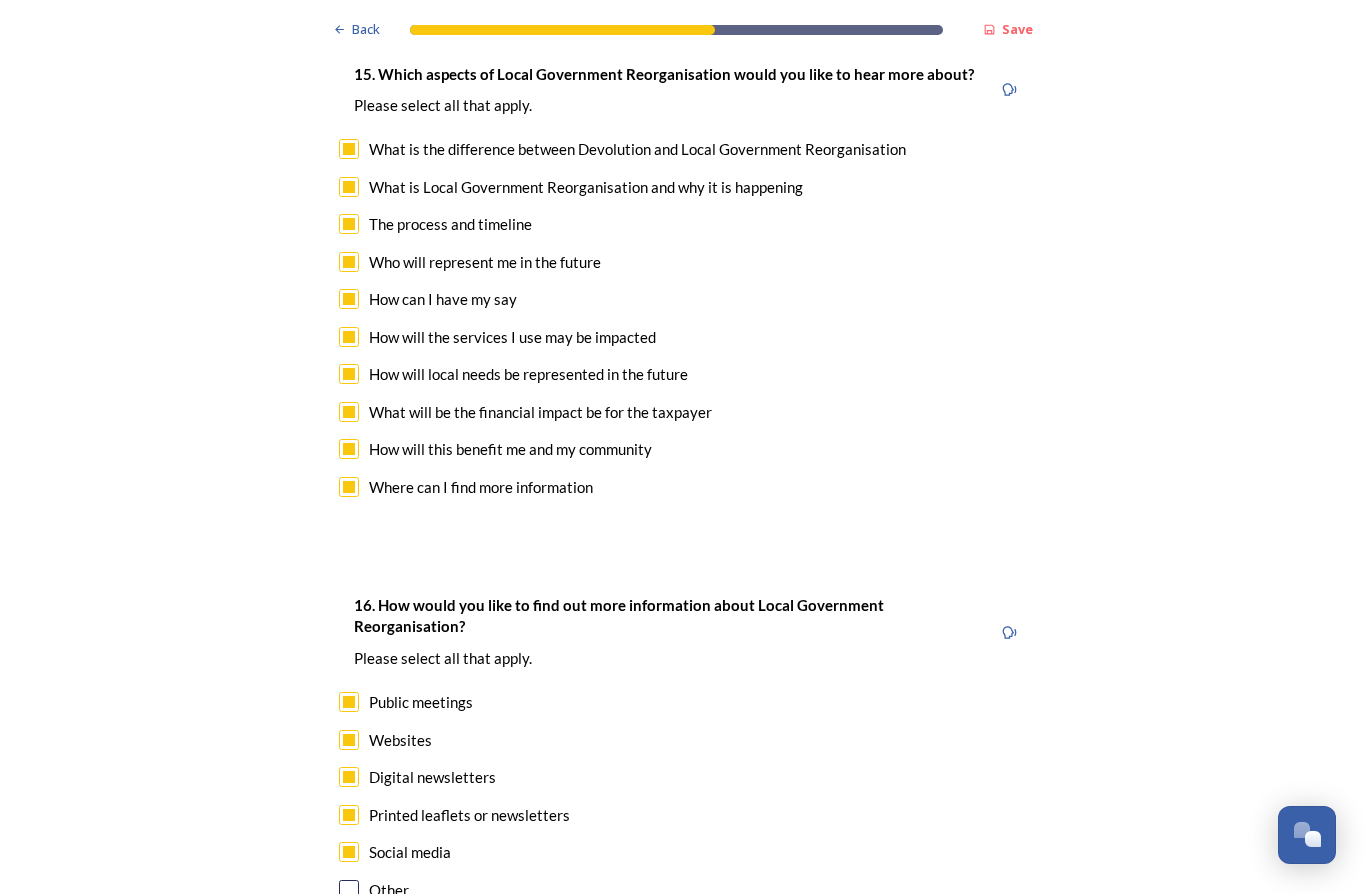 click on "Continue" at bounding box center (669, 1000) 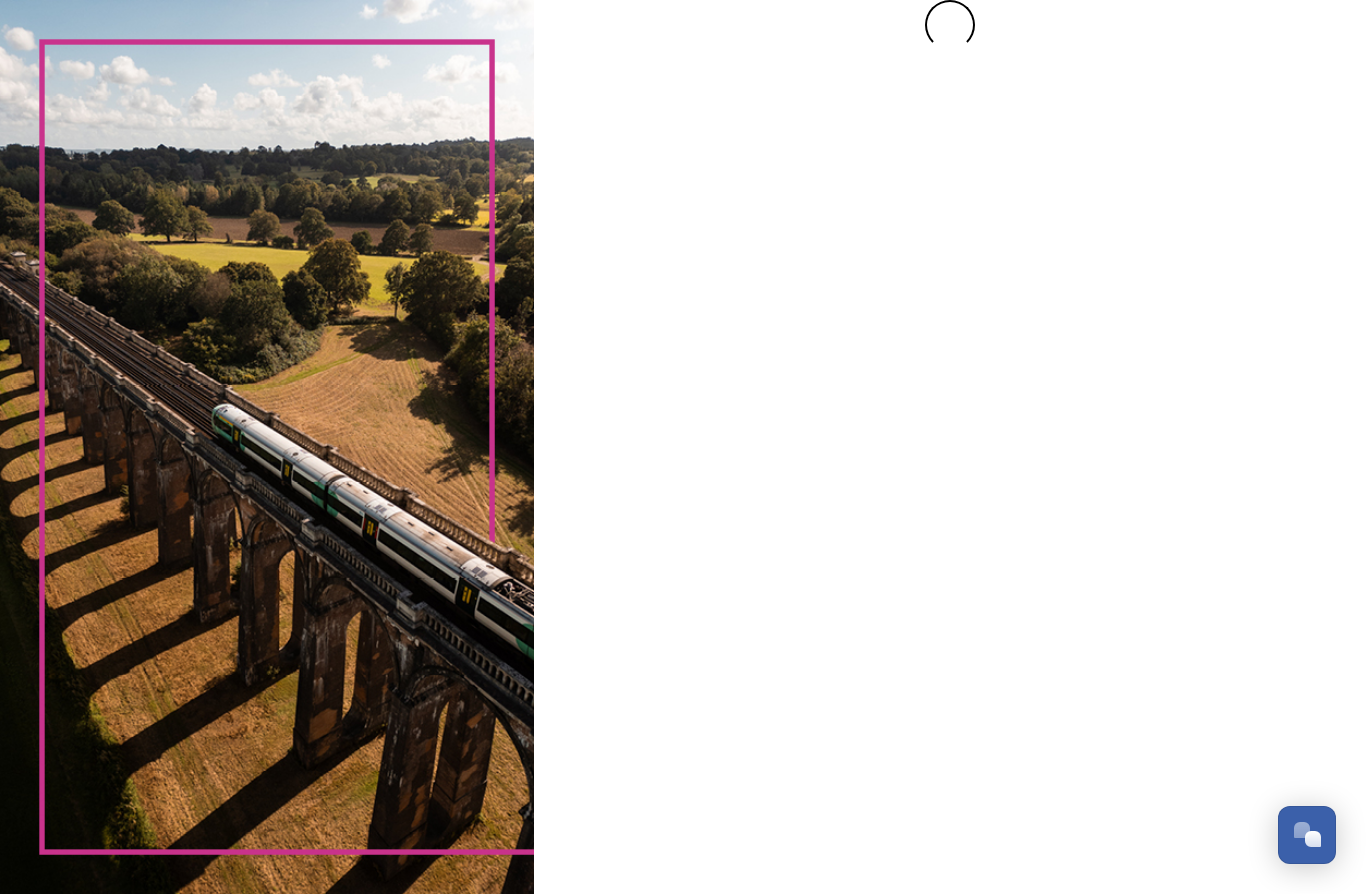 scroll, scrollTop: 0, scrollLeft: 0, axis: both 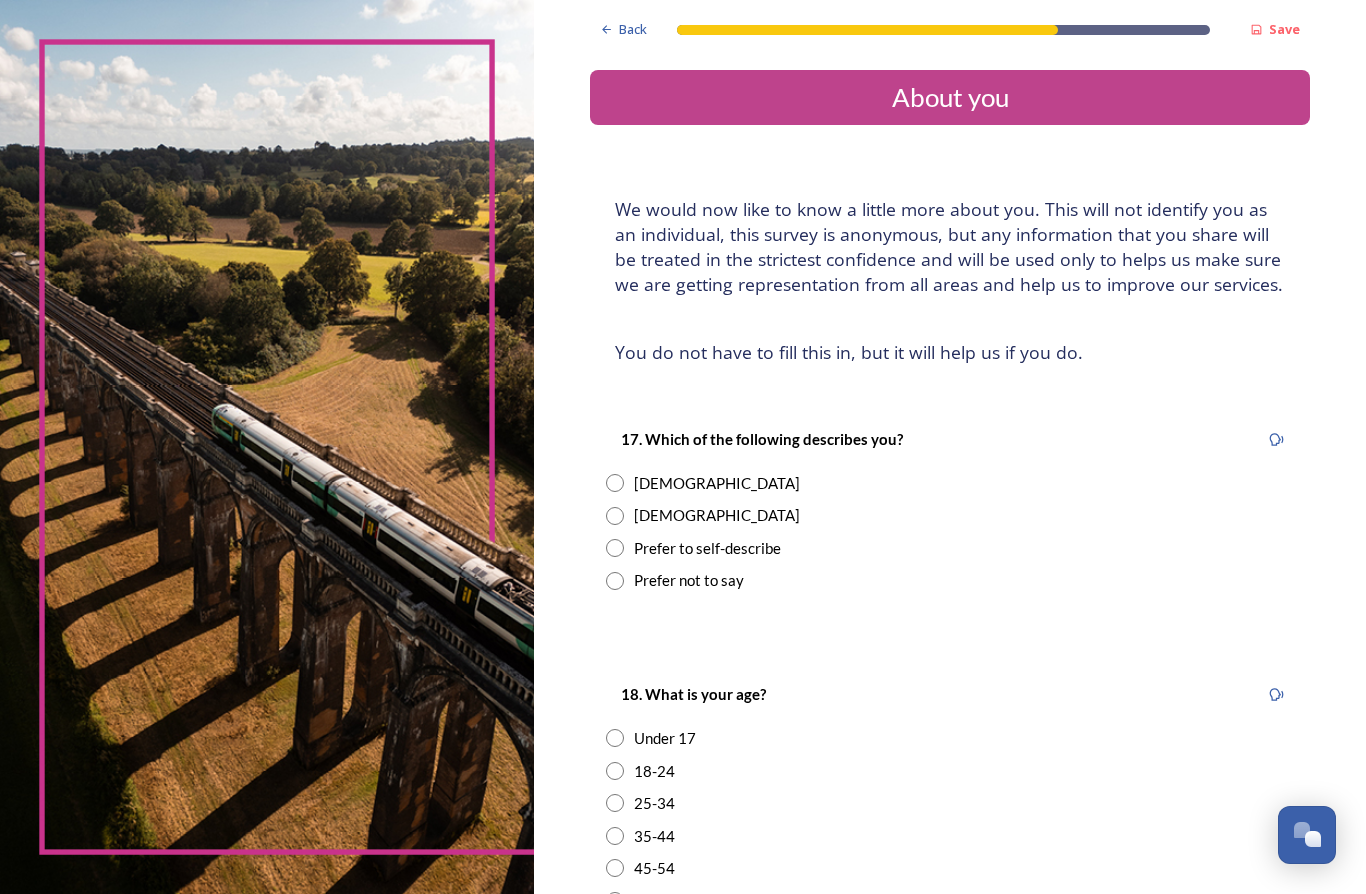 click at bounding box center [615, 483] 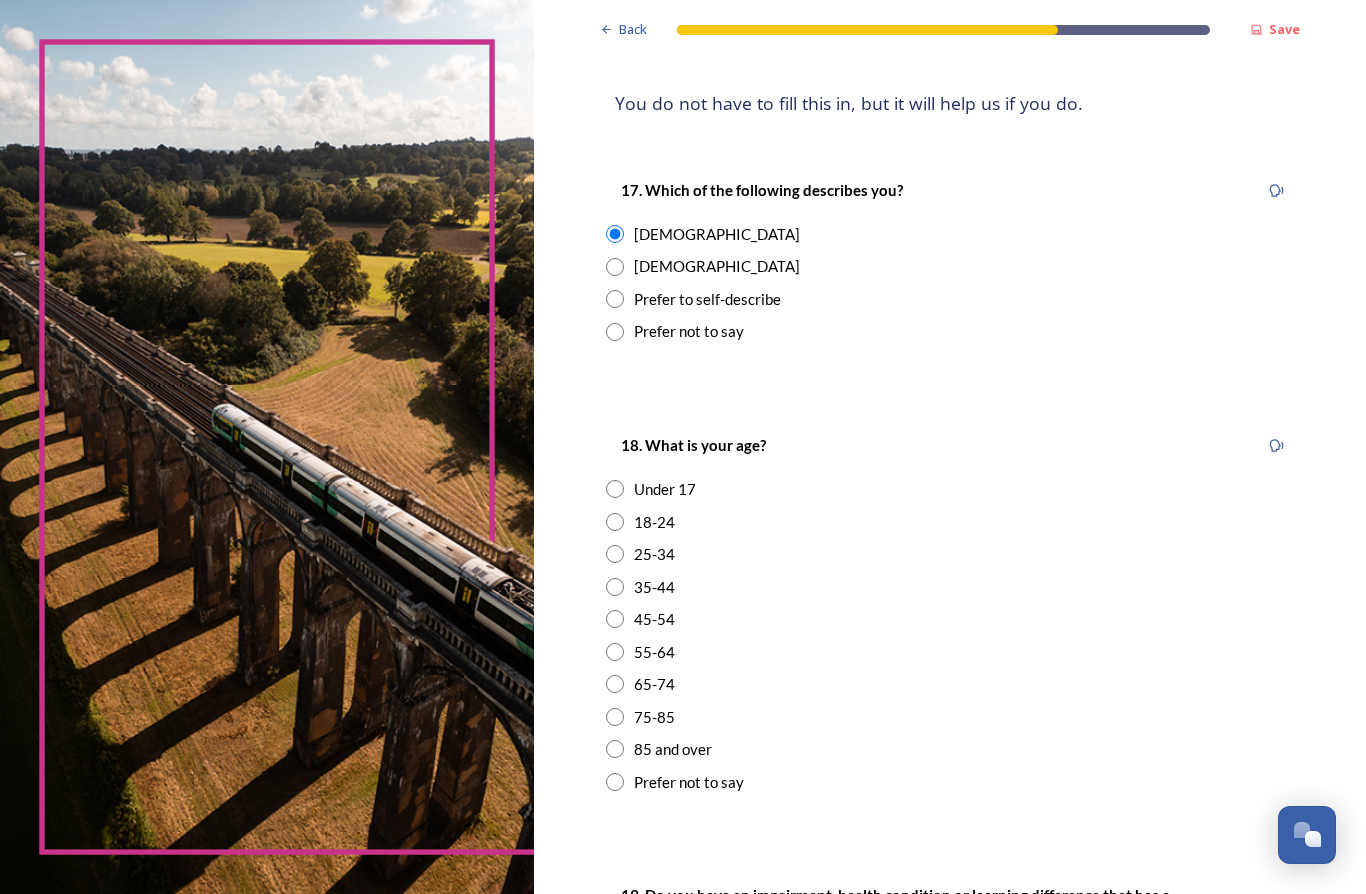 scroll, scrollTop: 249, scrollLeft: 0, axis: vertical 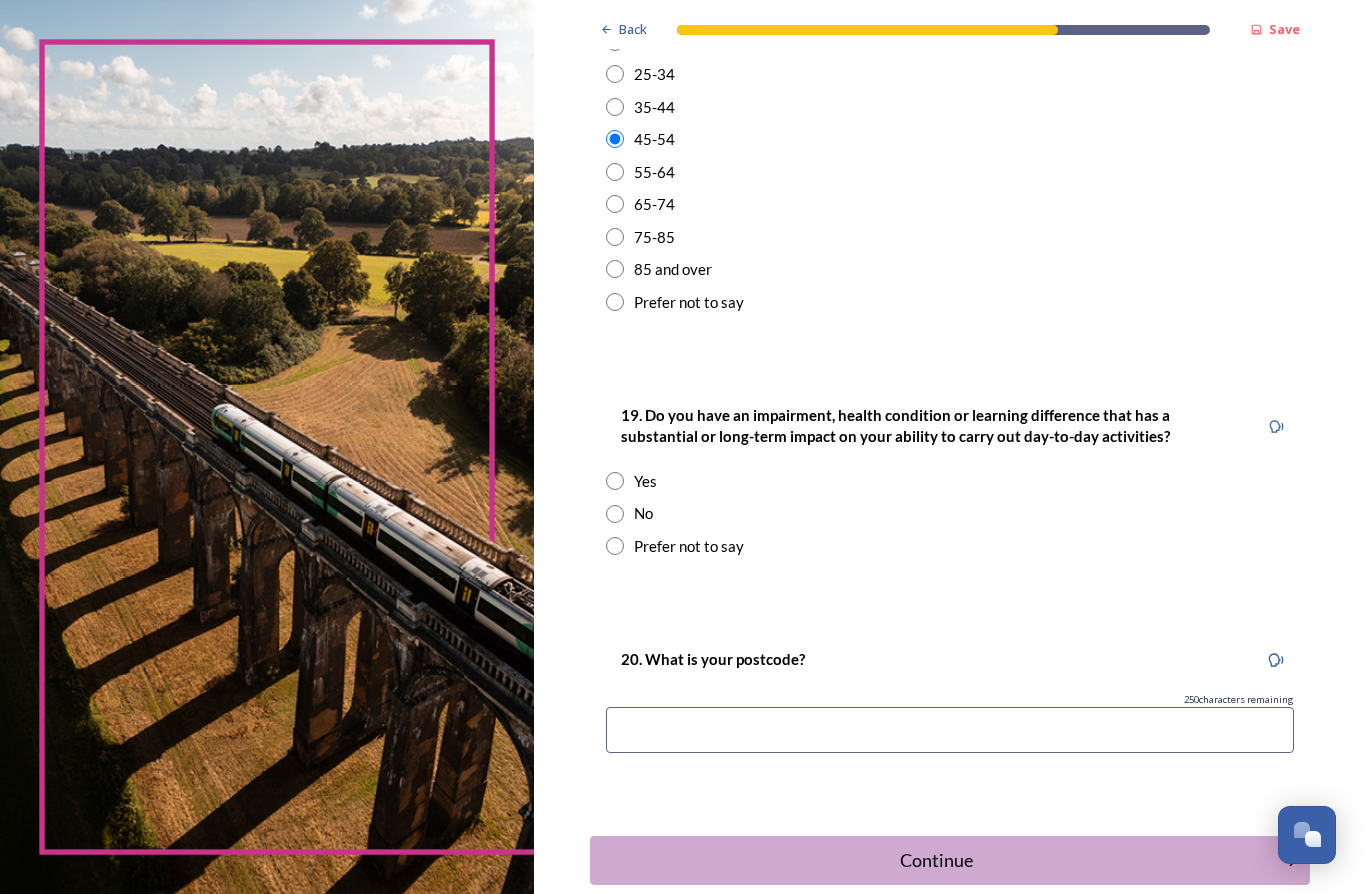click at bounding box center (615, 514) 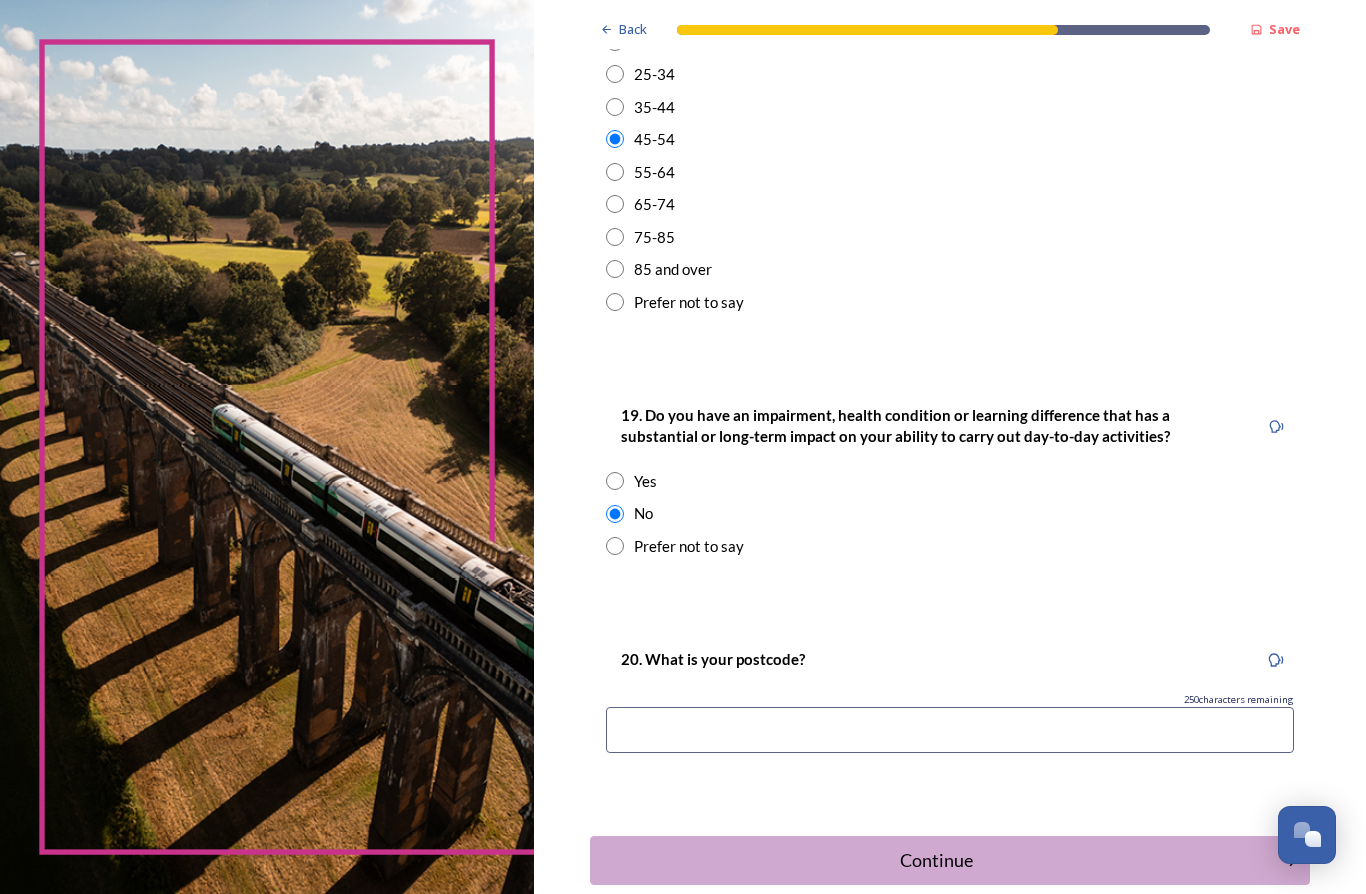 click at bounding box center [950, 730] 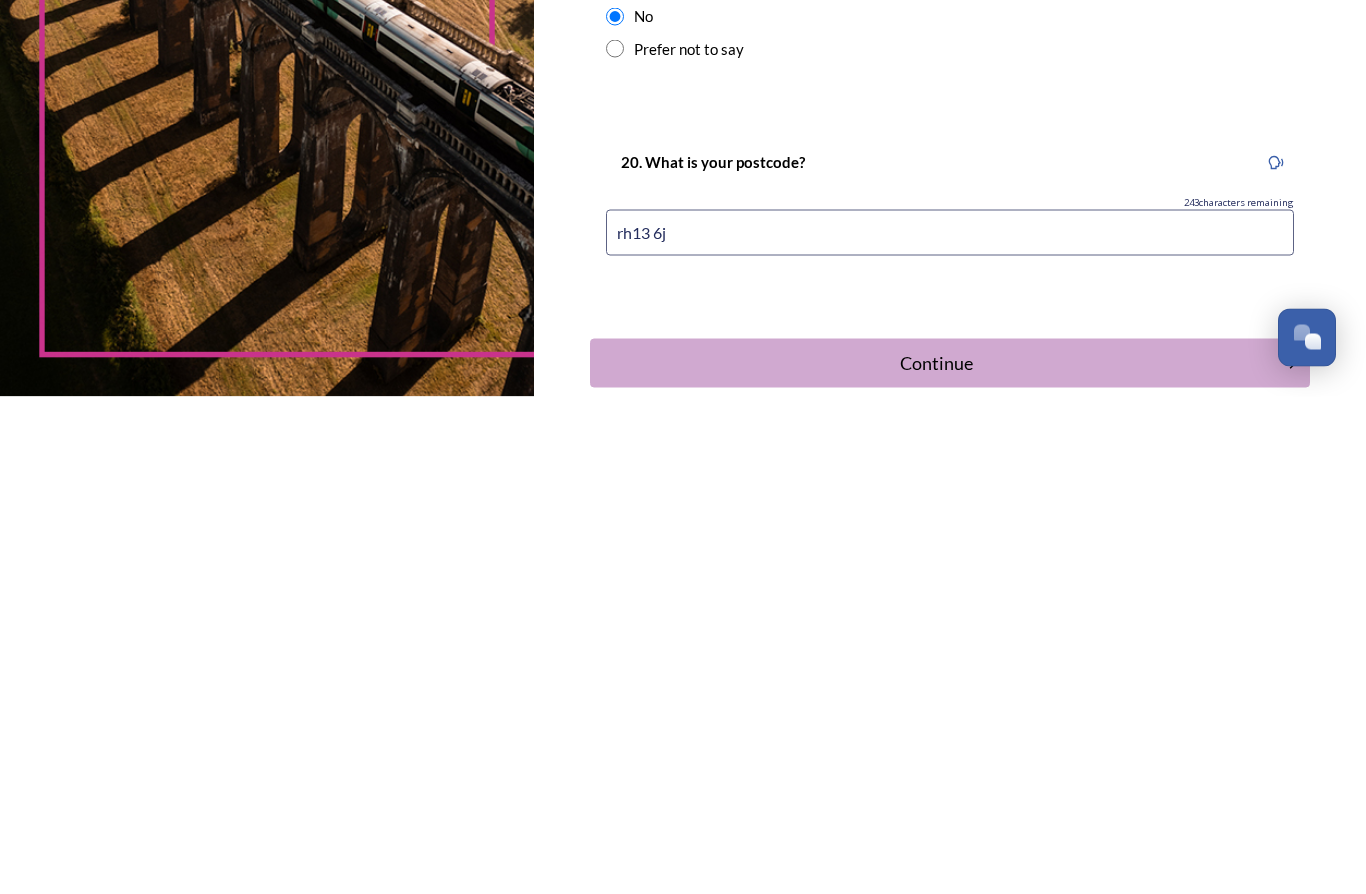 type on "rh13 6jd" 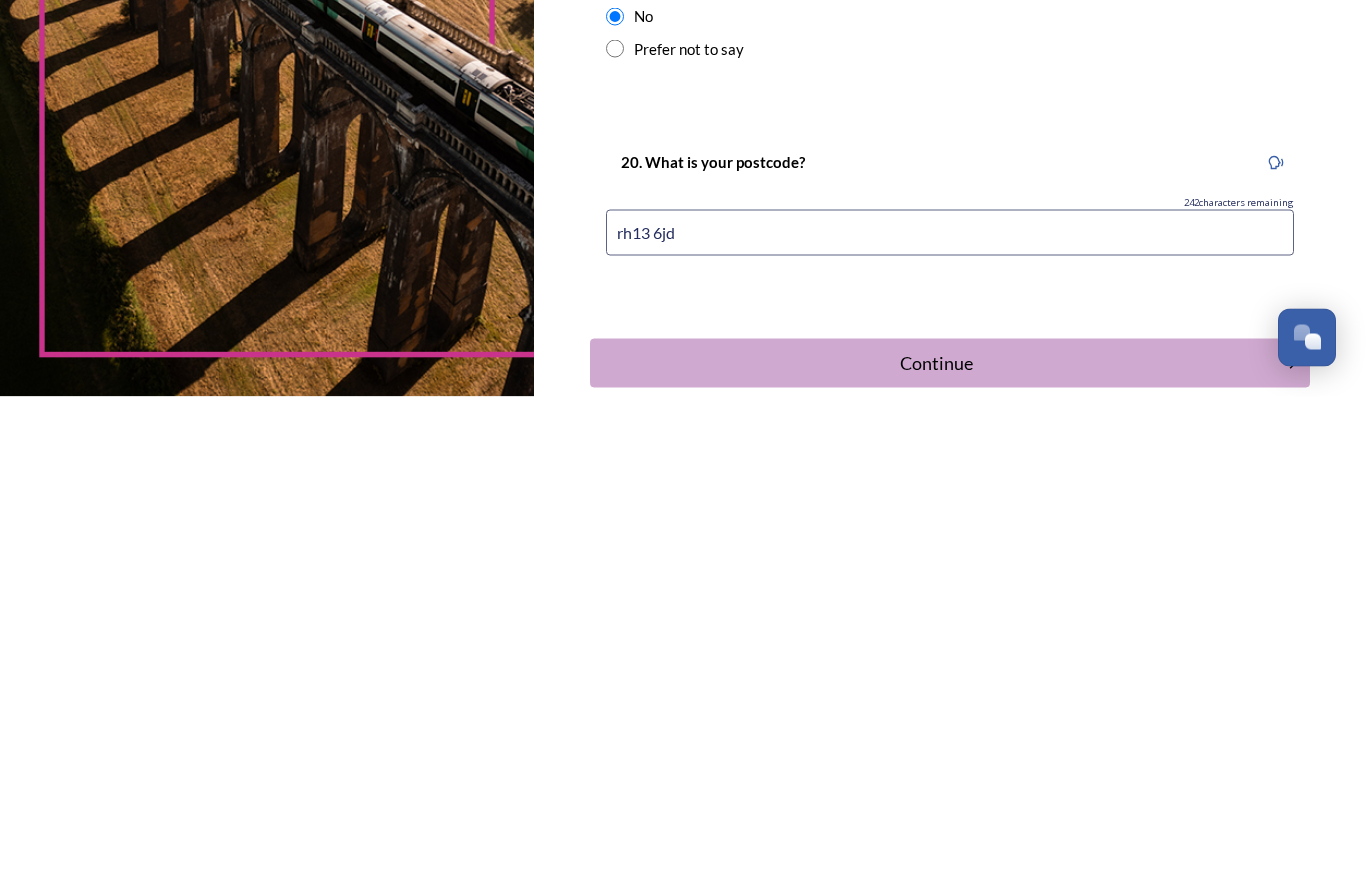 click on "Continue" at bounding box center (936, 860) 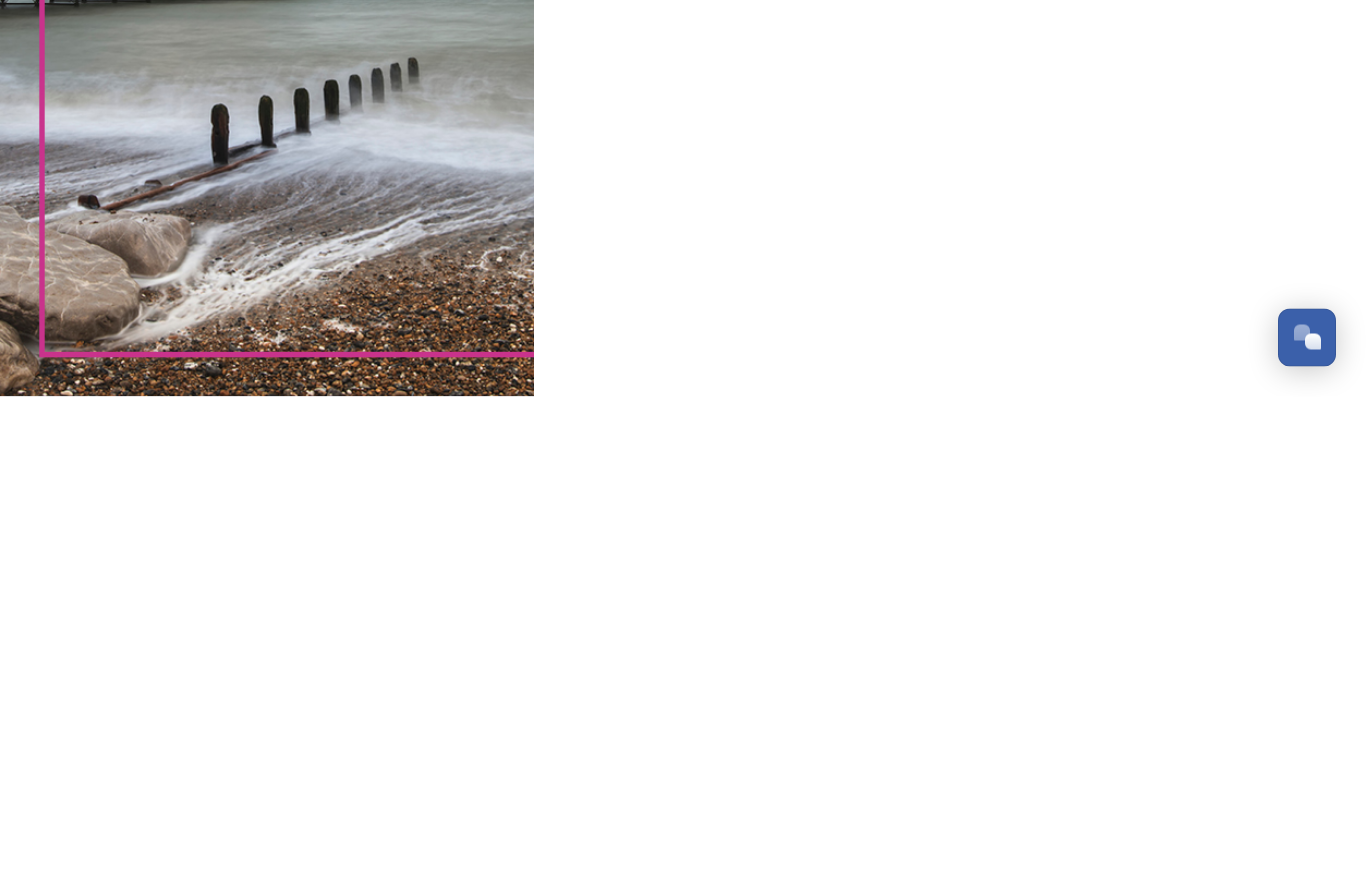 scroll, scrollTop: 0, scrollLeft: 0, axis: both 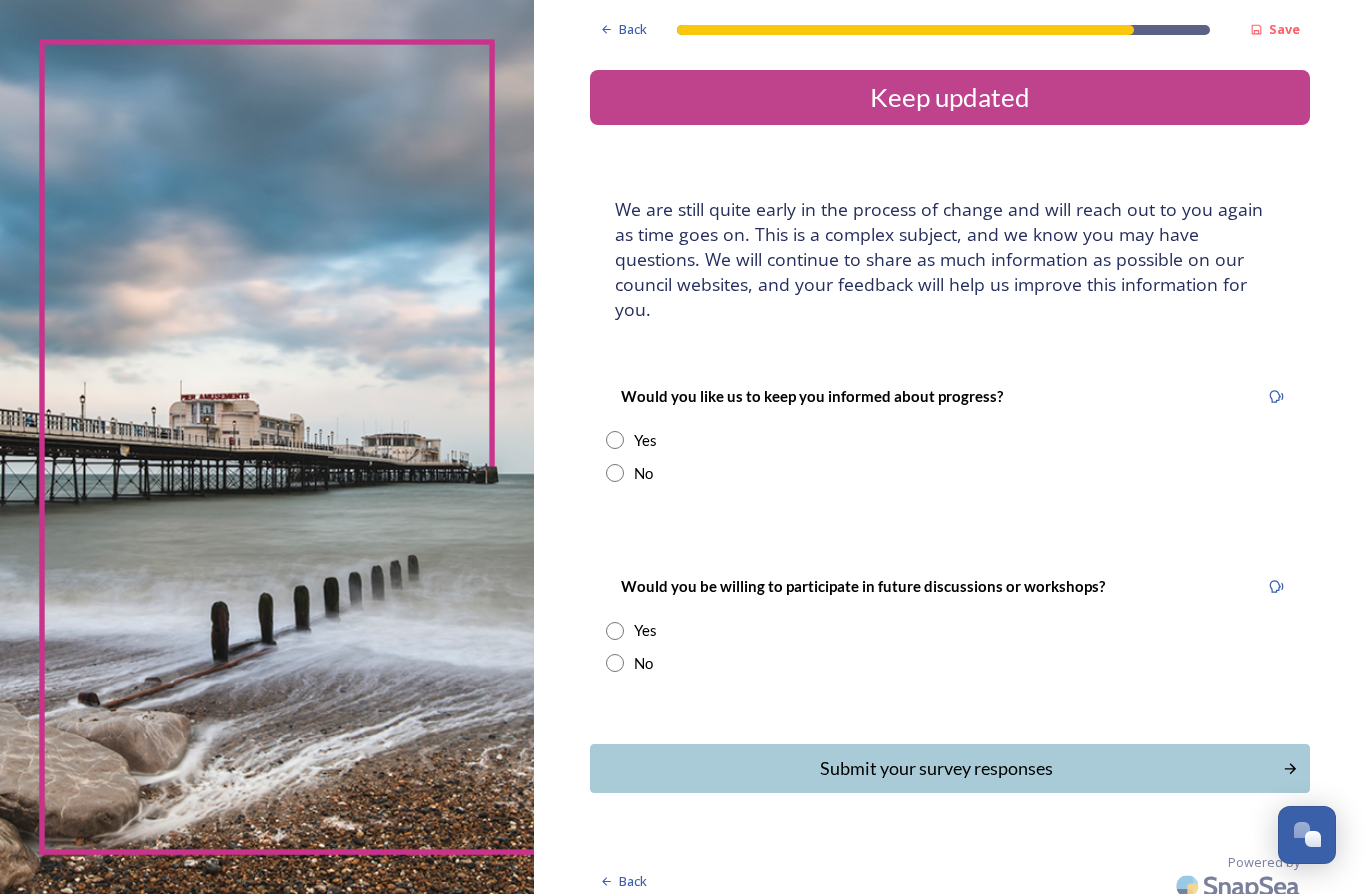click at bounding box center [615, 663] 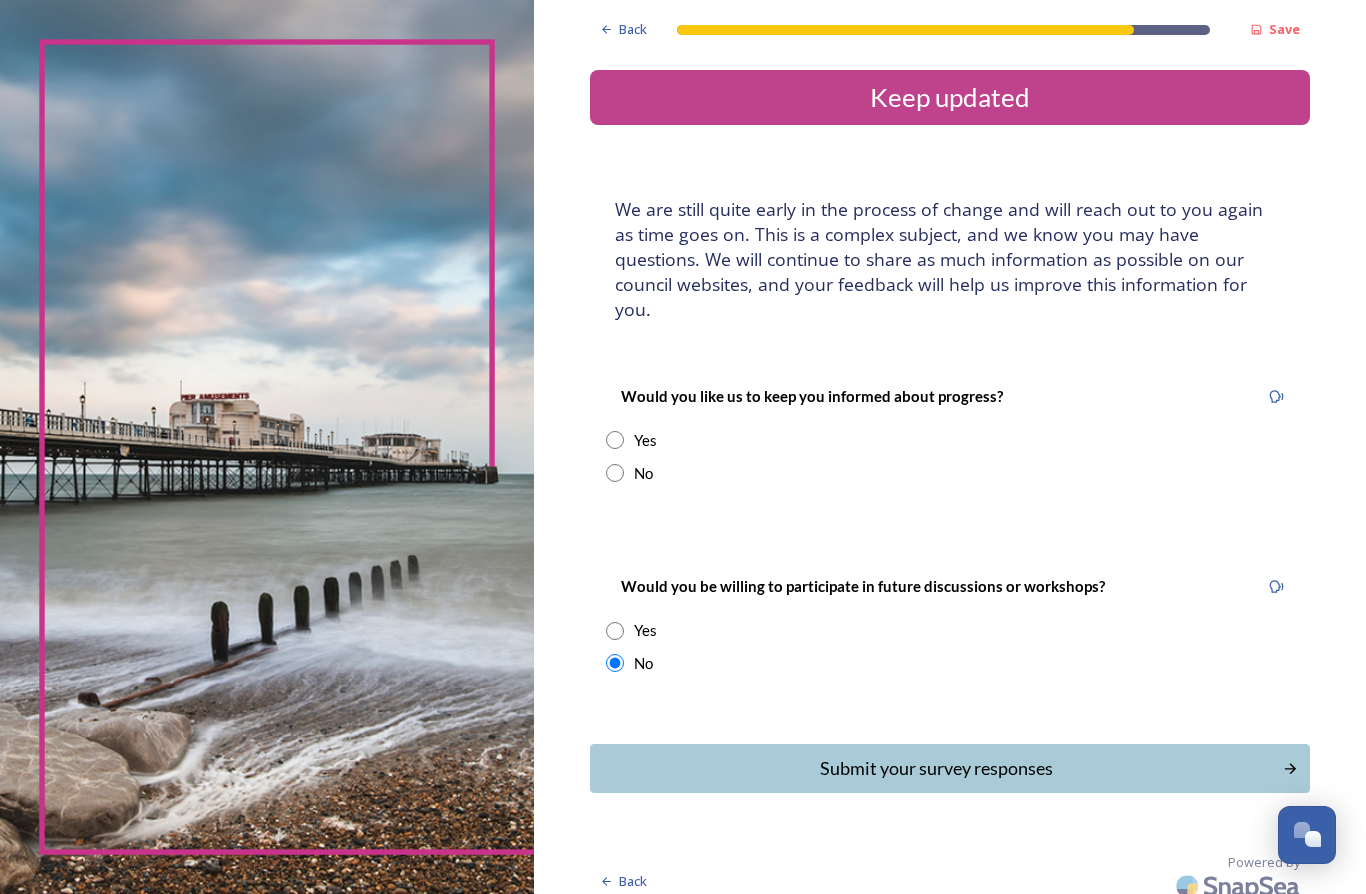 click on "Yes" at bounding box center [950, 440] 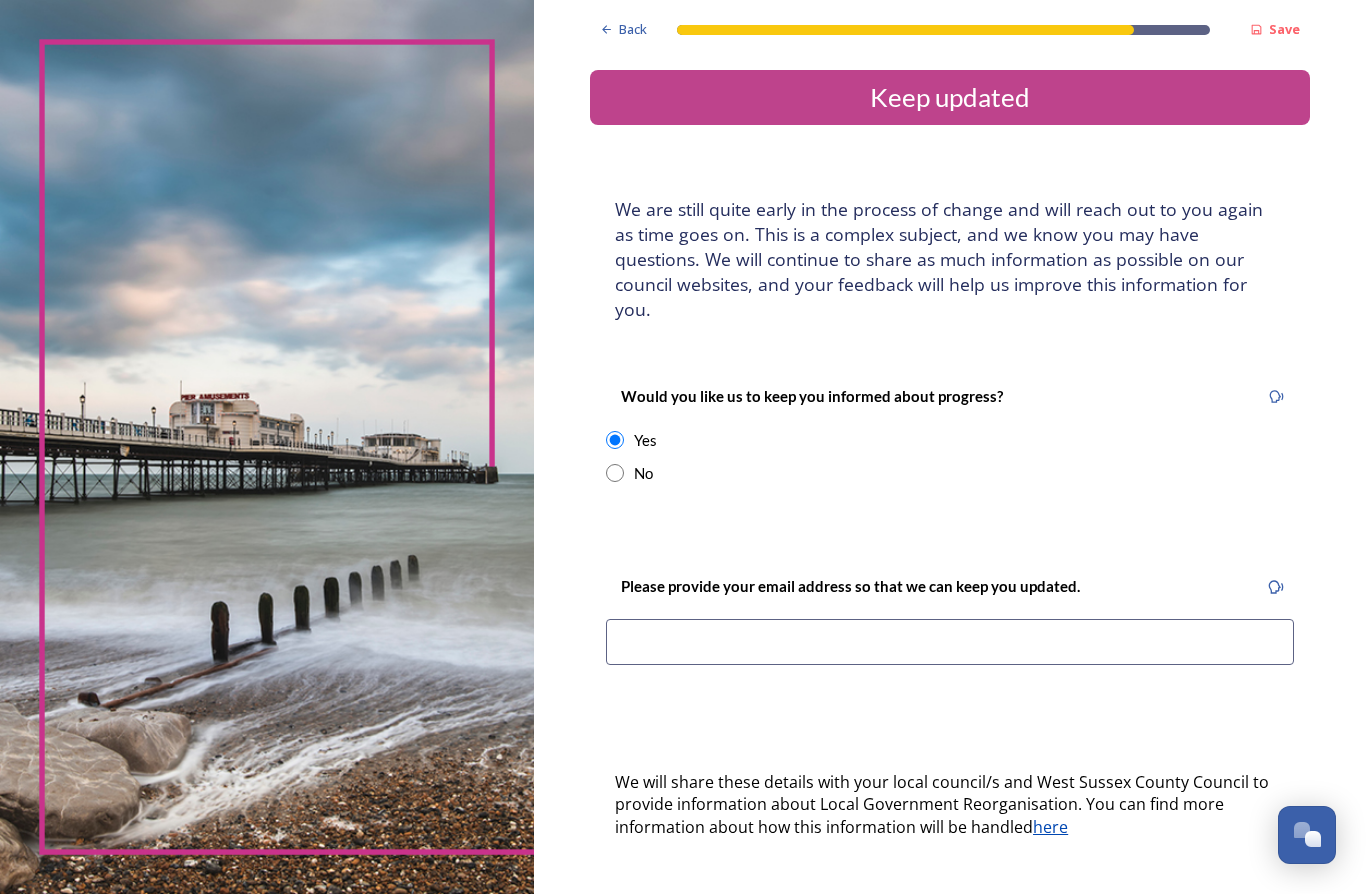 click at bounding box center [950, 642] 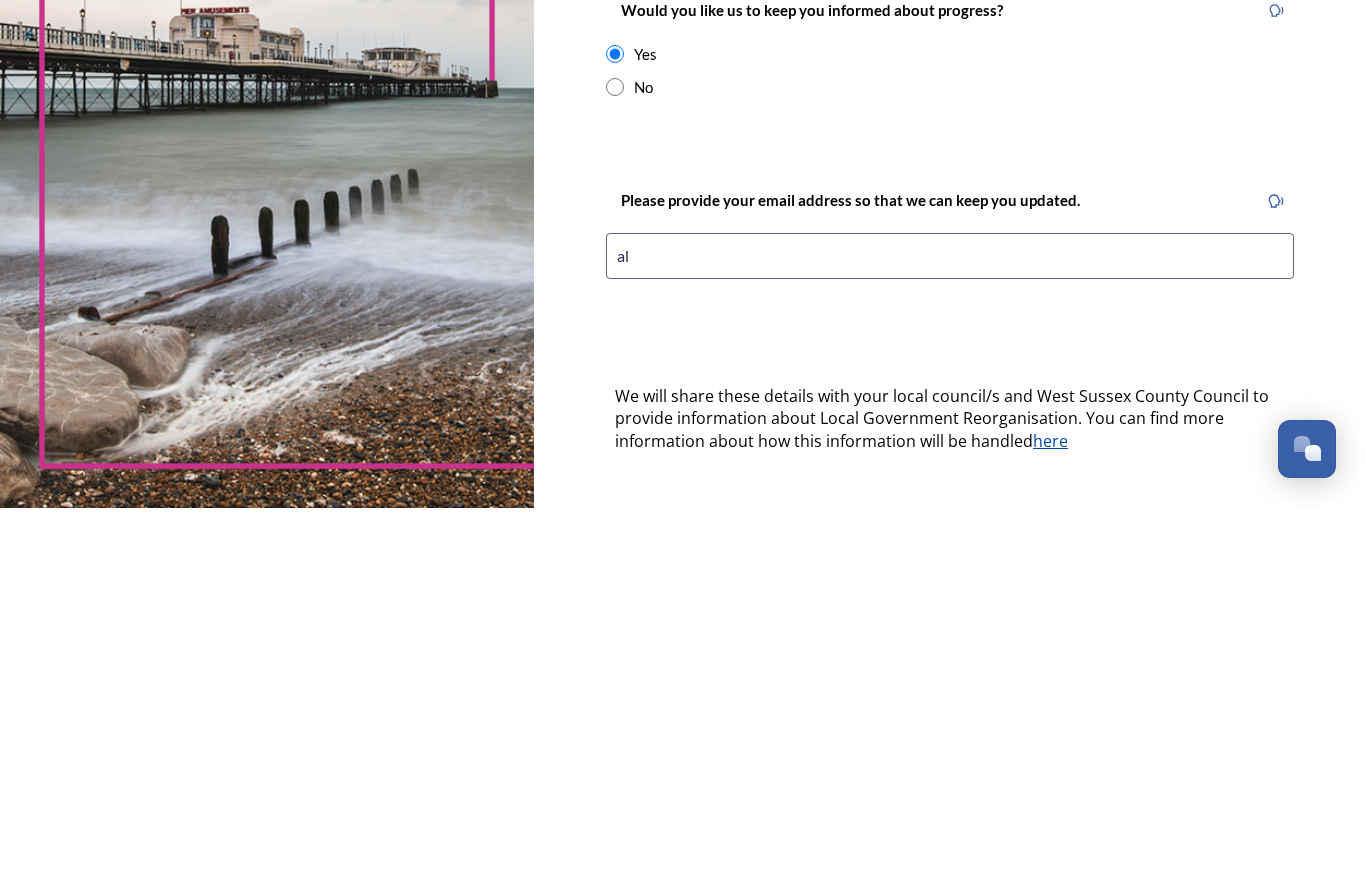 type on "a" 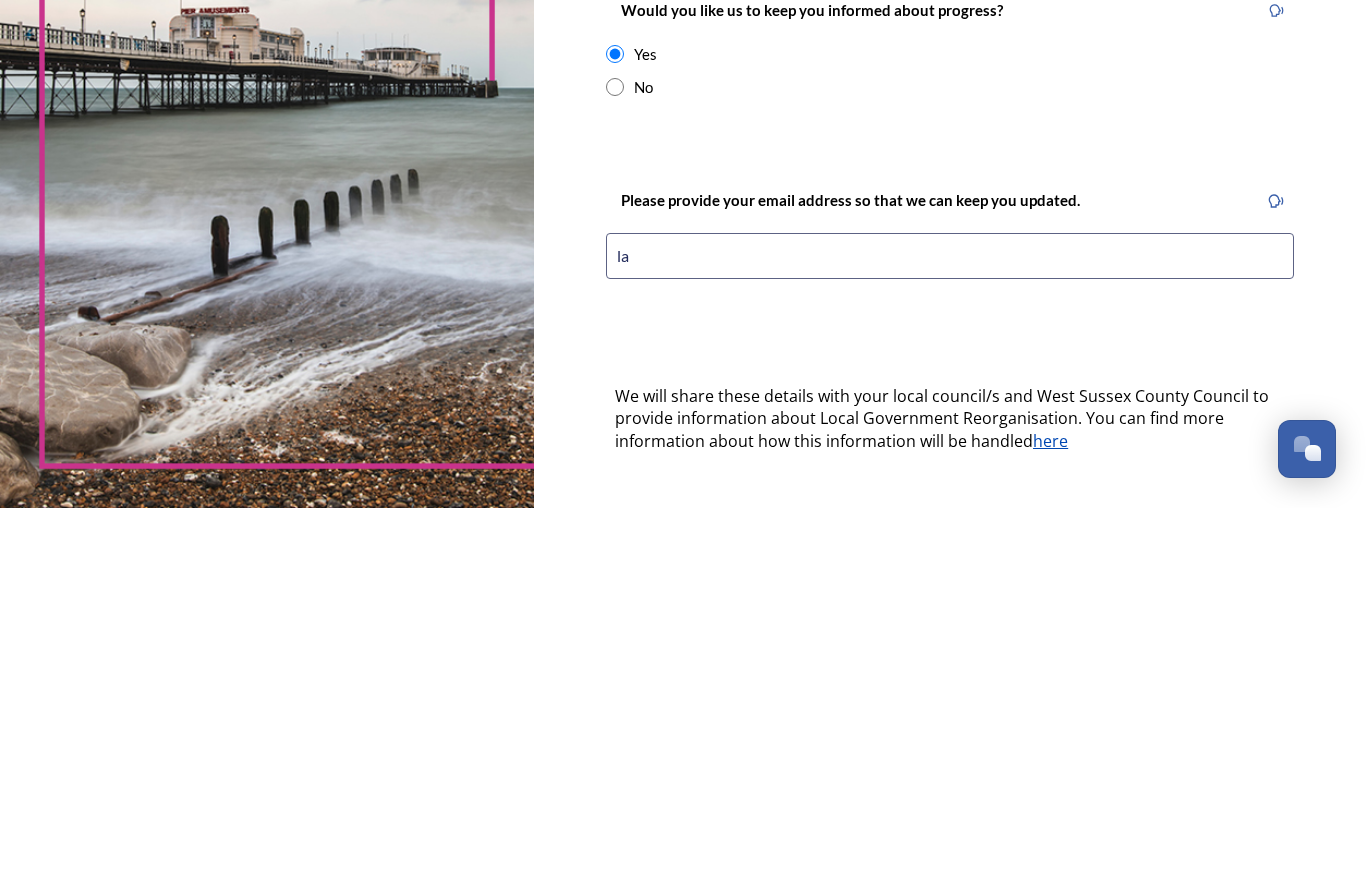 type on "l" 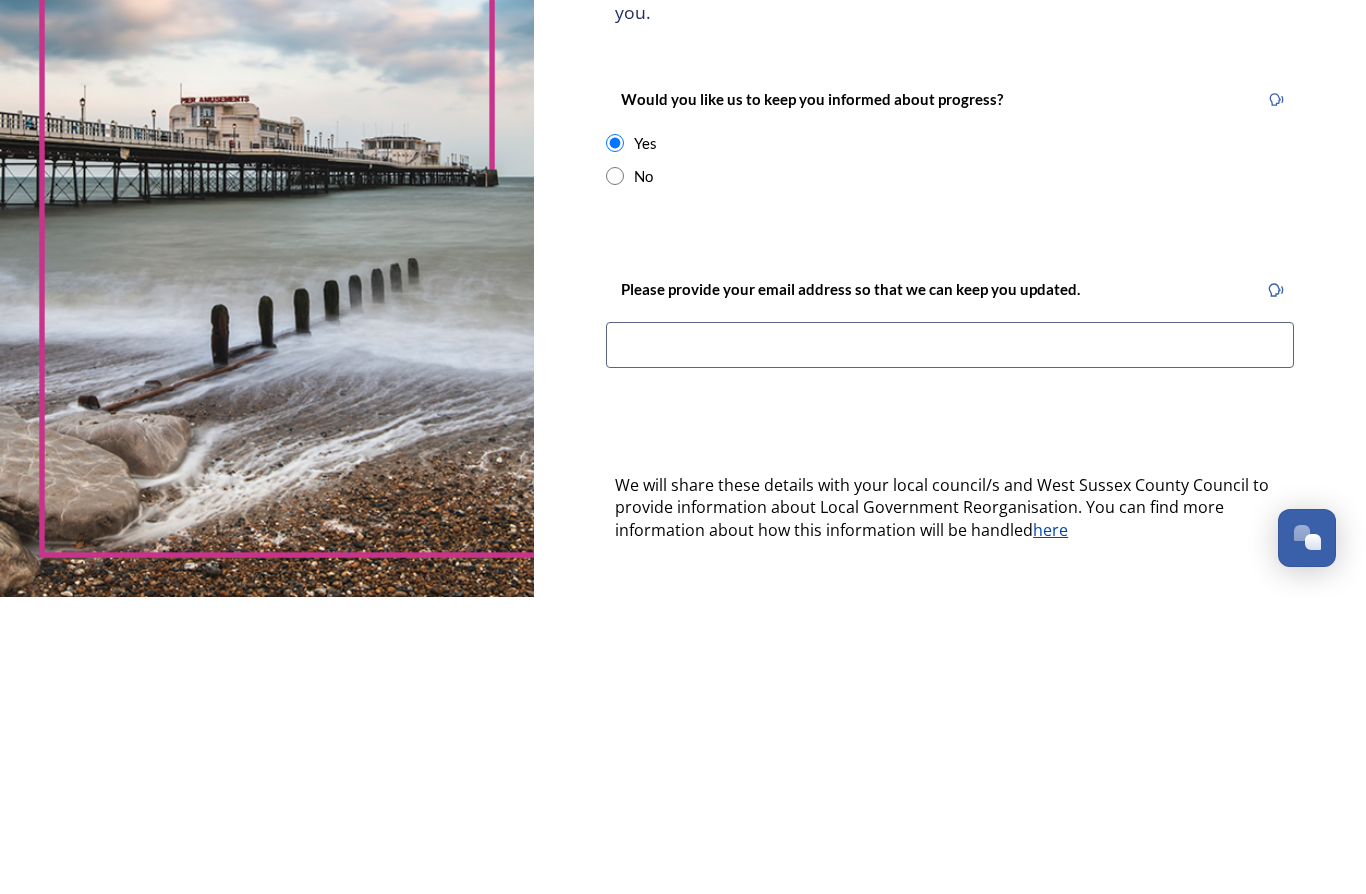 scroll, scrollTop: 0, scrollLeft: 0, axis: both 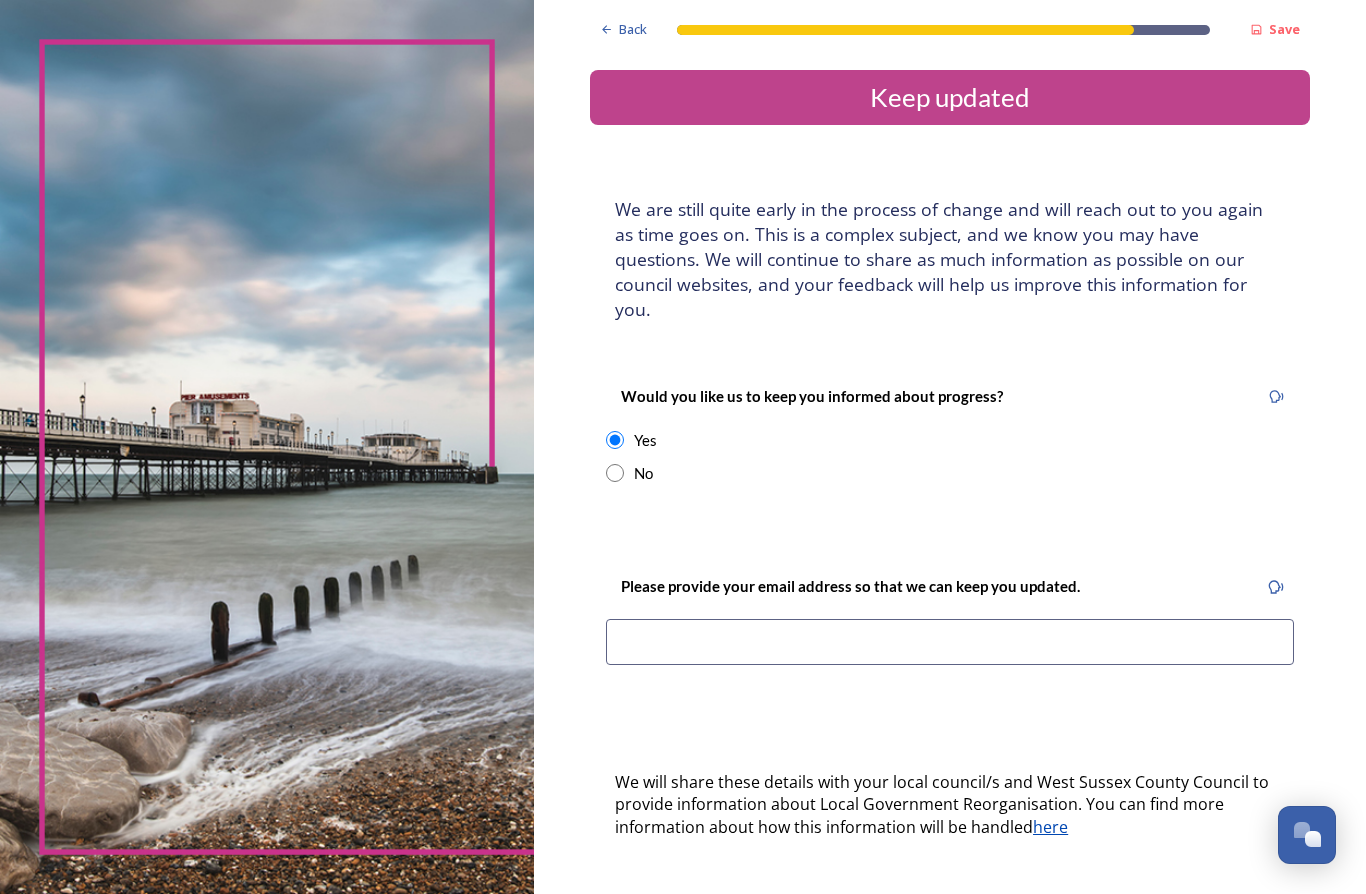 click at bounding box center [950, 642] 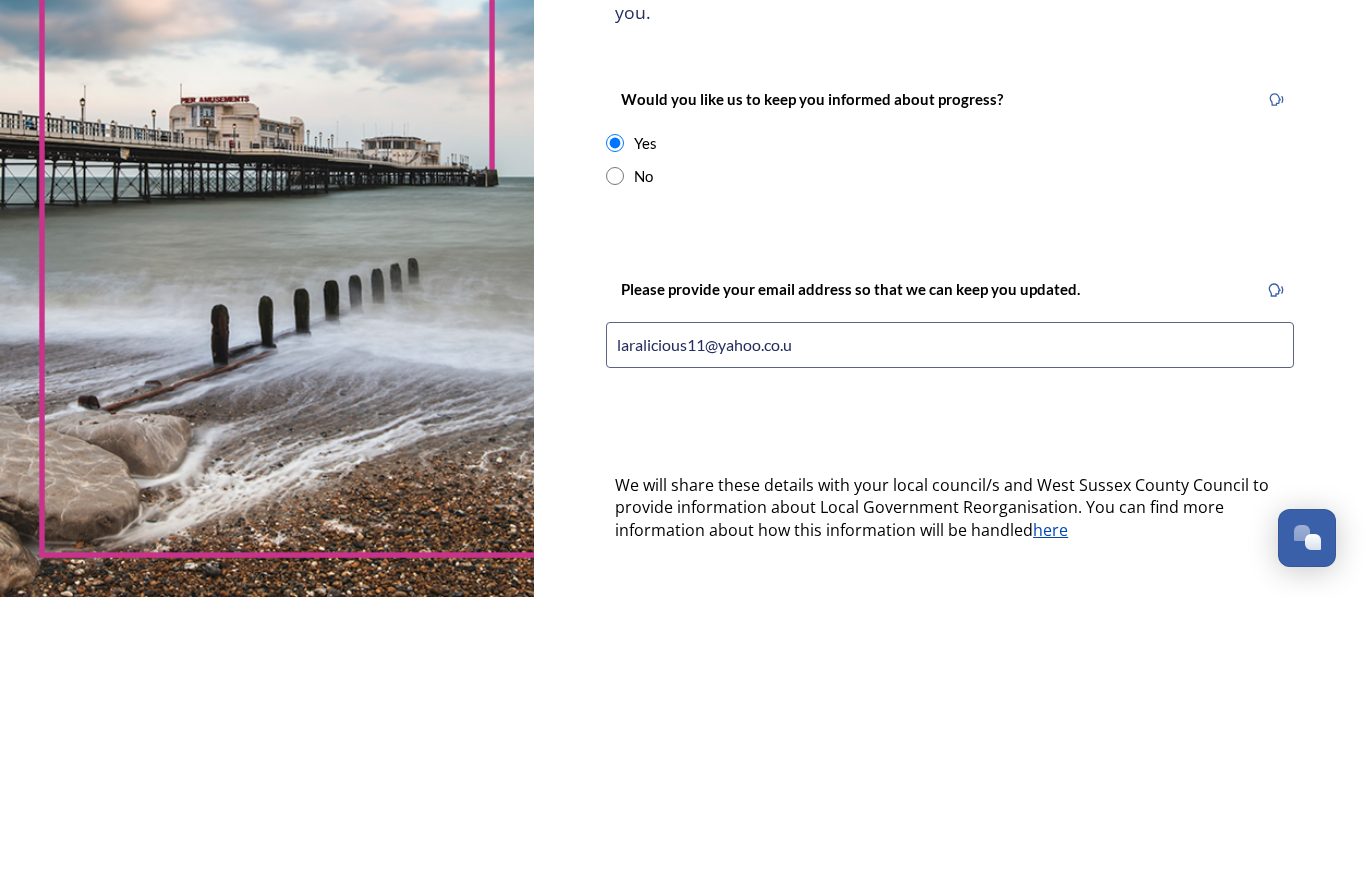 type on "laralicious11@yahoo.co.uk" 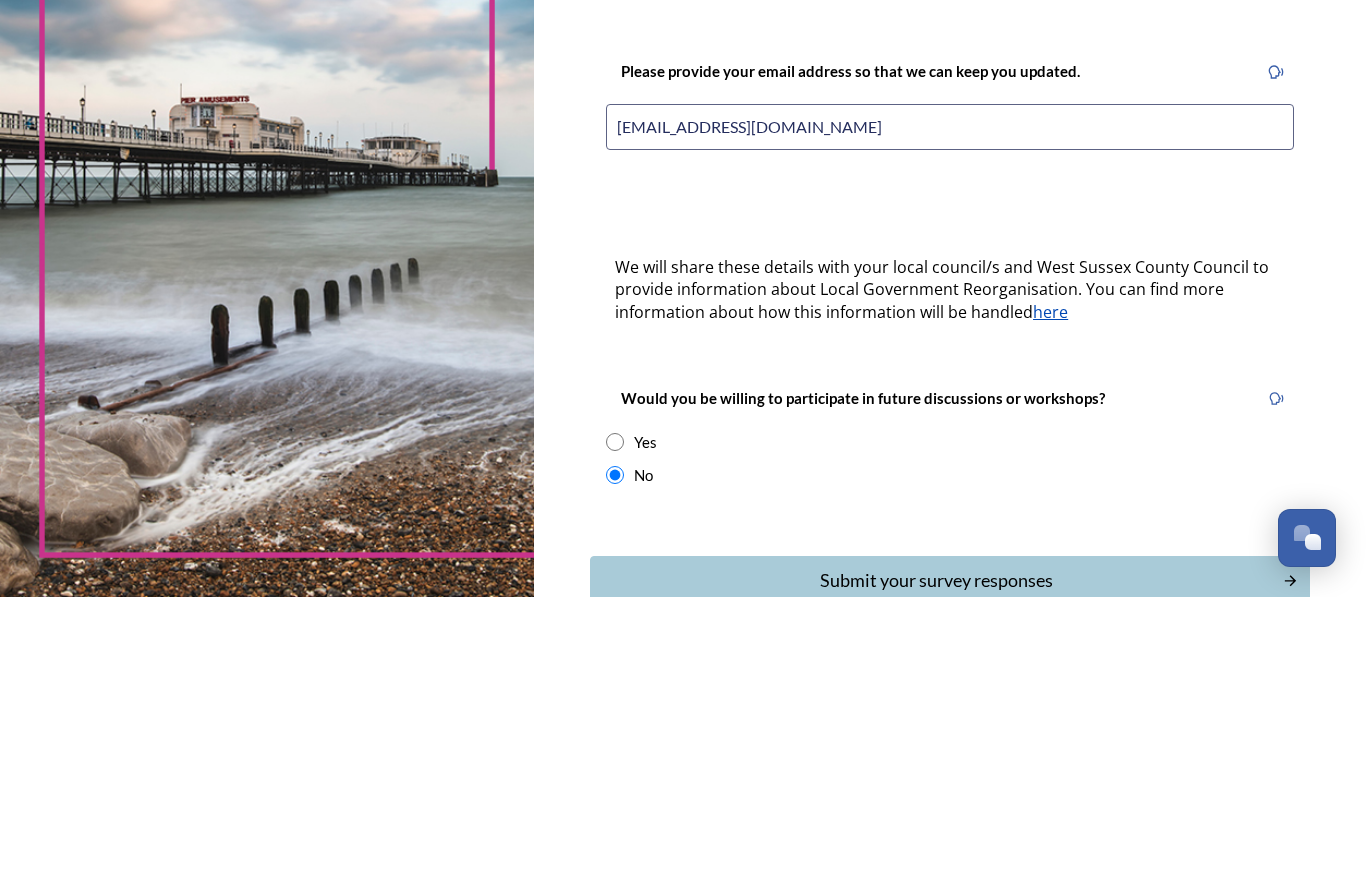 scroll, scrollTop: 217, scrollLeft: 0, axis: vertical 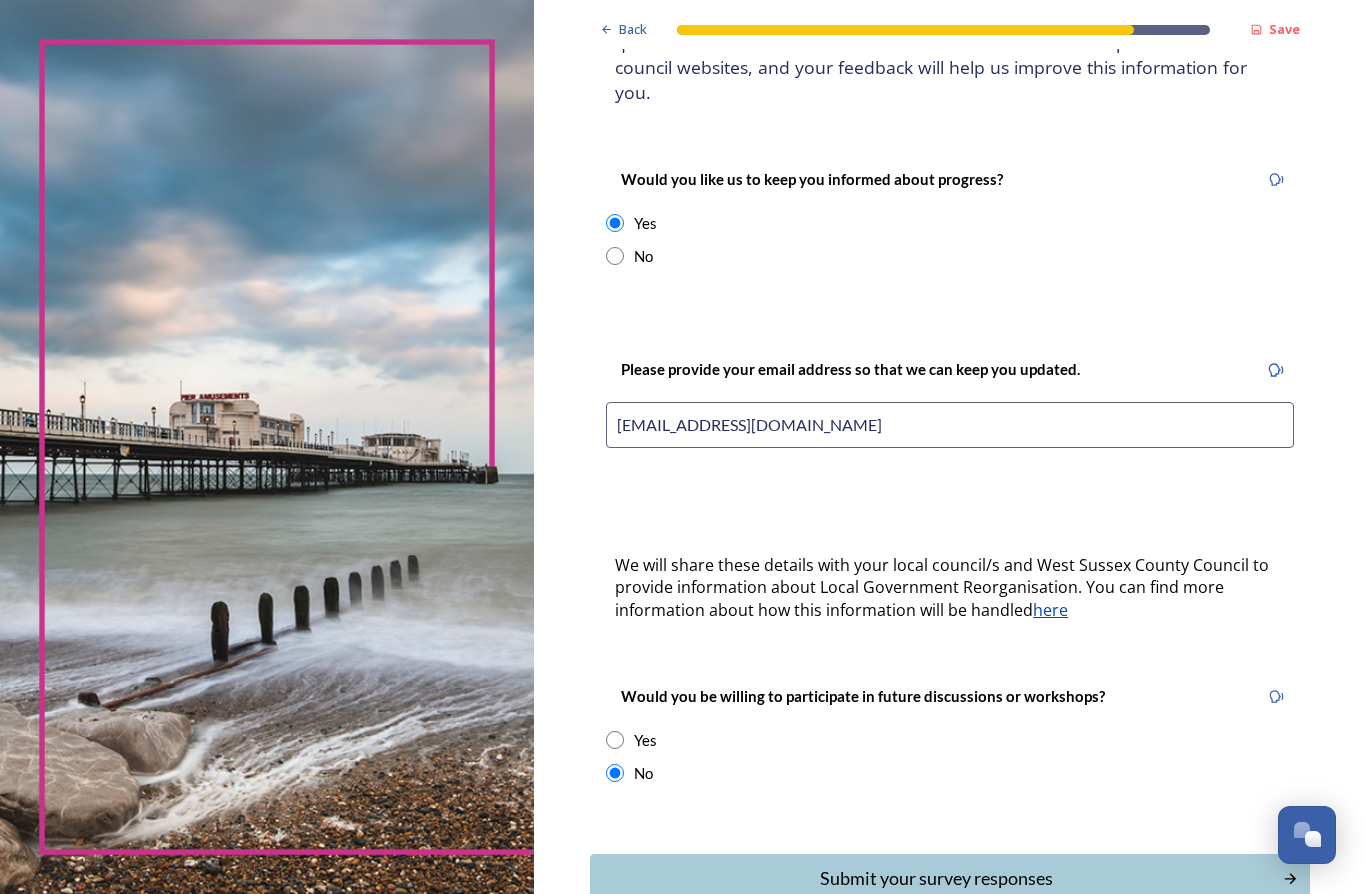 click on "Submit your survey responses" at bounding box center [936, 878] 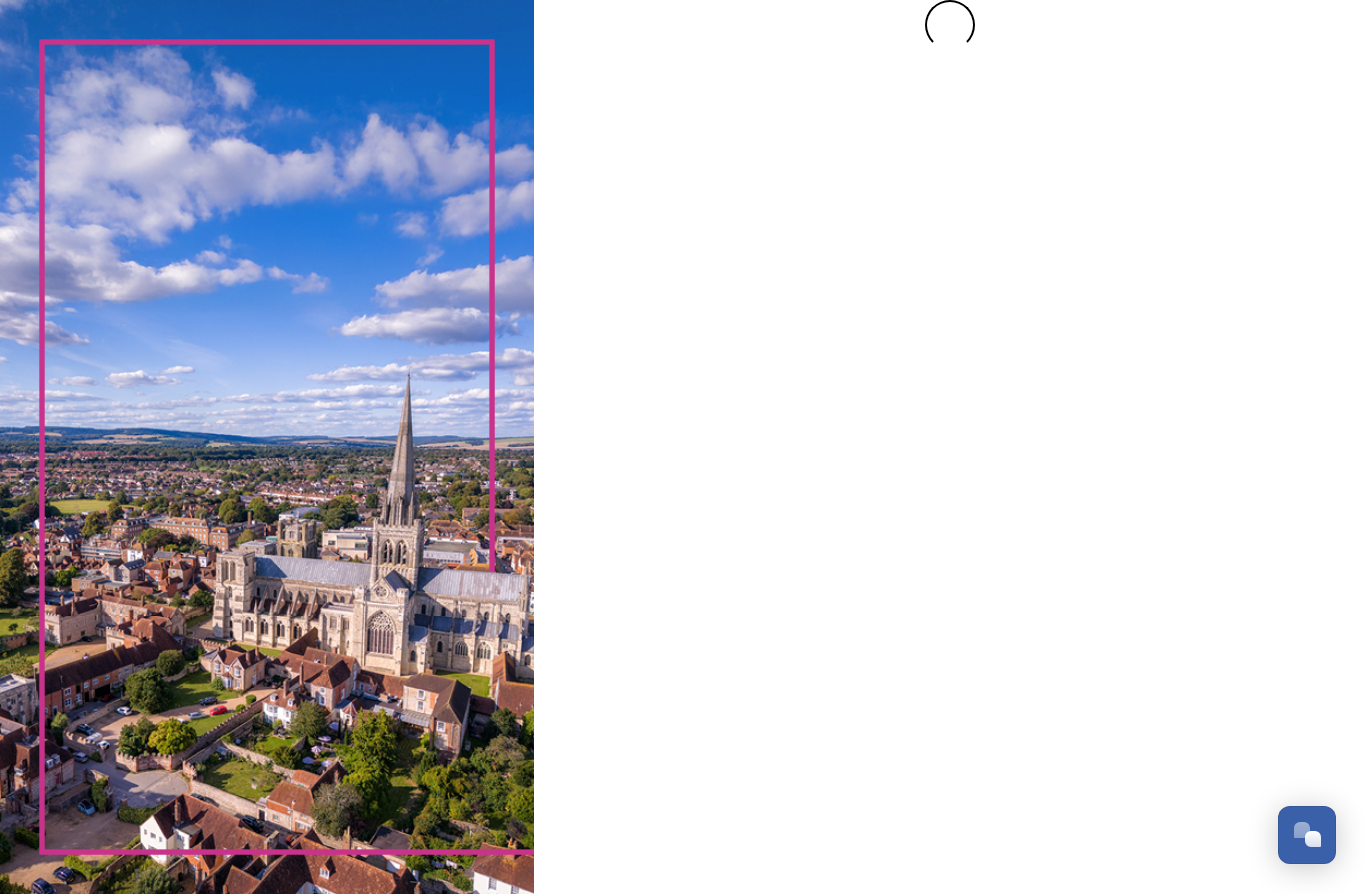 scroll, scrollTop: 0, scrollLeft: 0, axis: both 